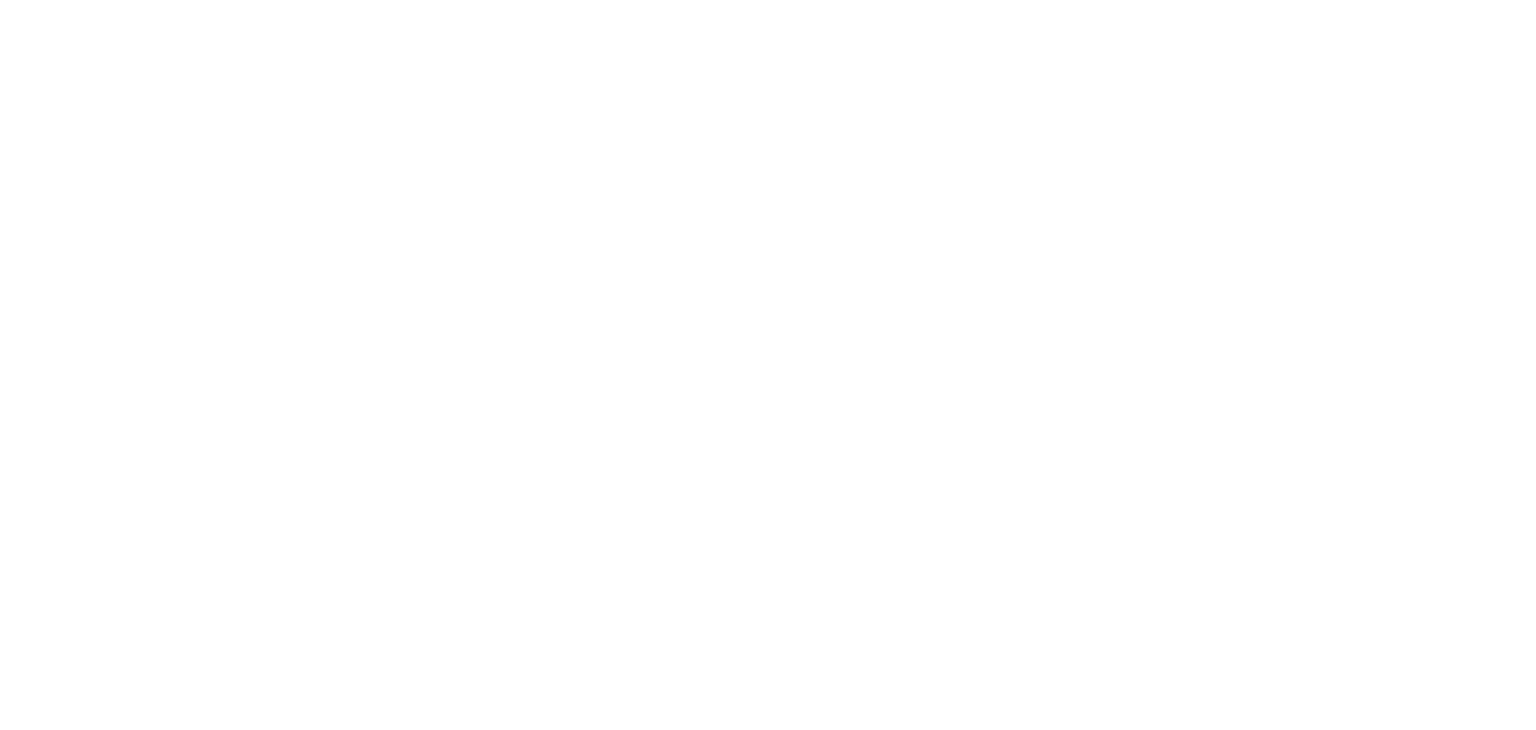 scroll, scrollTop: 0, scrollLeft: 0, axis: both 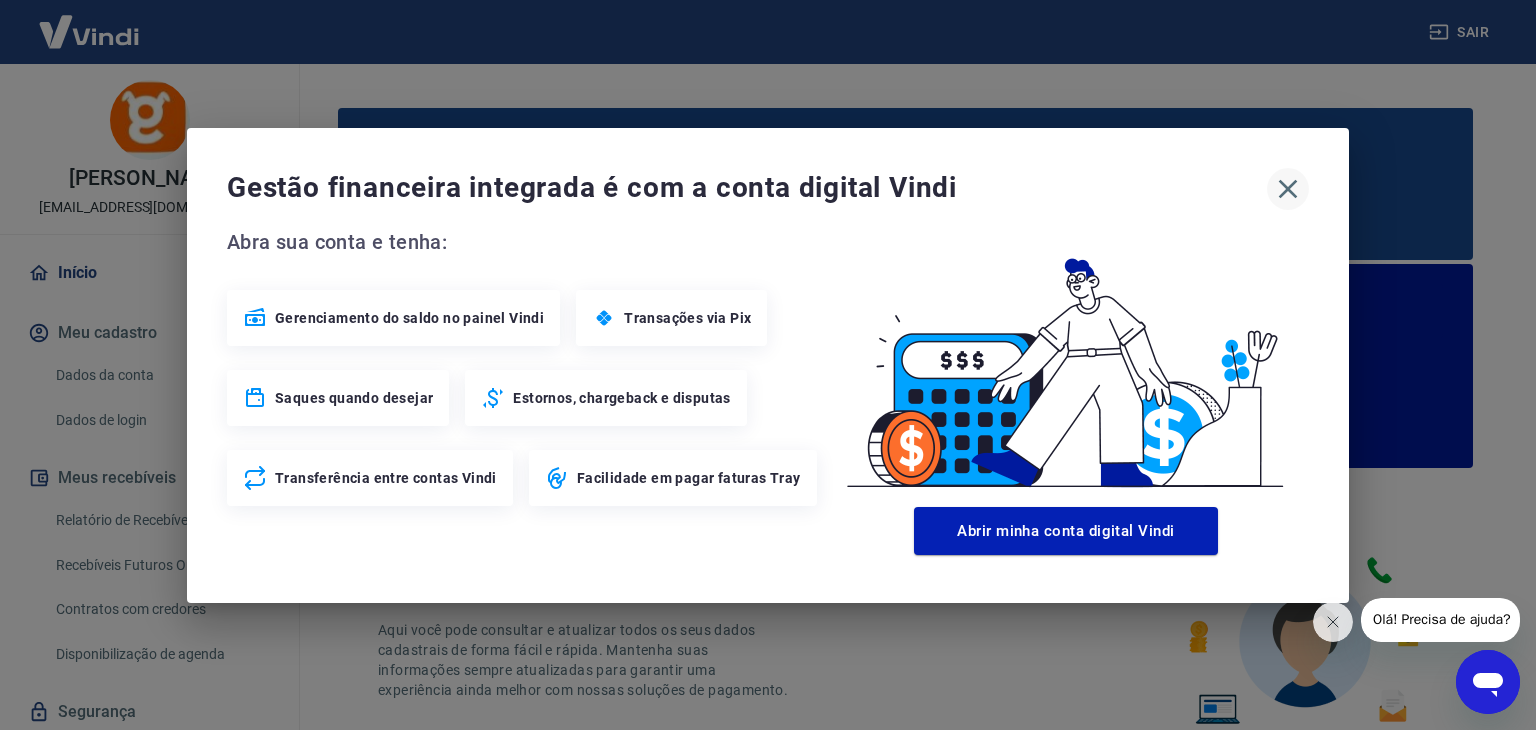 click 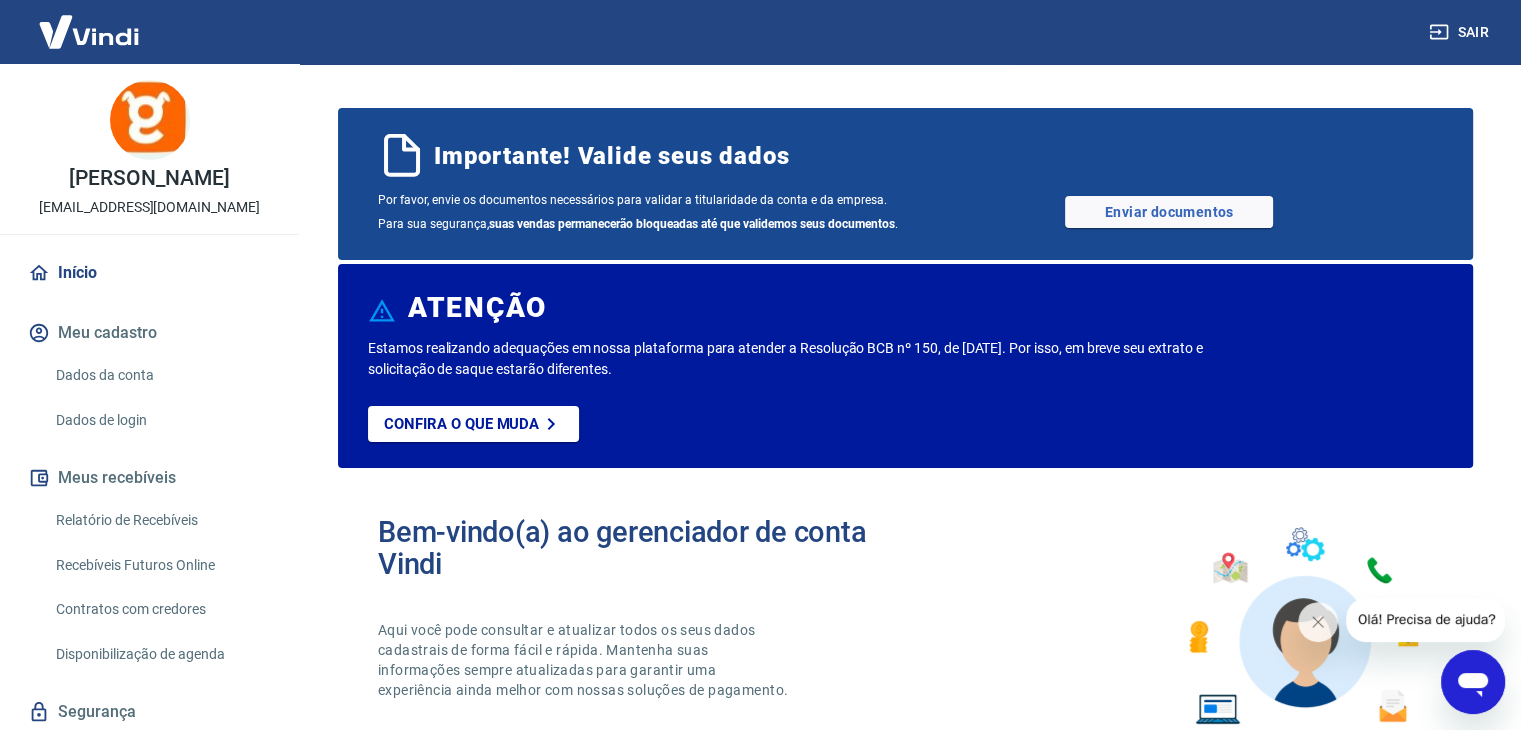 scroll, scrollTop: 64, scrollLeft: 0, axis: vertical 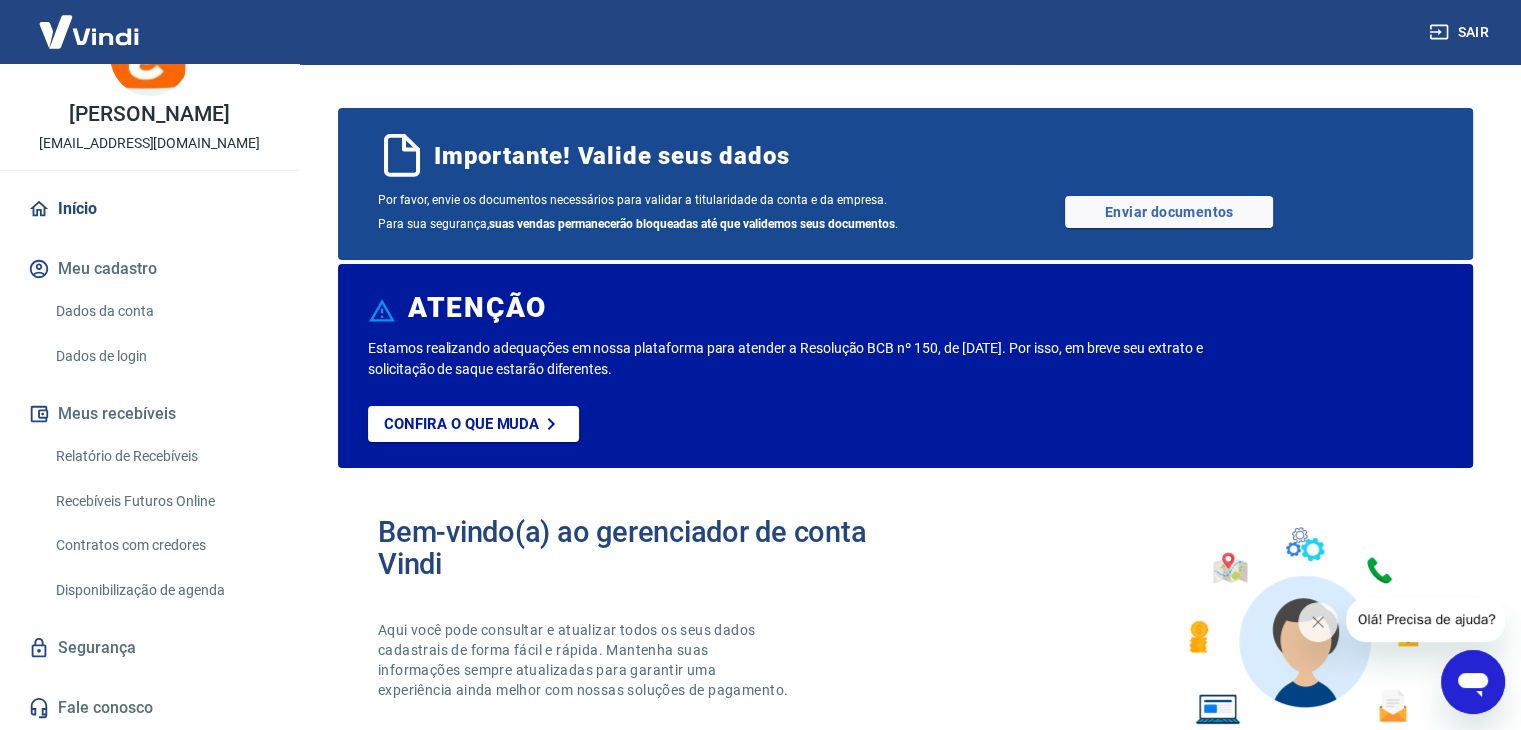 click on "Início" at bounding box center [149, 209] 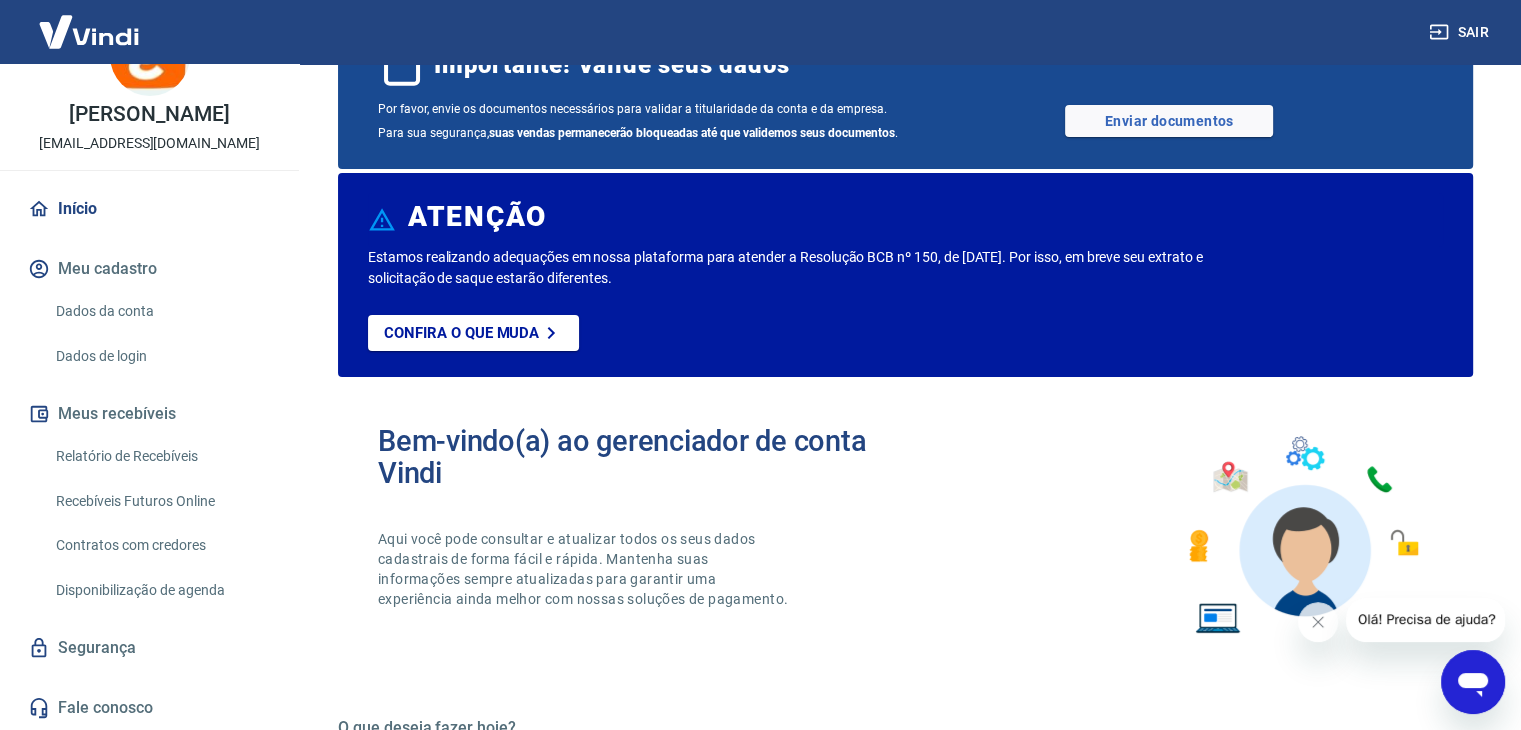 scroll, scrollTop: 300, scrollLeft: 0, axis: vertical 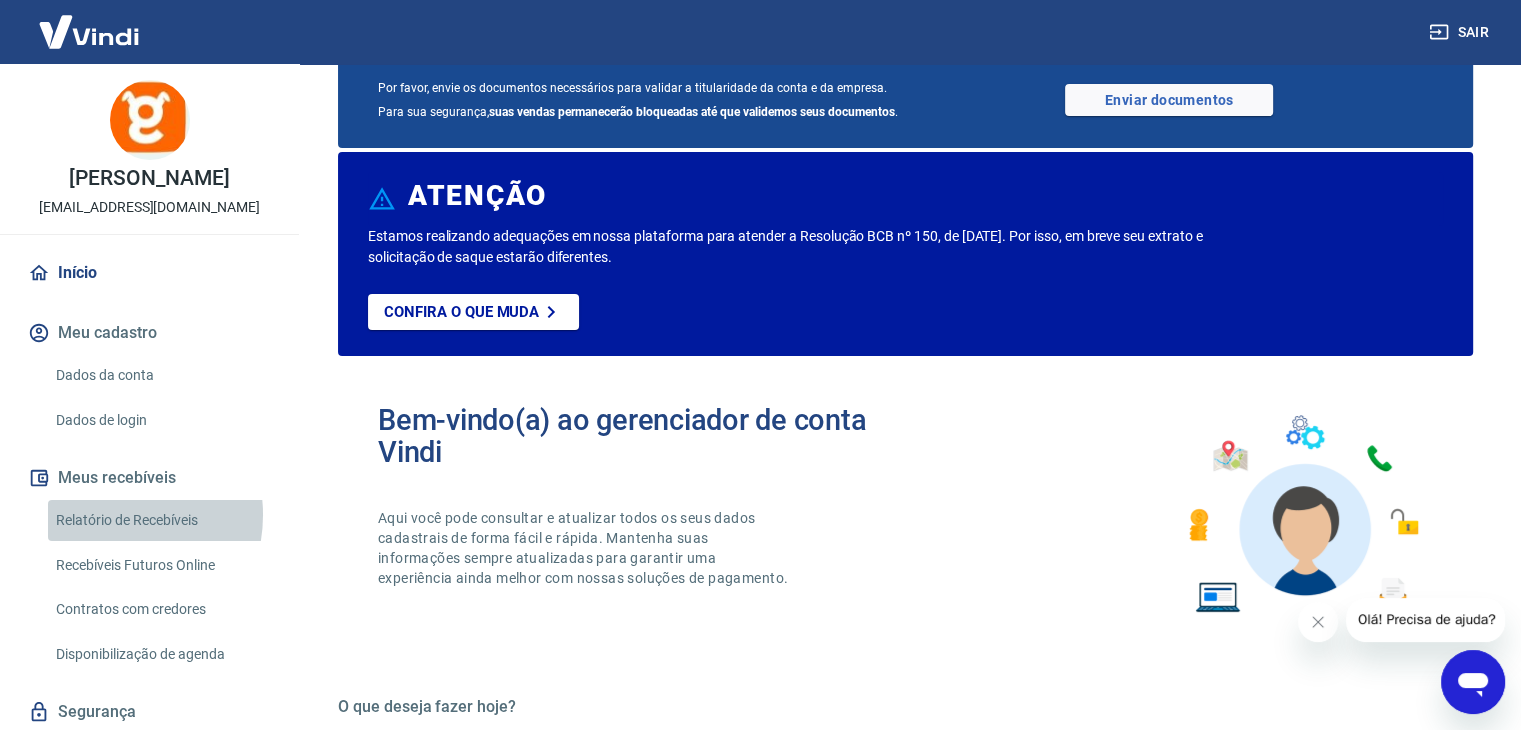 click on "Relatório de Recebíveis" at bounding box center (161, 520) 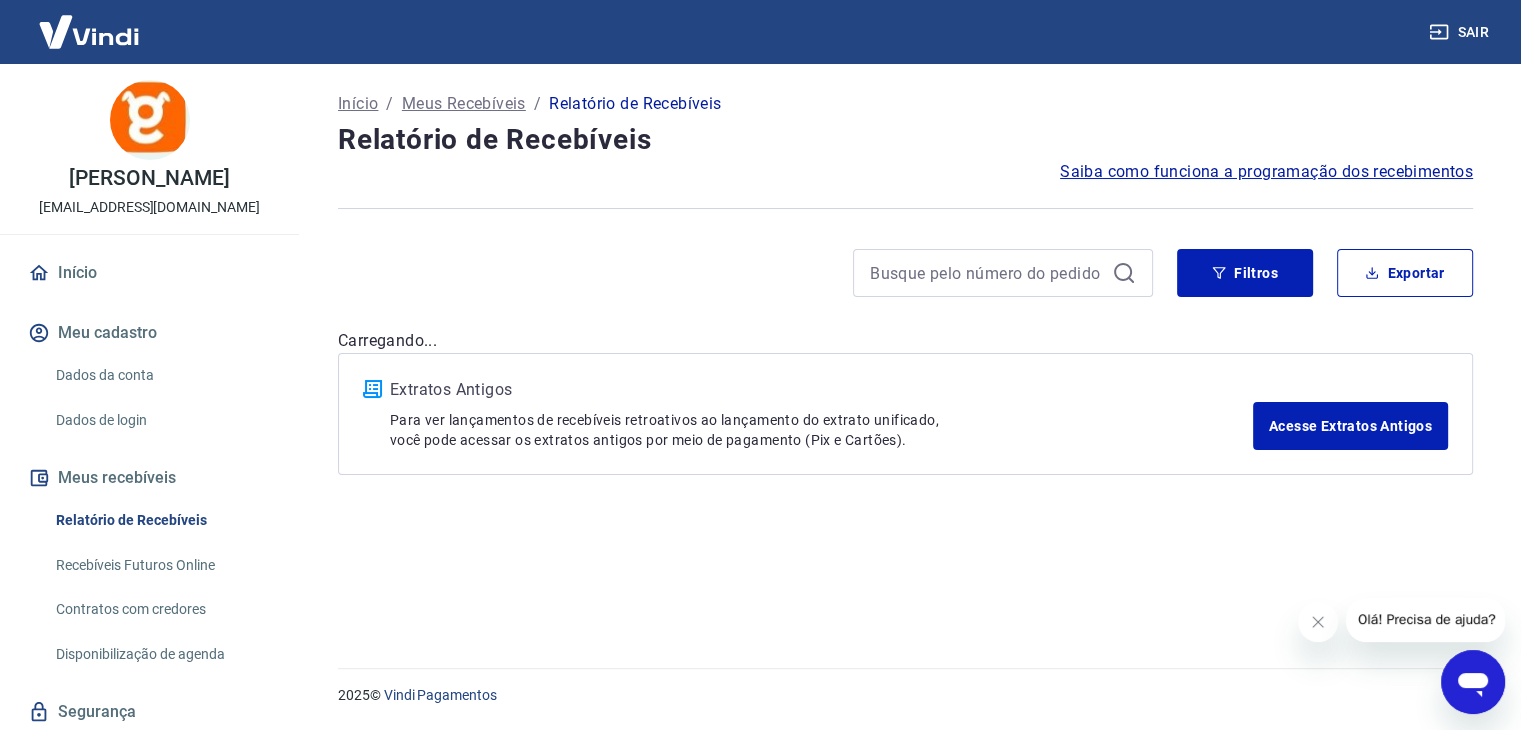 scroll, scrollTop: 0, scrollLeft: 0, axis: both 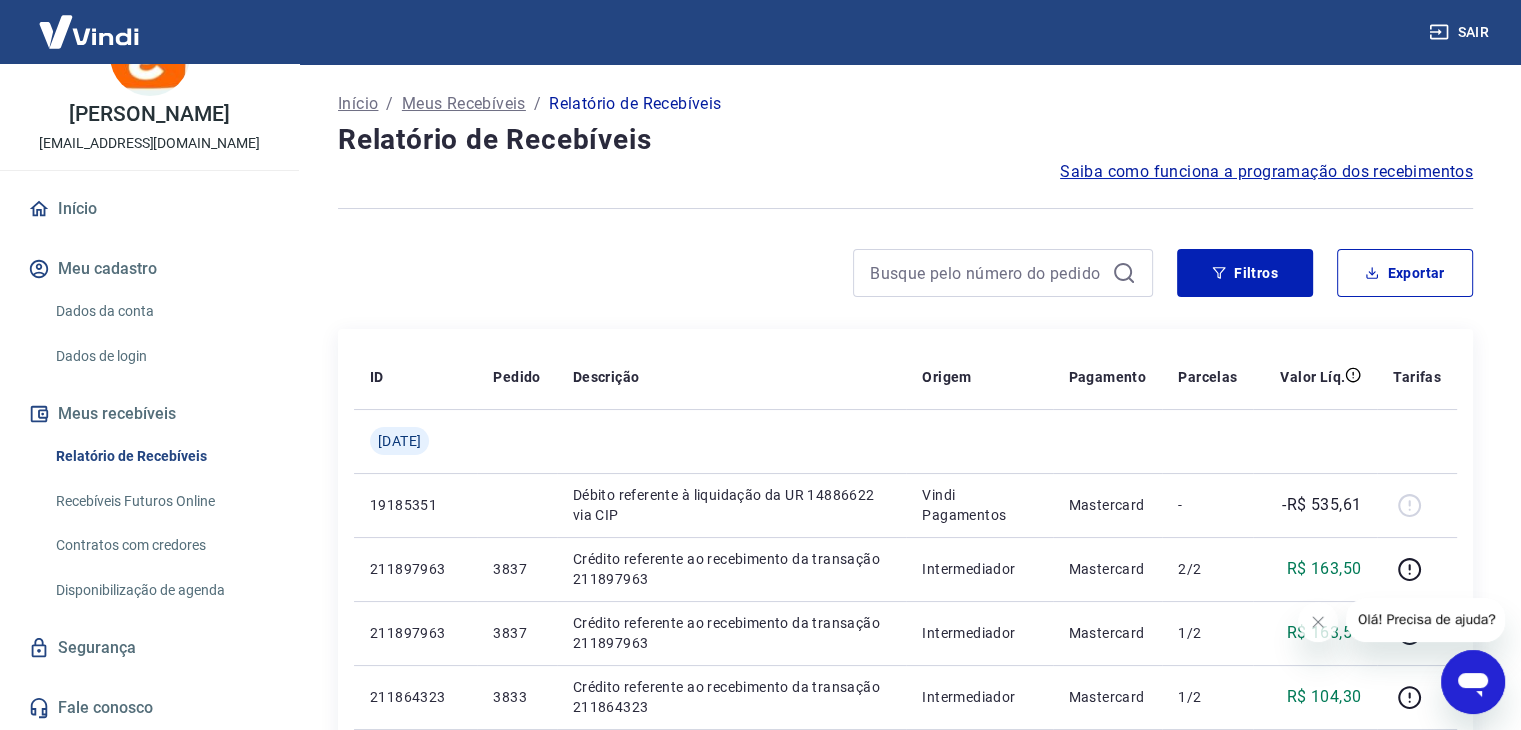 click on "[PERSON_NAME]" at bounding box center (149, 114) 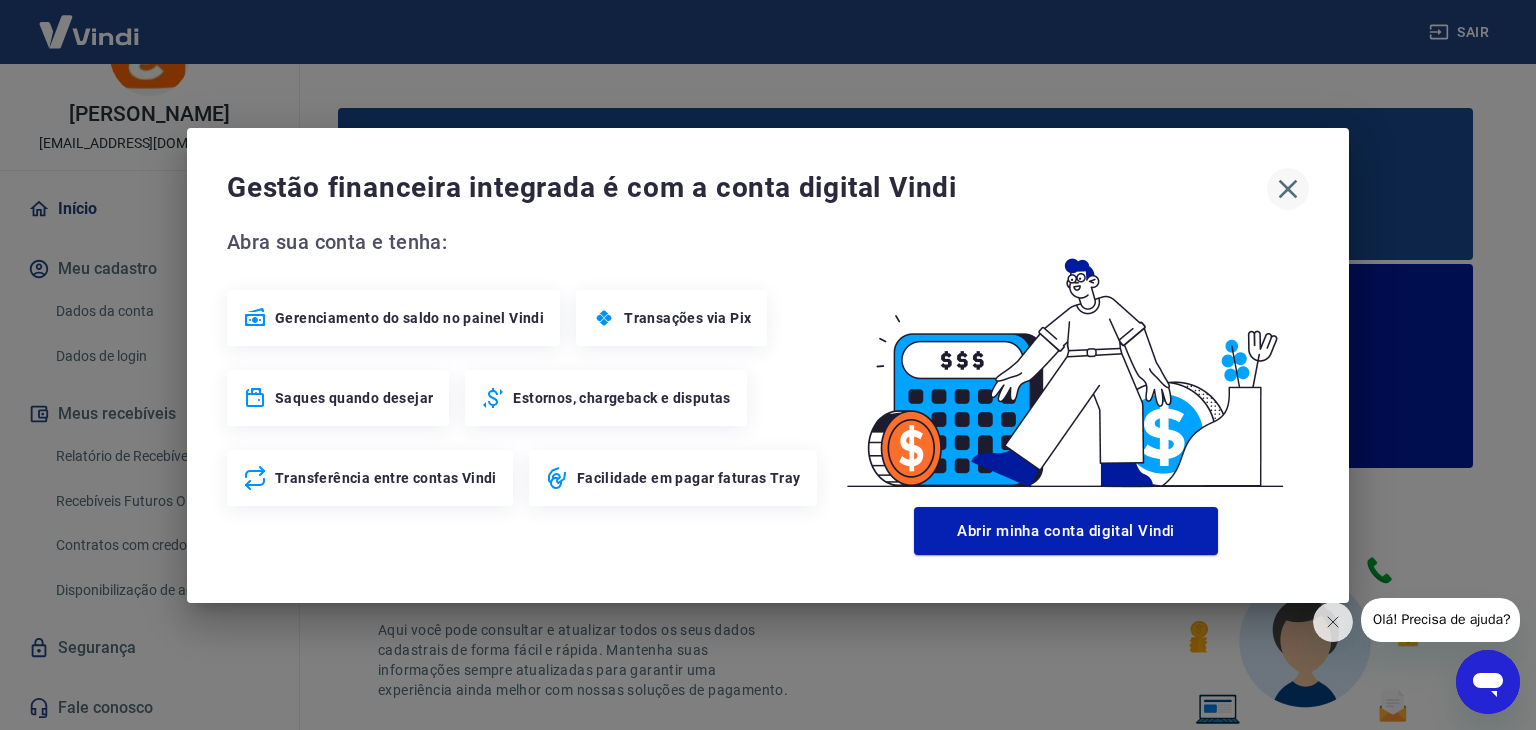 click 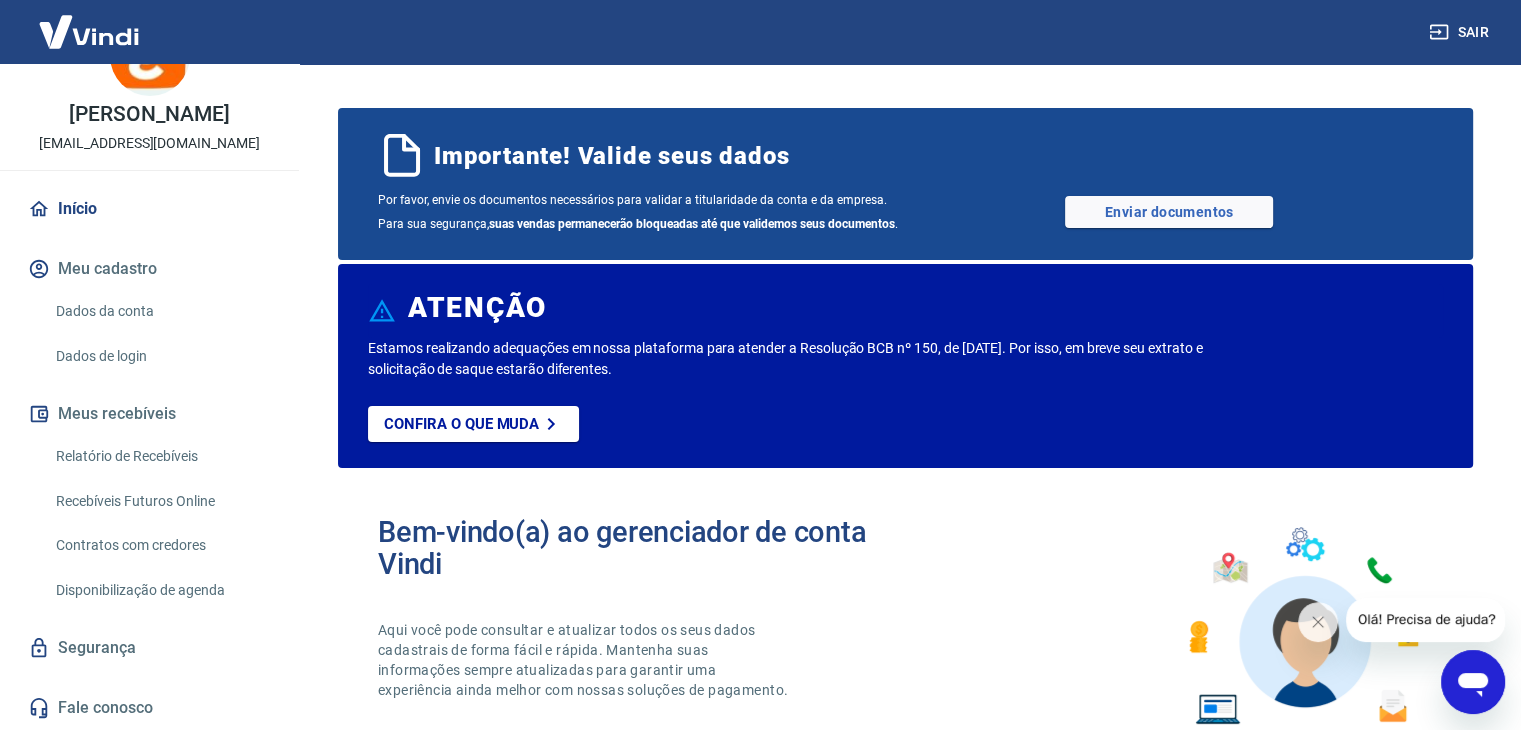 scroll, scrollTop: 0, scrollLeft: 0, axis: both 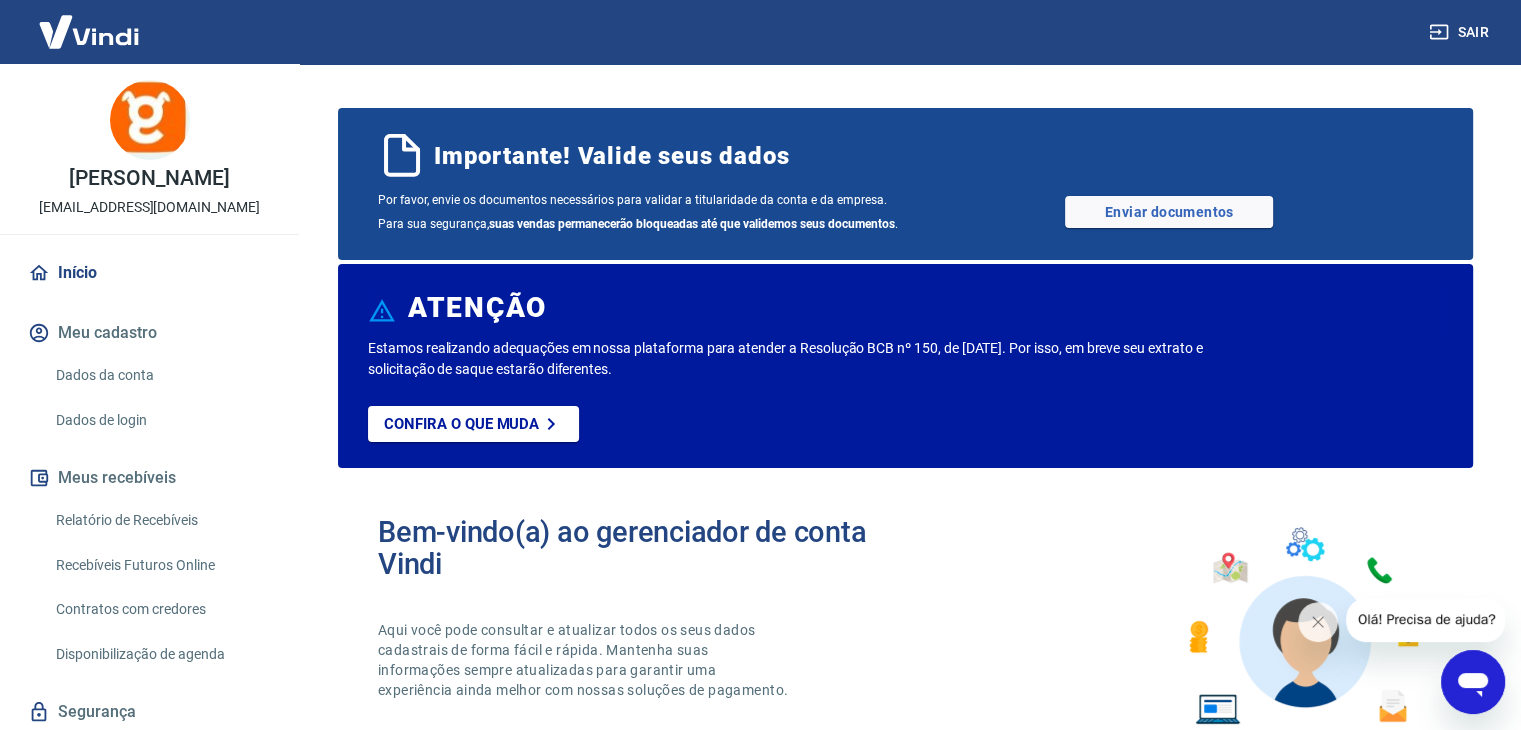 click on "Meu cadastro" at bounding box center [149, 333] 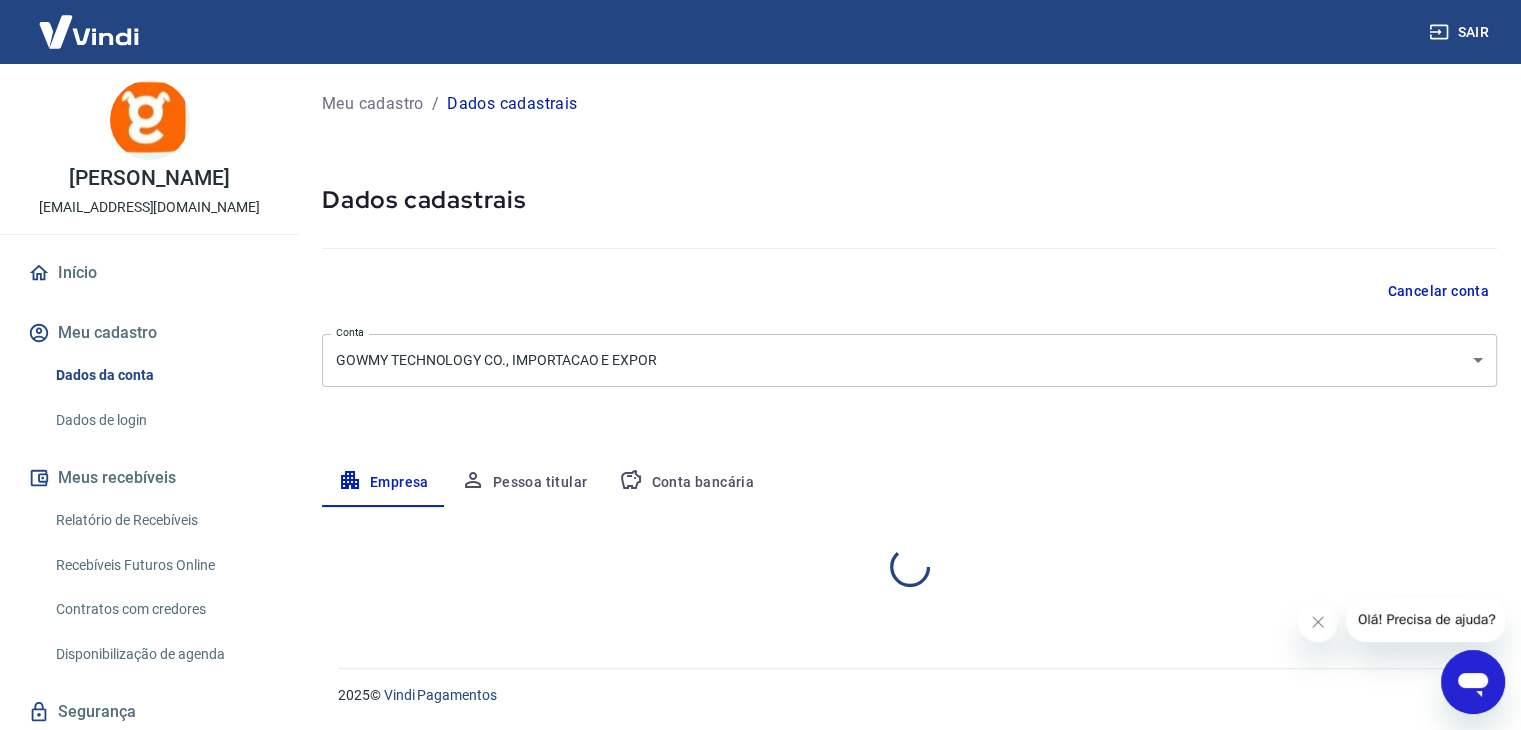 select on "PR" 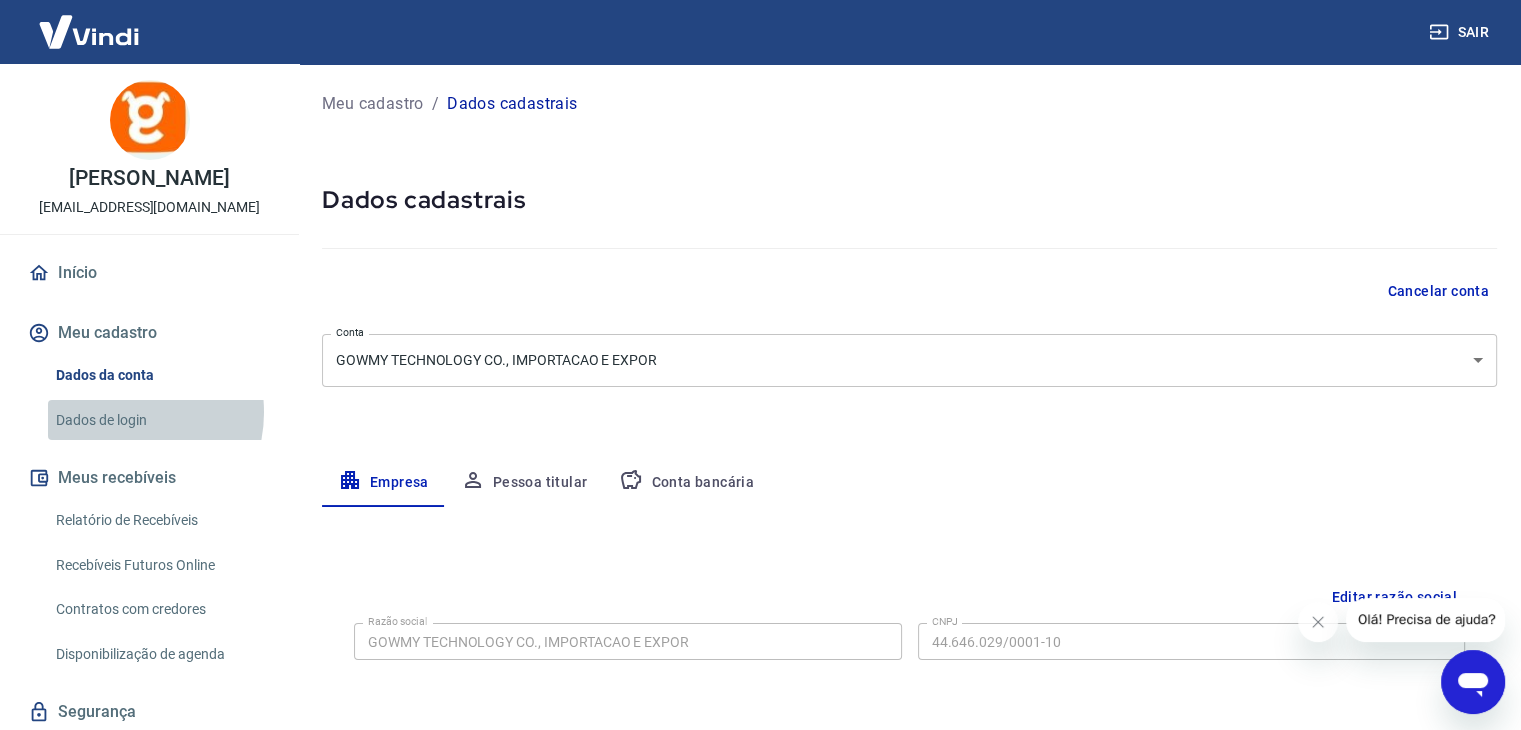 click on "Dados de login" at bounding box center (161, 420) 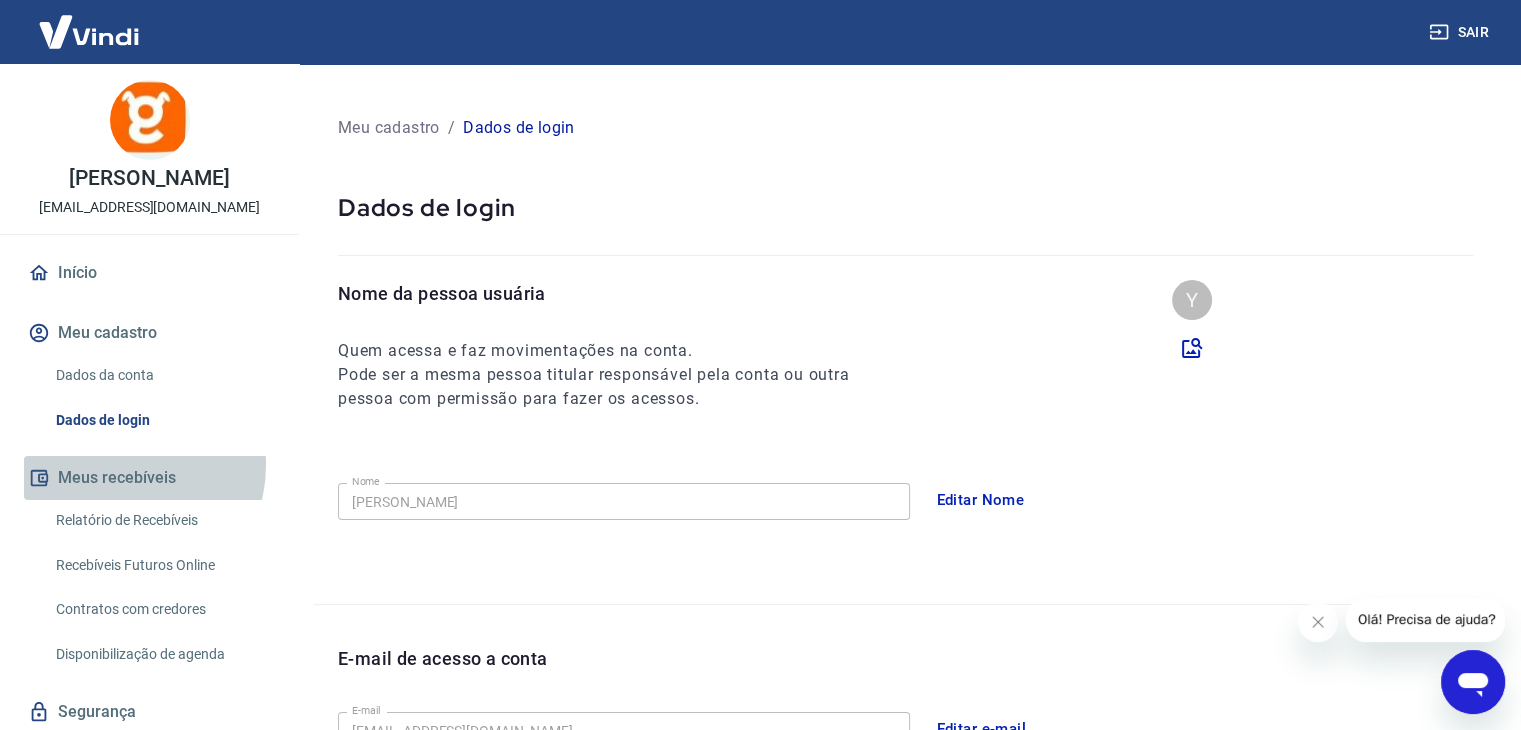 click on "Meus recebíveis" at bounding box center (149, 478) 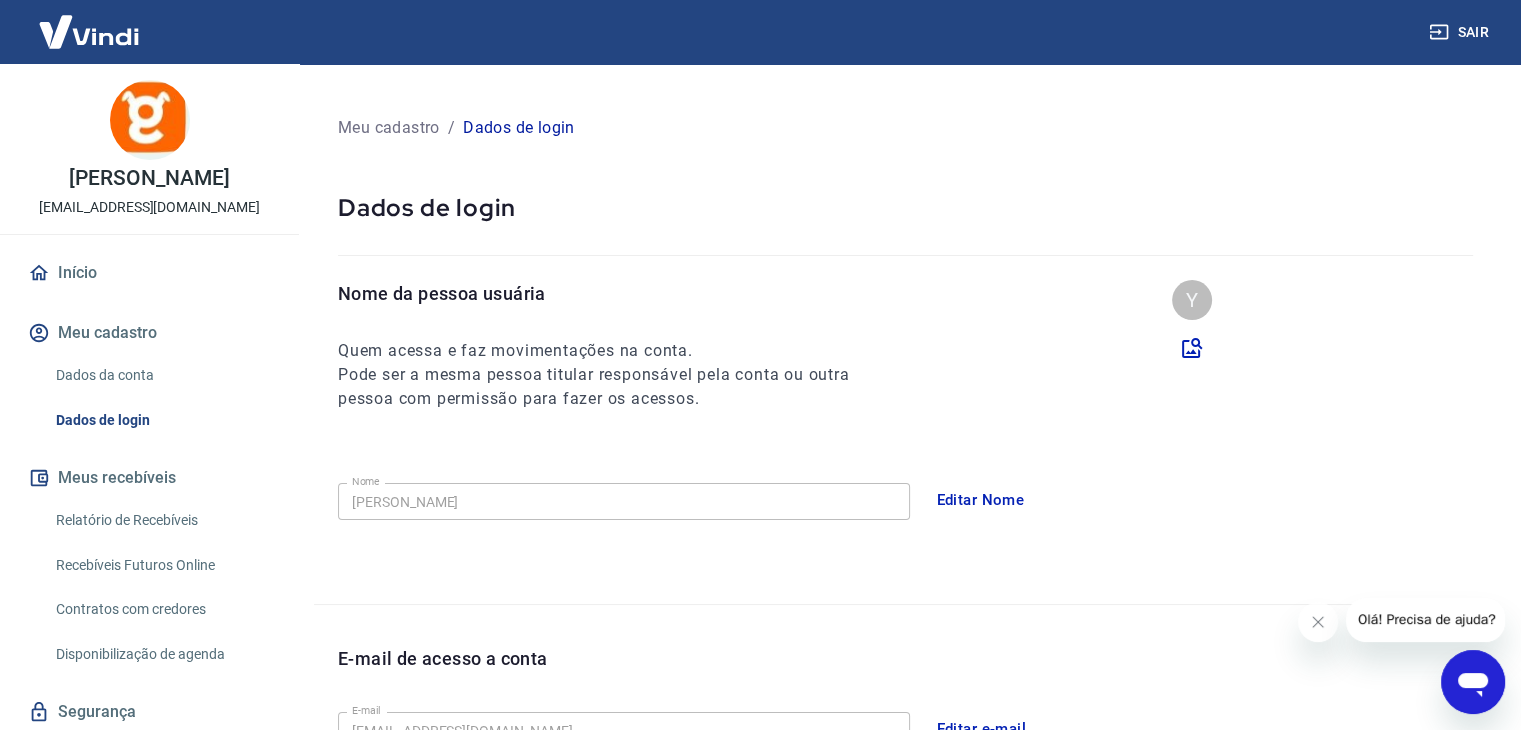 click on "Relatório de Recebíveis" at bounding box center (161, 520) 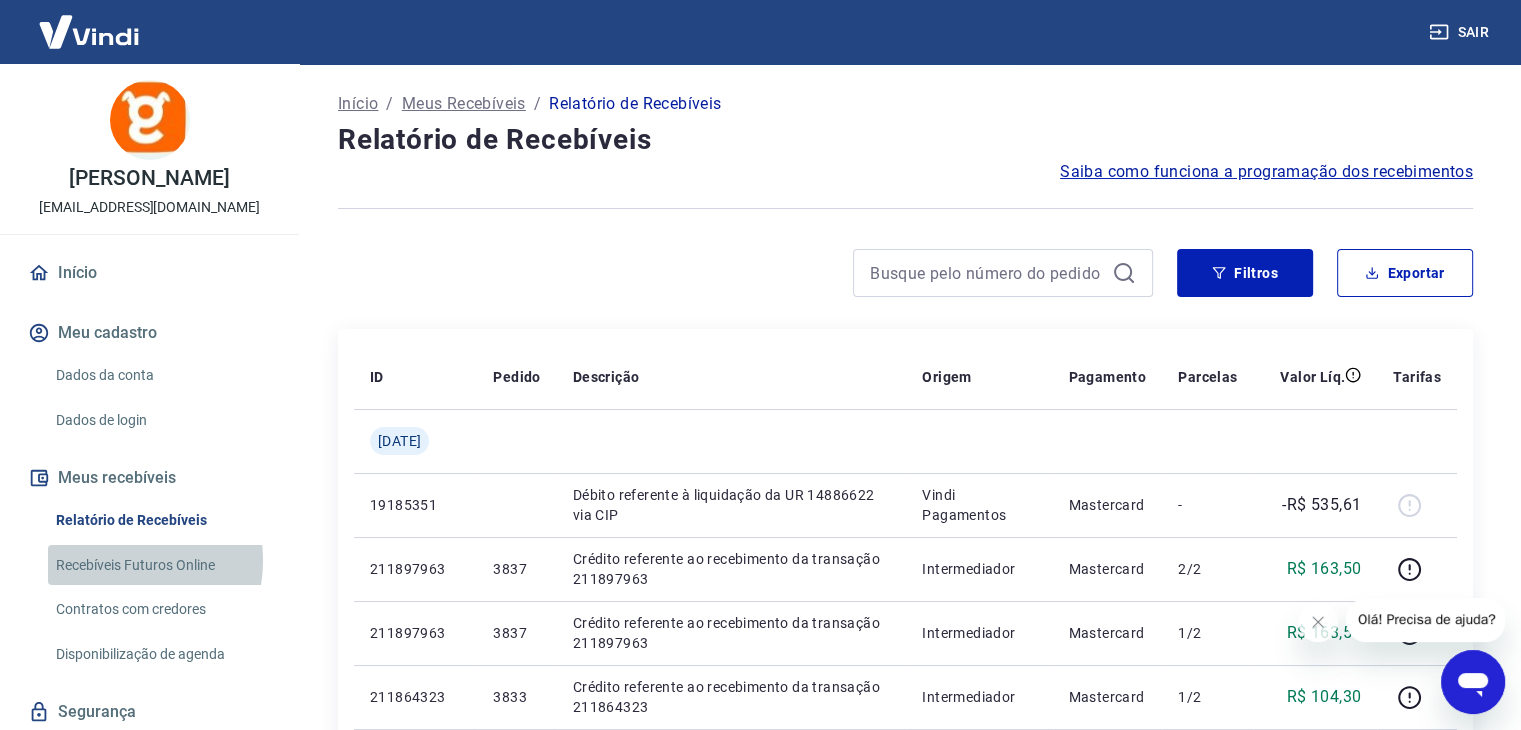 click on "Recebíveis Futuros Online" at bounding box center (161, 565) 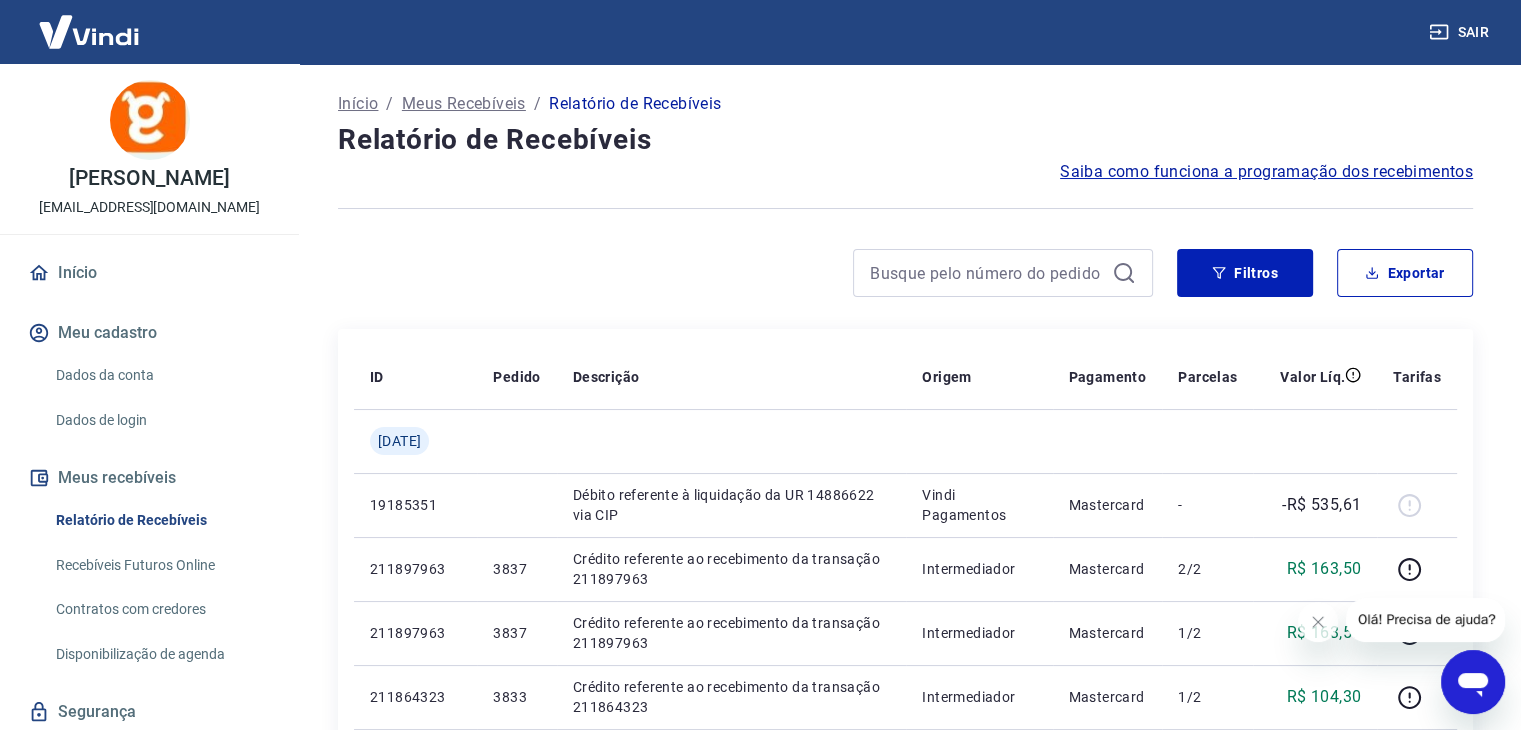 click 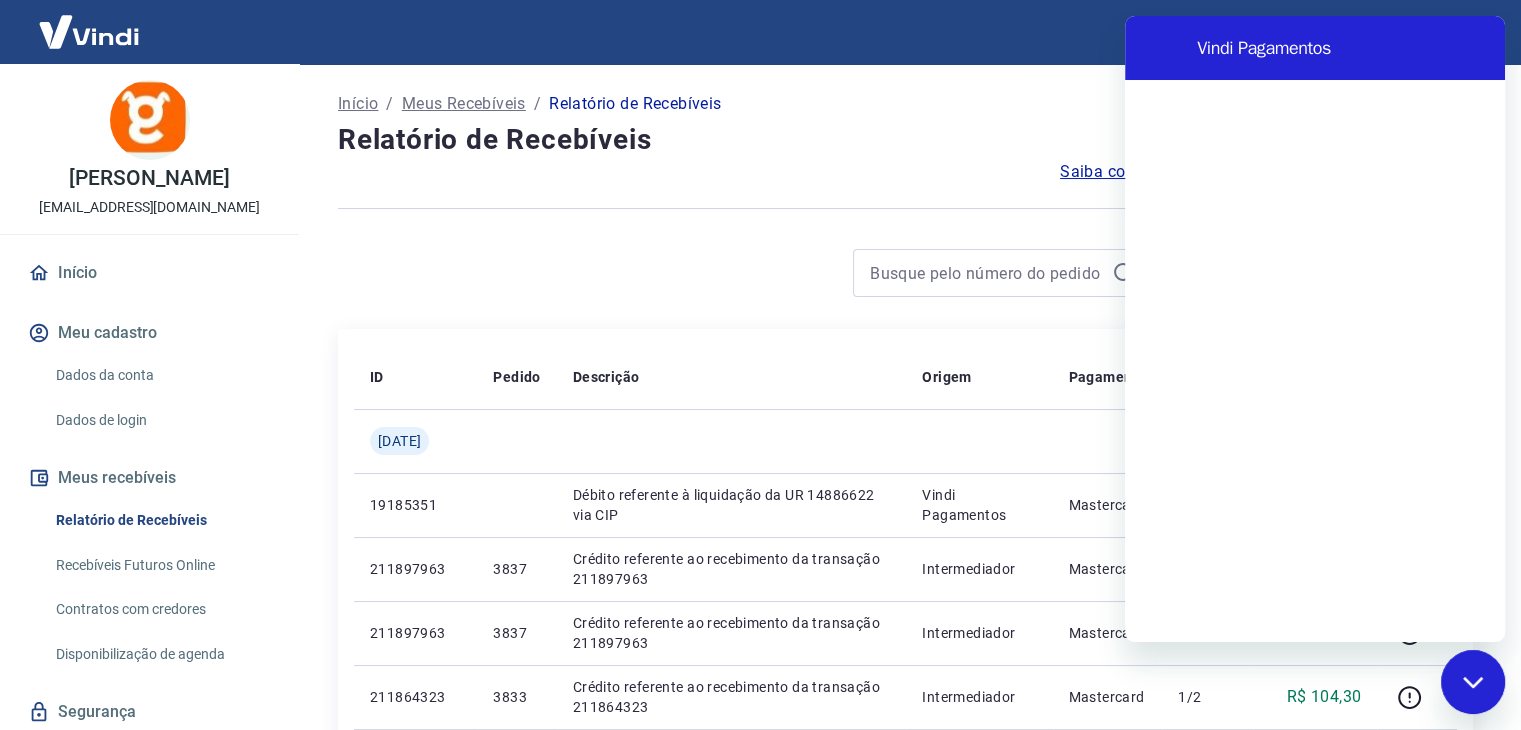 scroll, scrollTop: 0, scrollLeft: 0, axis: both 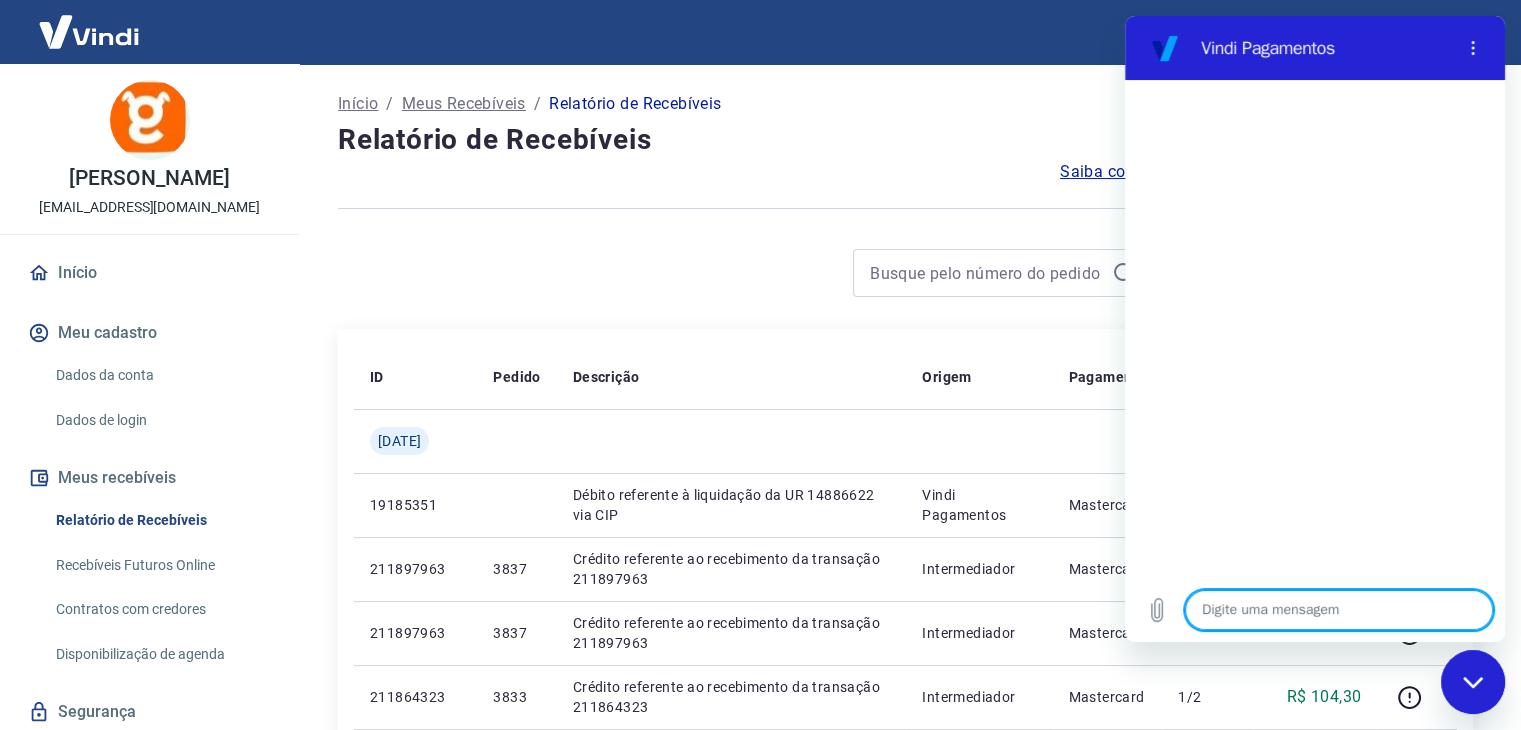 type on "B" 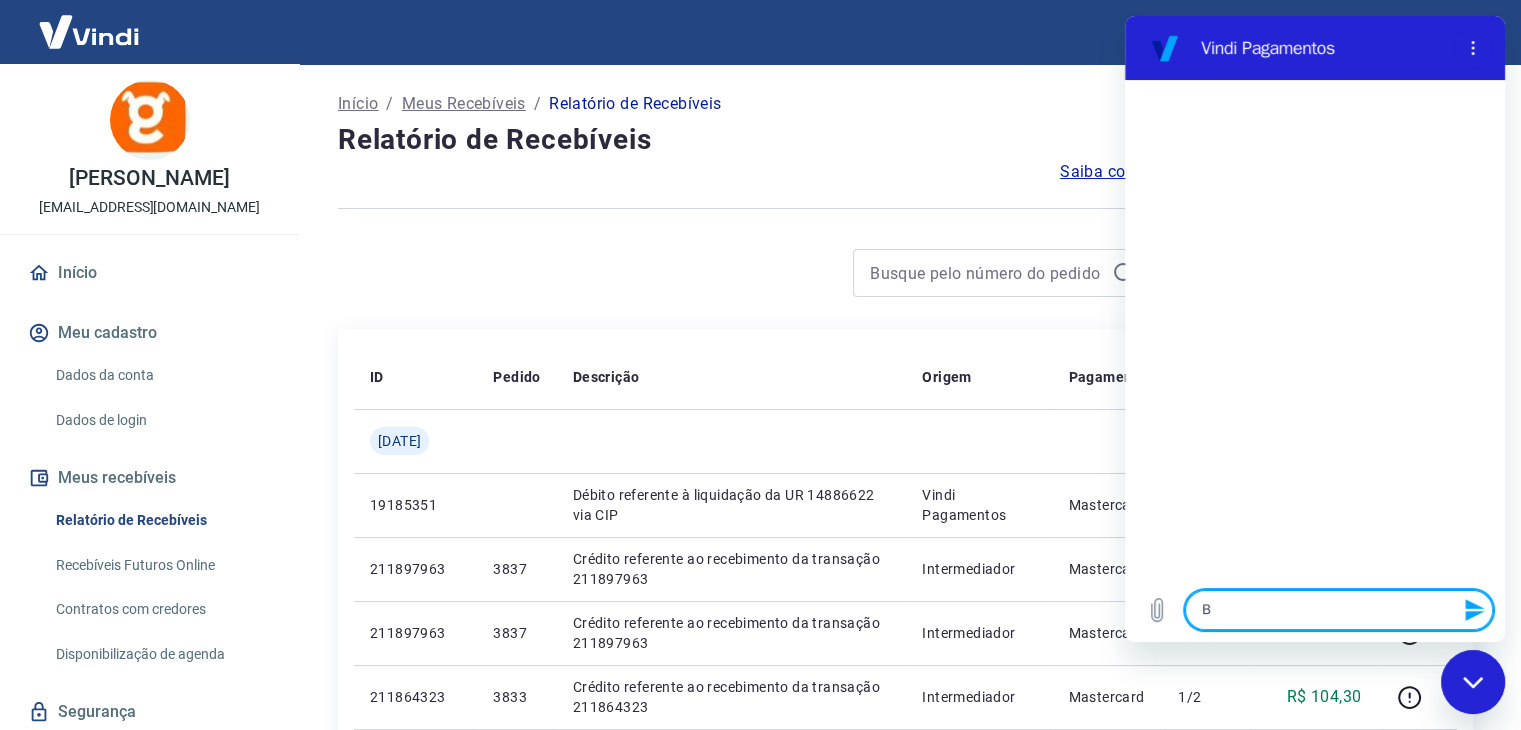 type on "Bo" 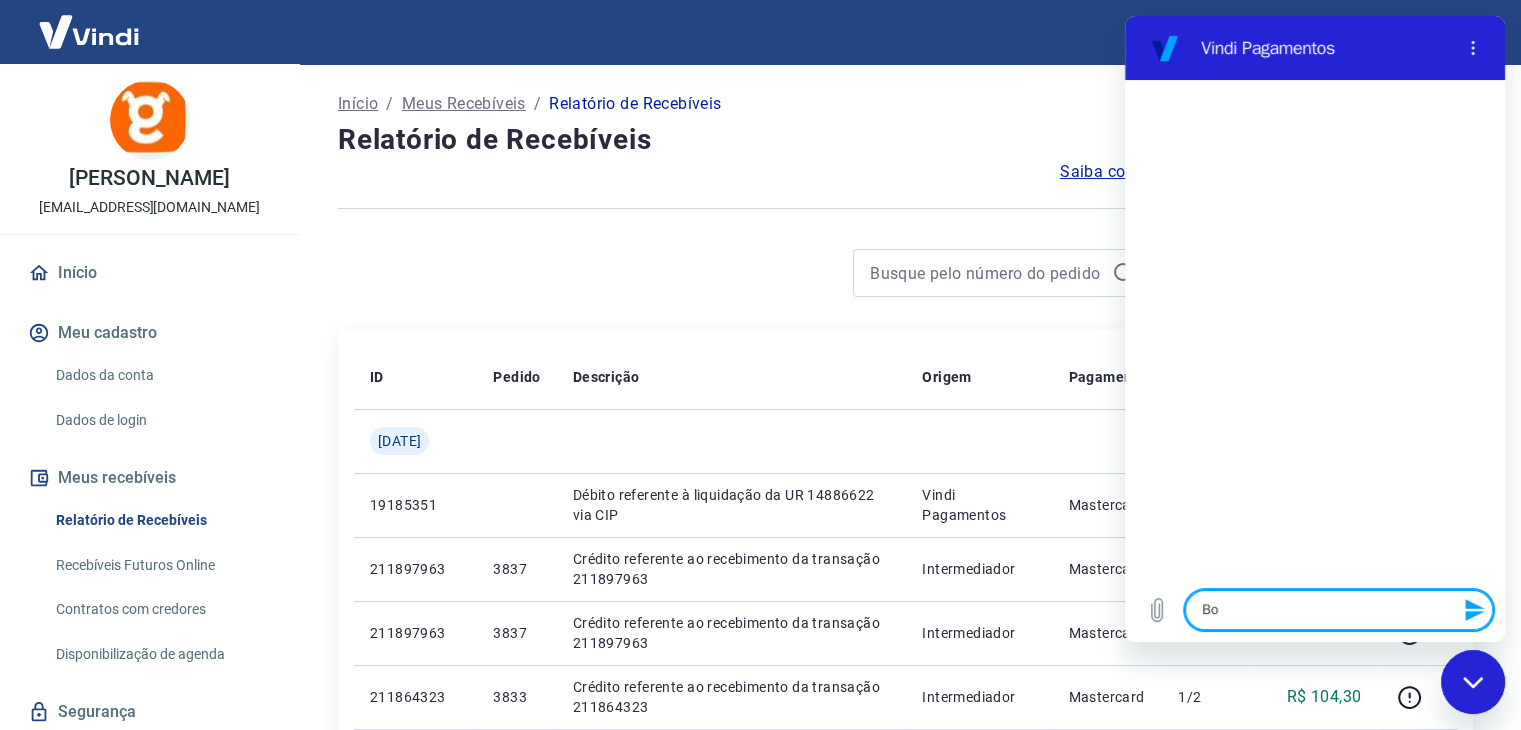 type on "Boa" 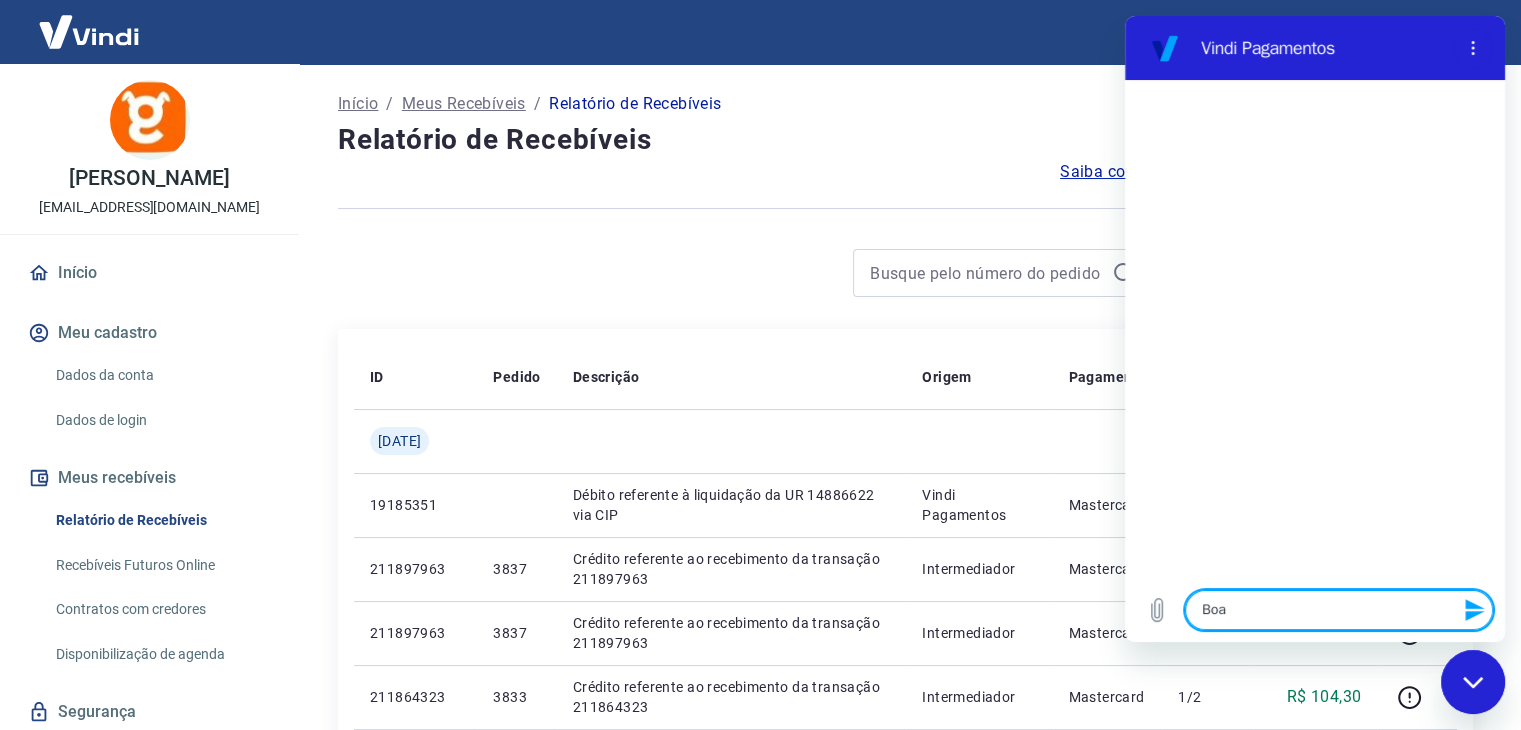 type on "Boa" 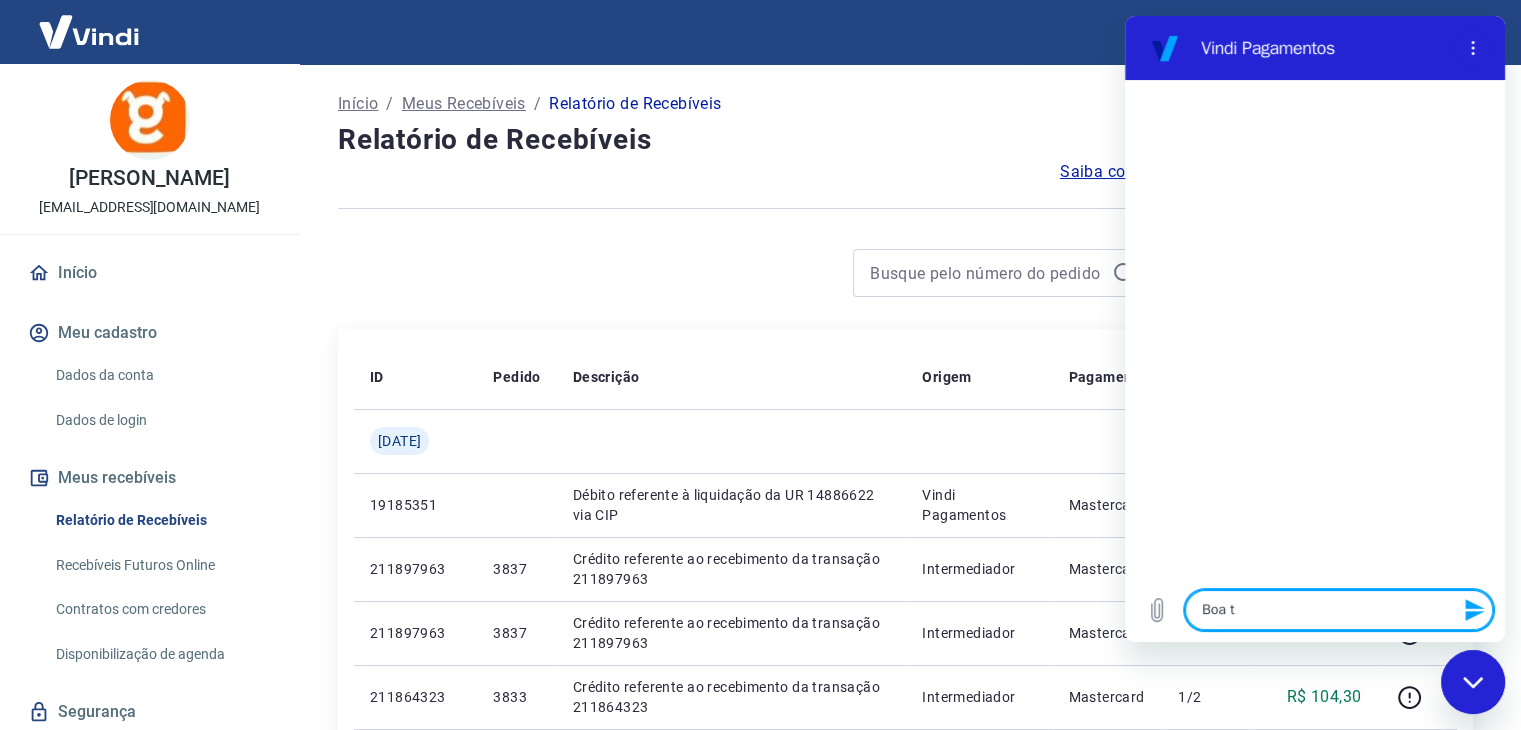 type on "Boa ta" 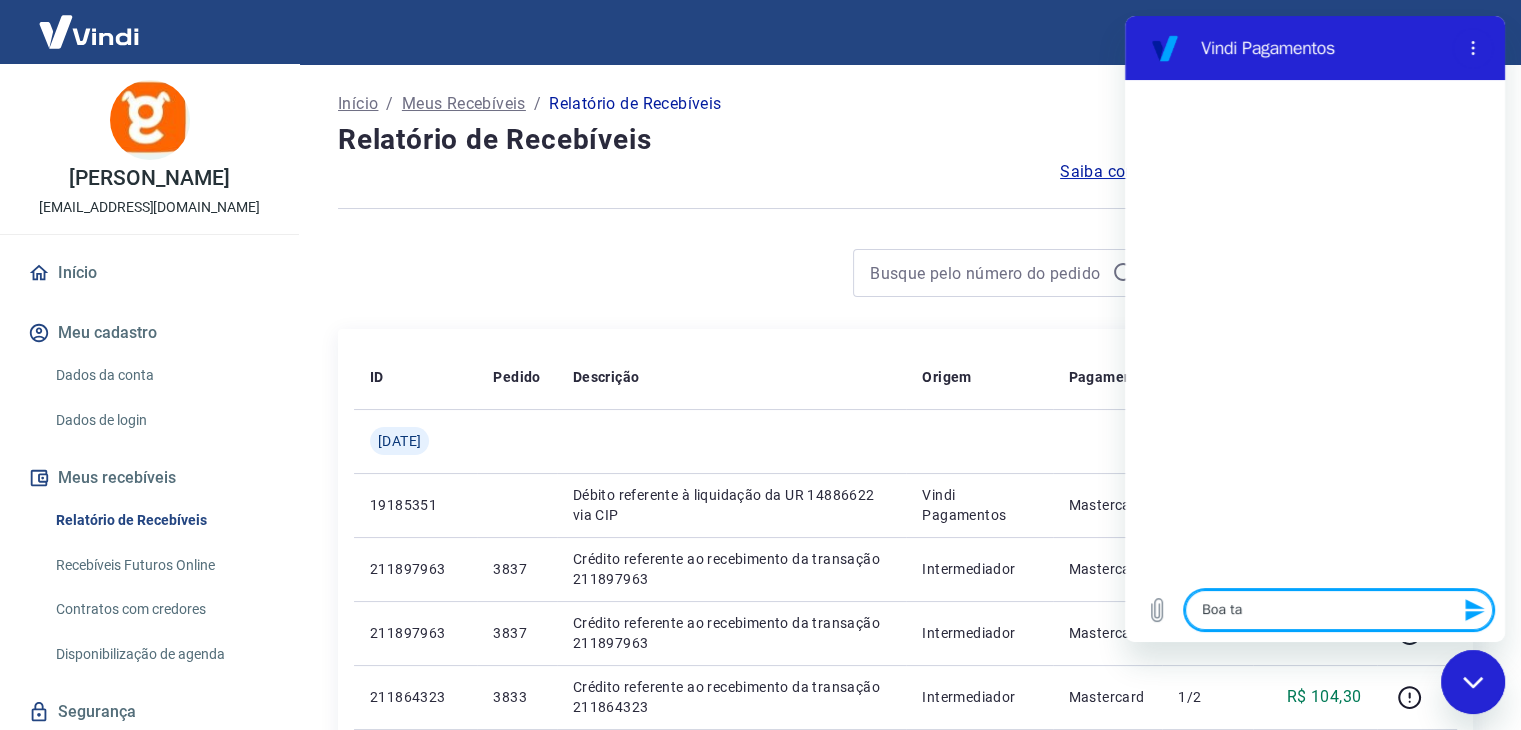 type on "Boa tar" 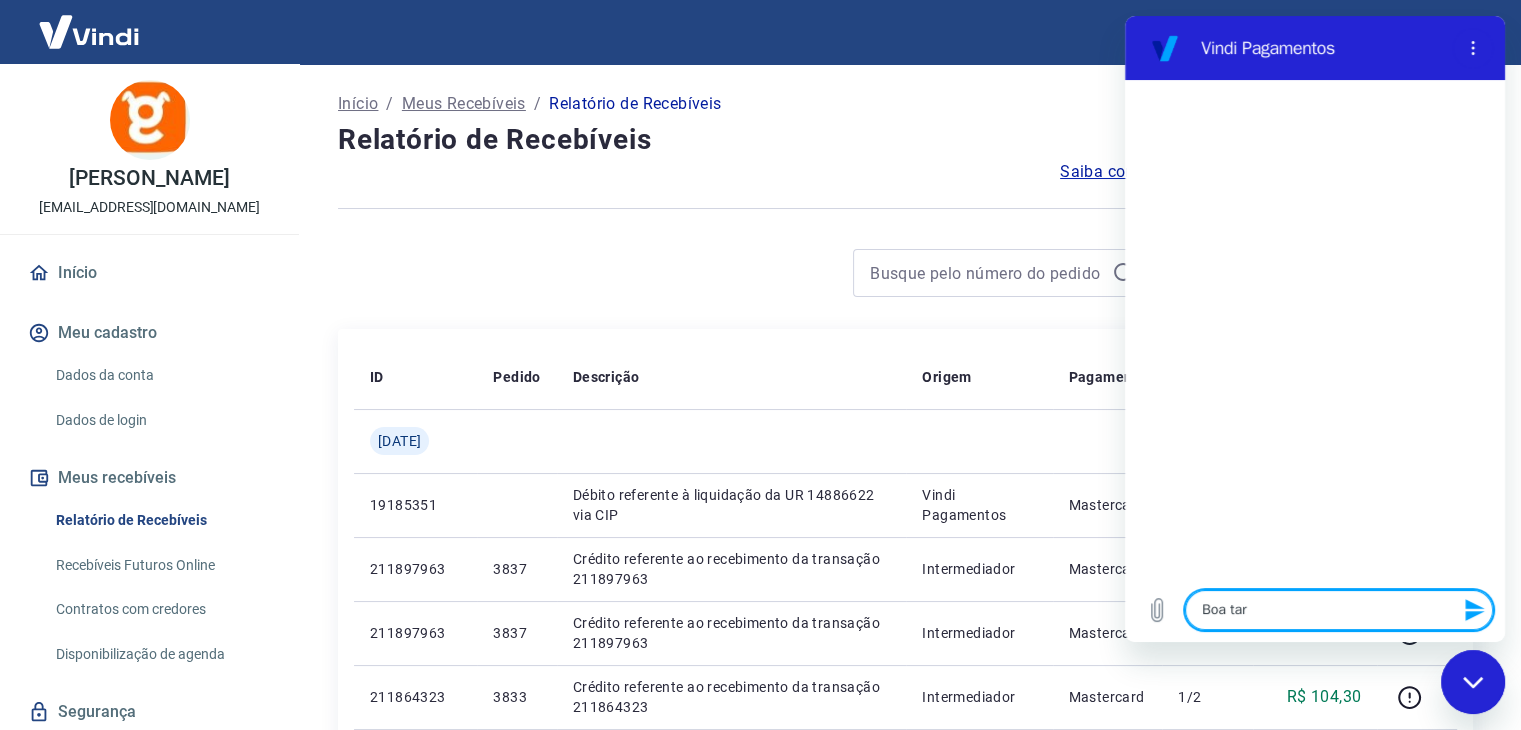 type on "Boa tard" 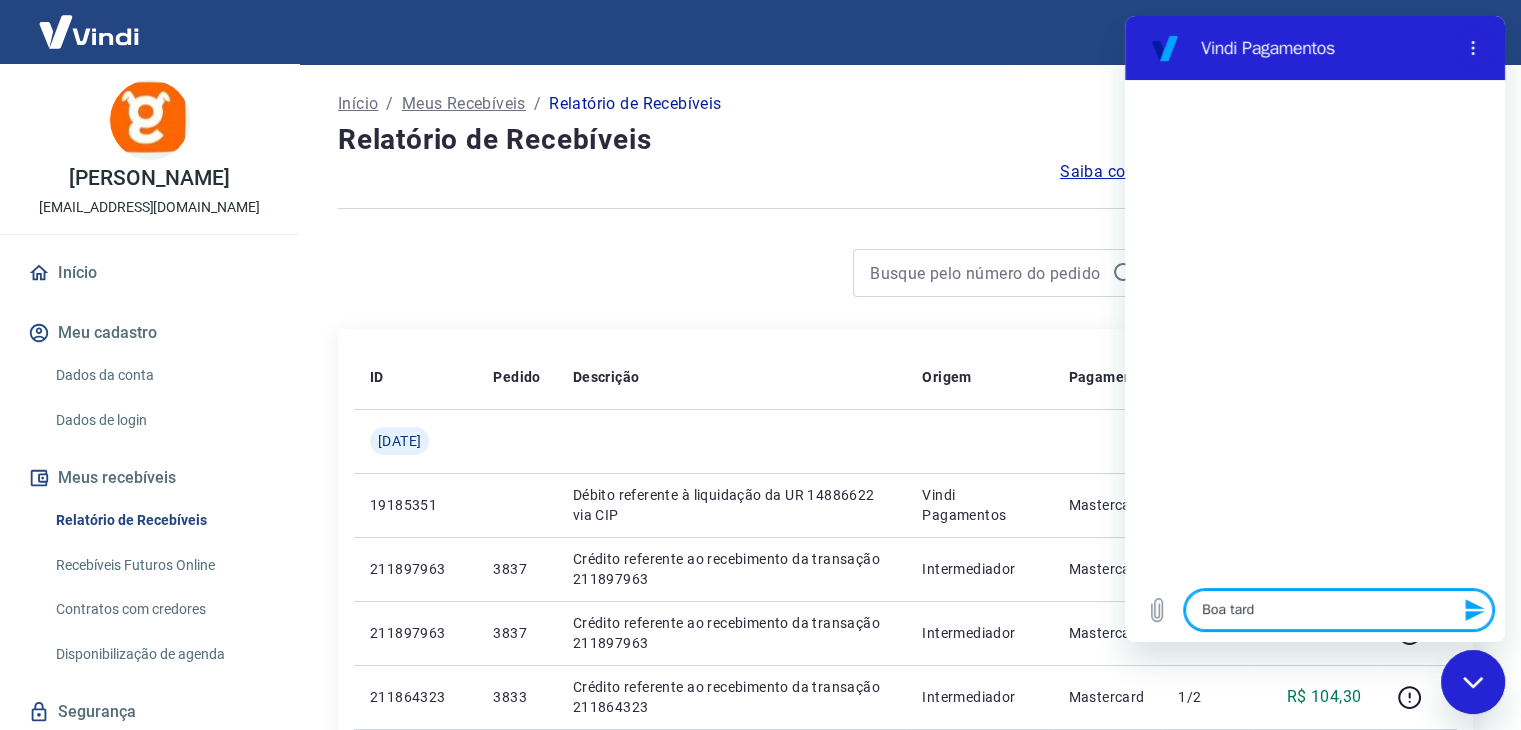 type on "Boa tarde" 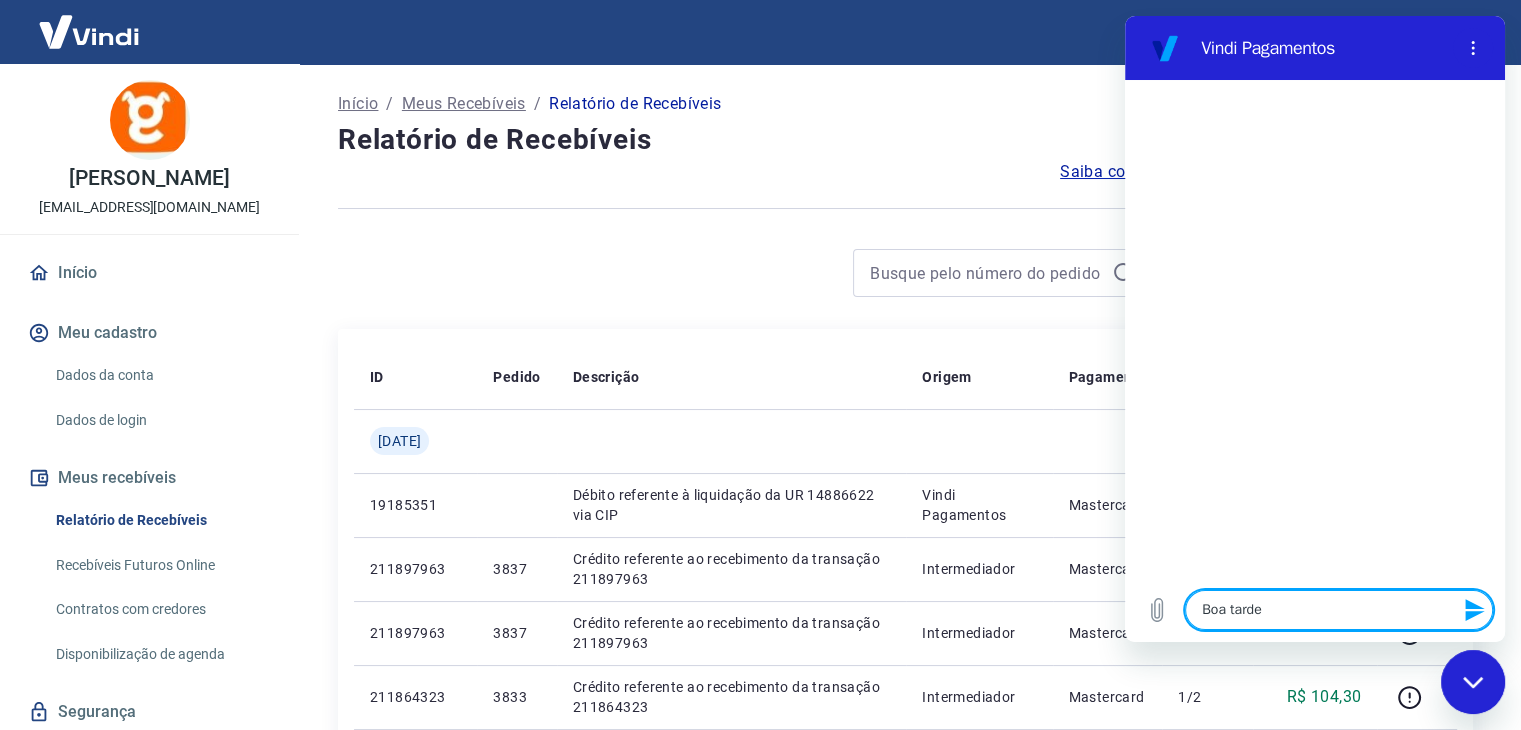 type 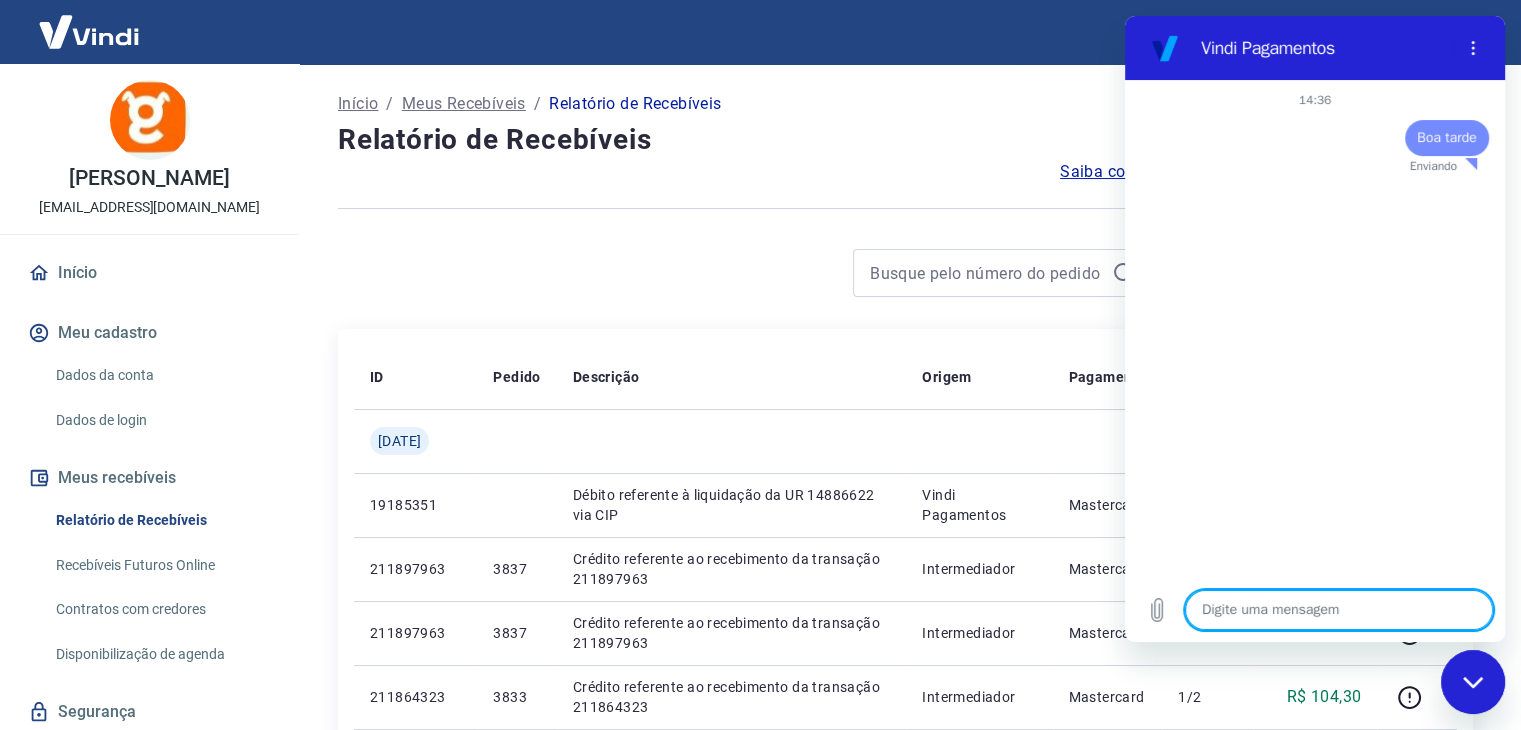 type on "x" 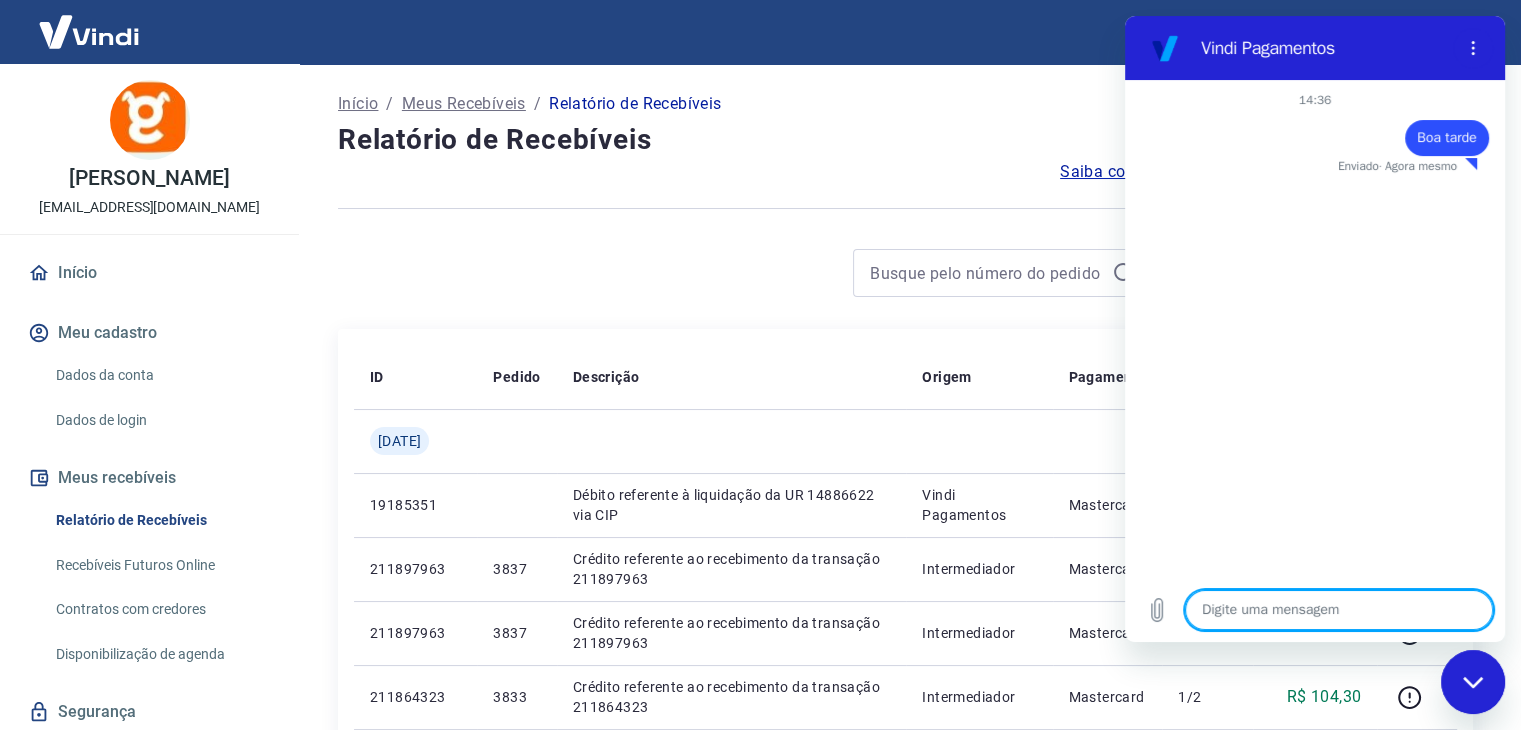 type on "R" 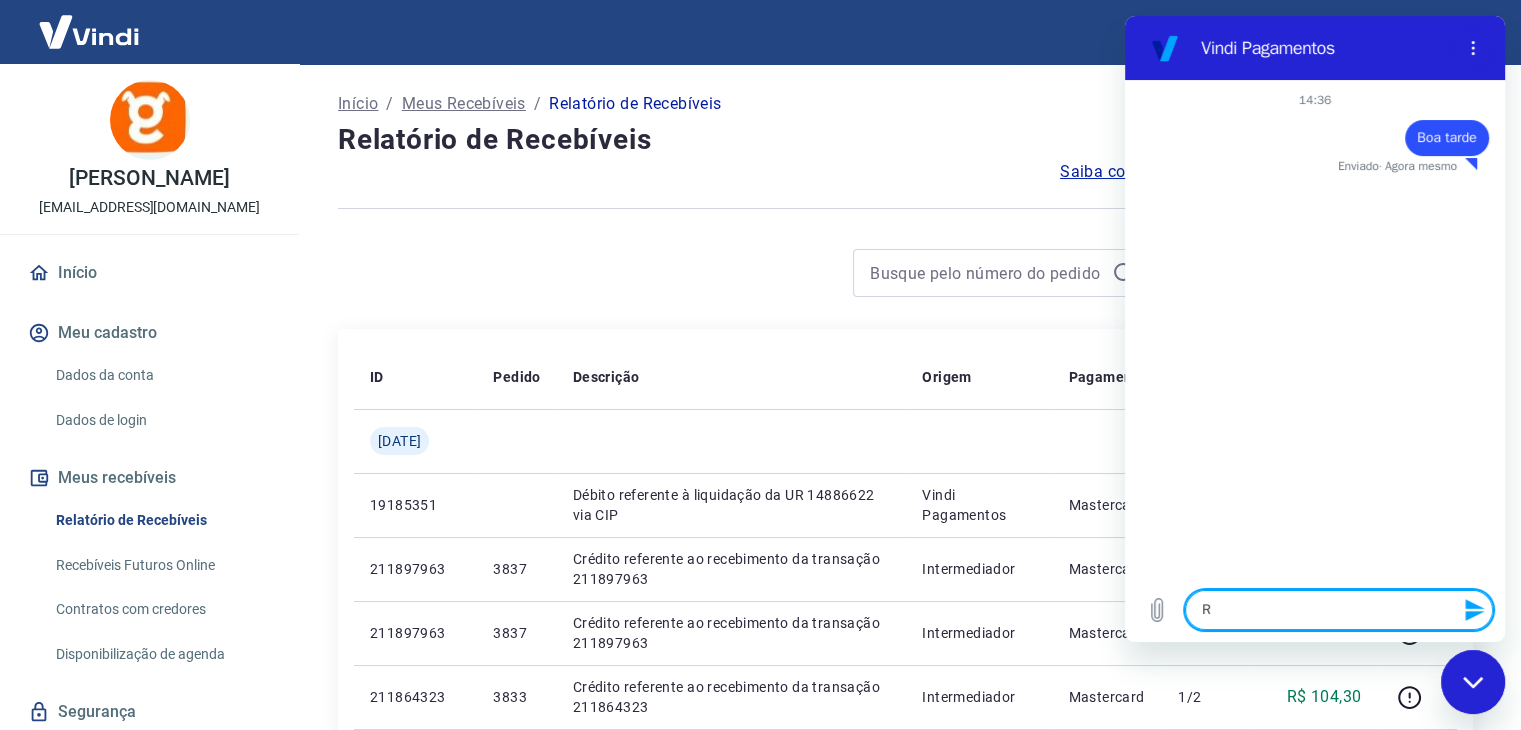type on "Re" 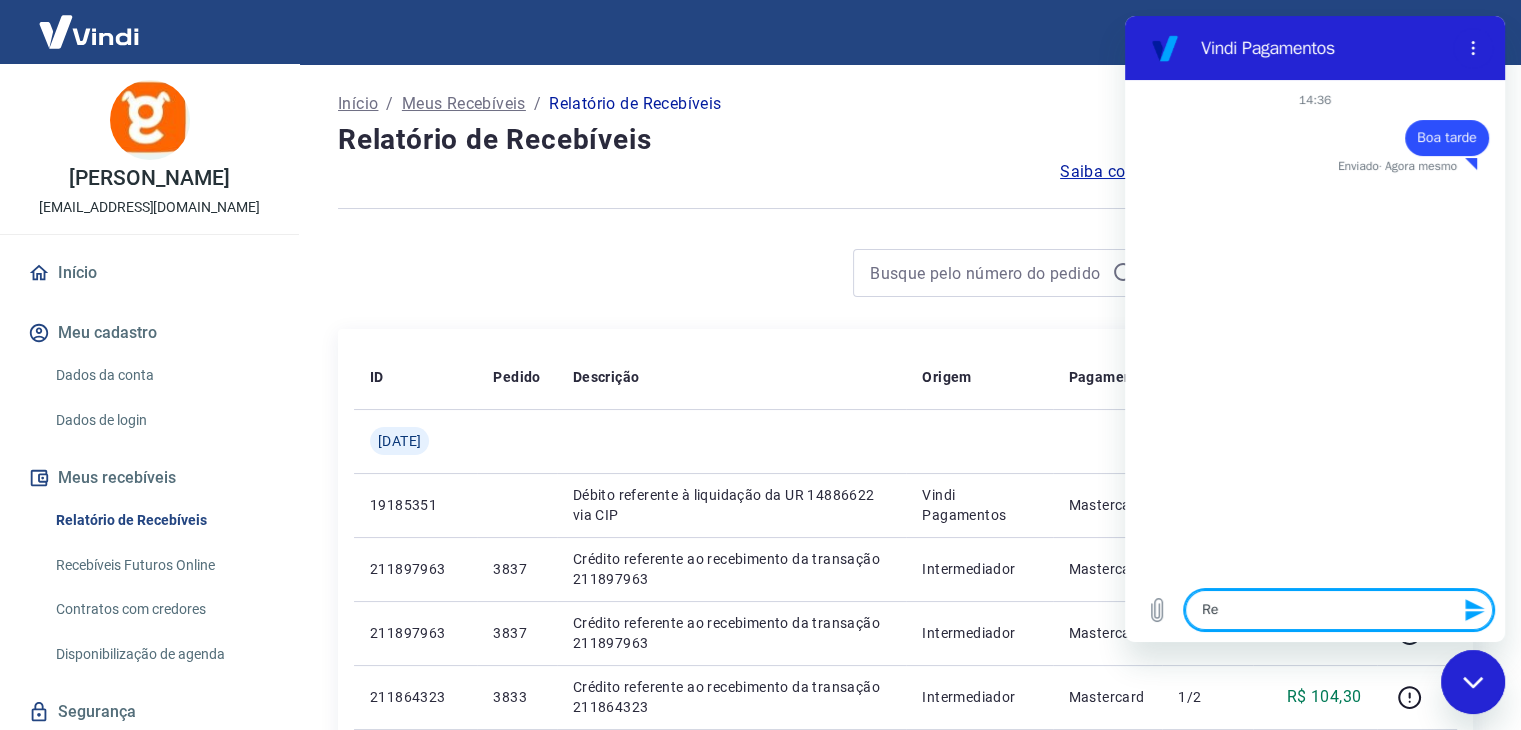 type on "Ref" 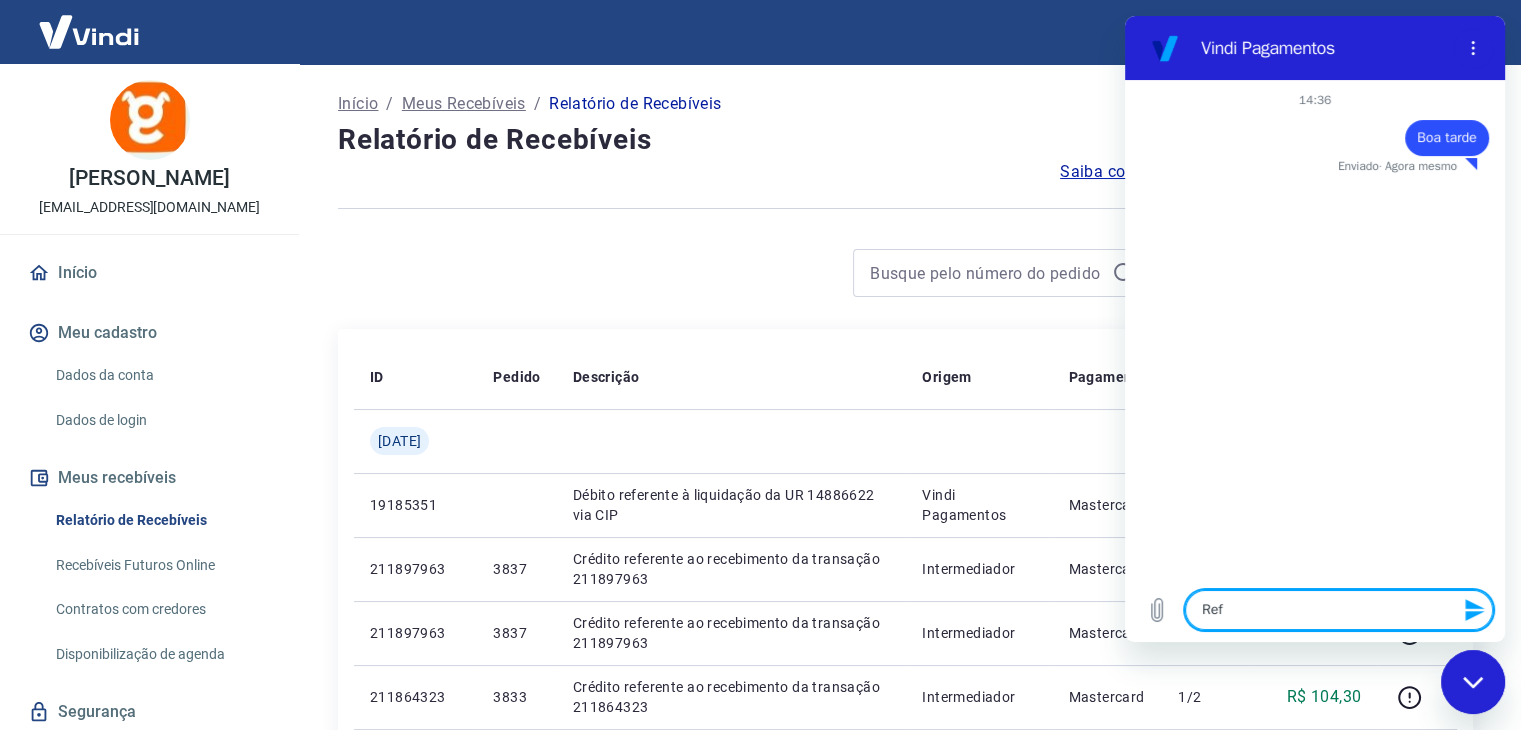 type on "Ref." 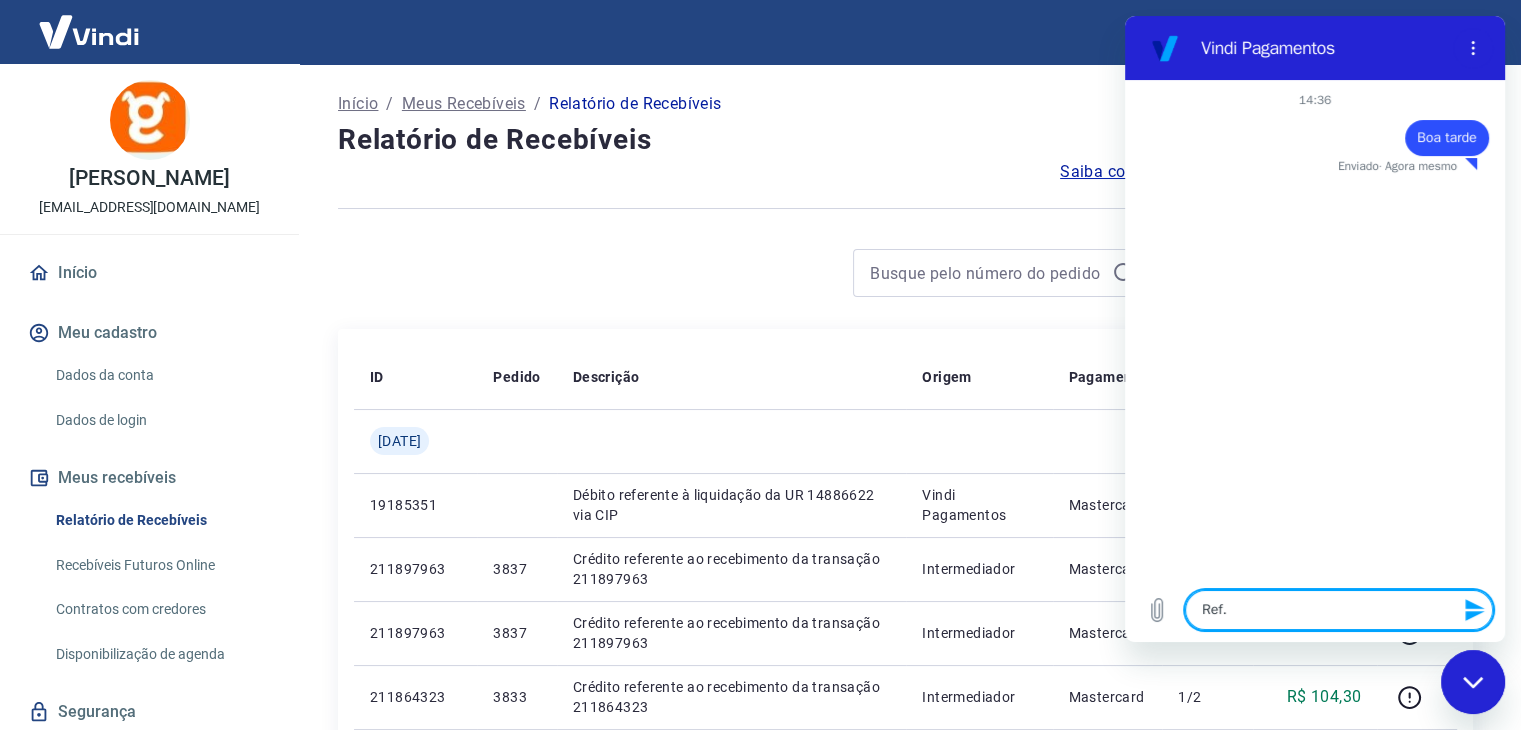 type on "Ref." 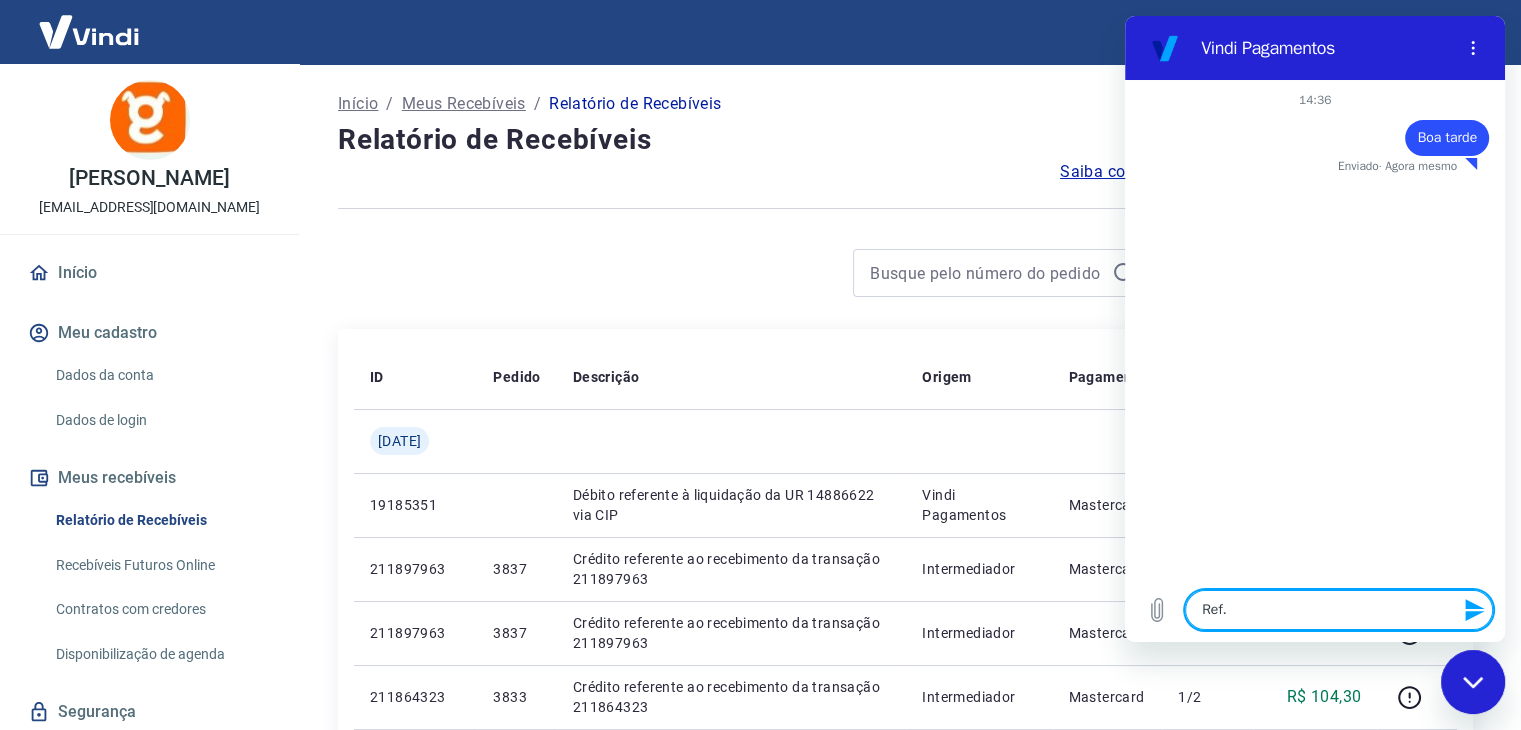 type on "x" 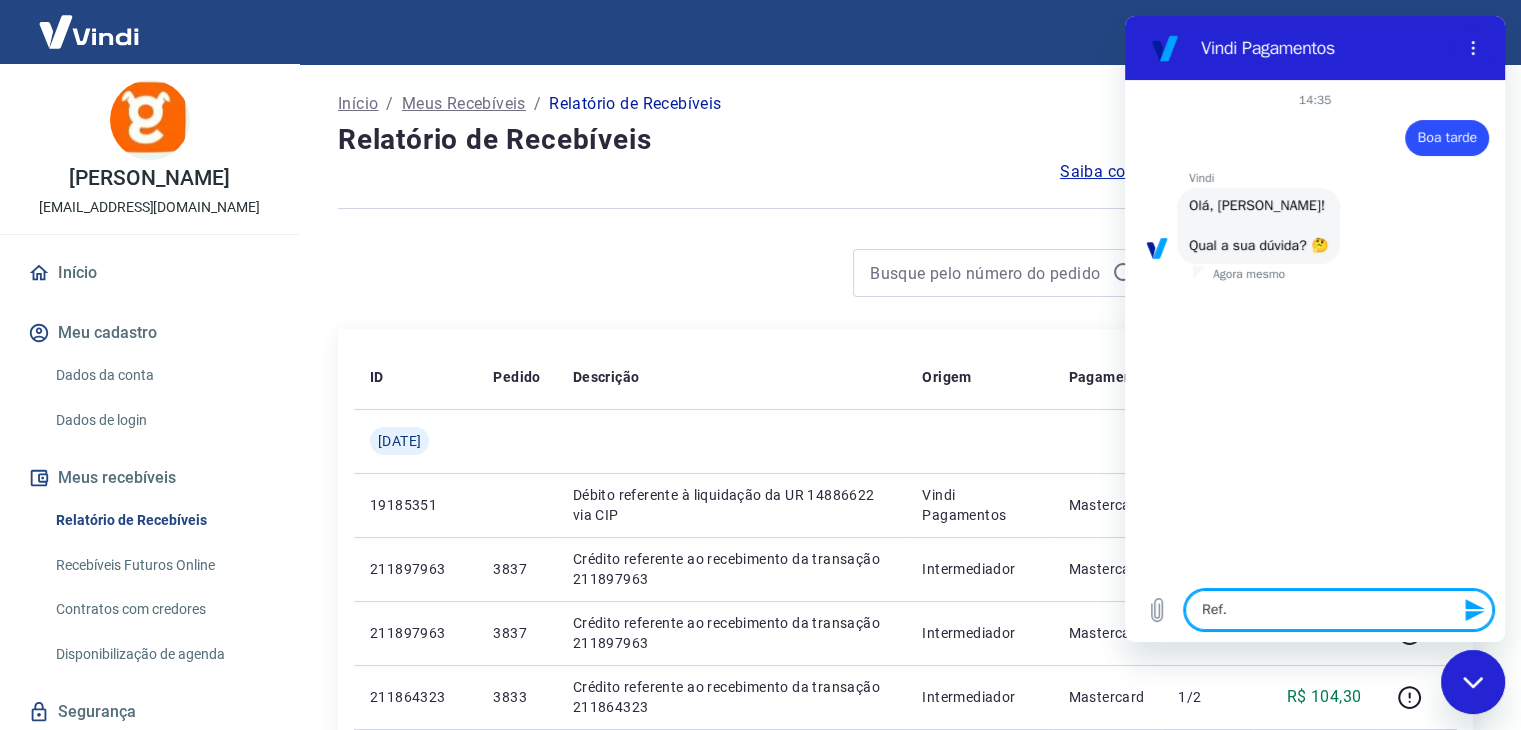 type on "Ref. p" 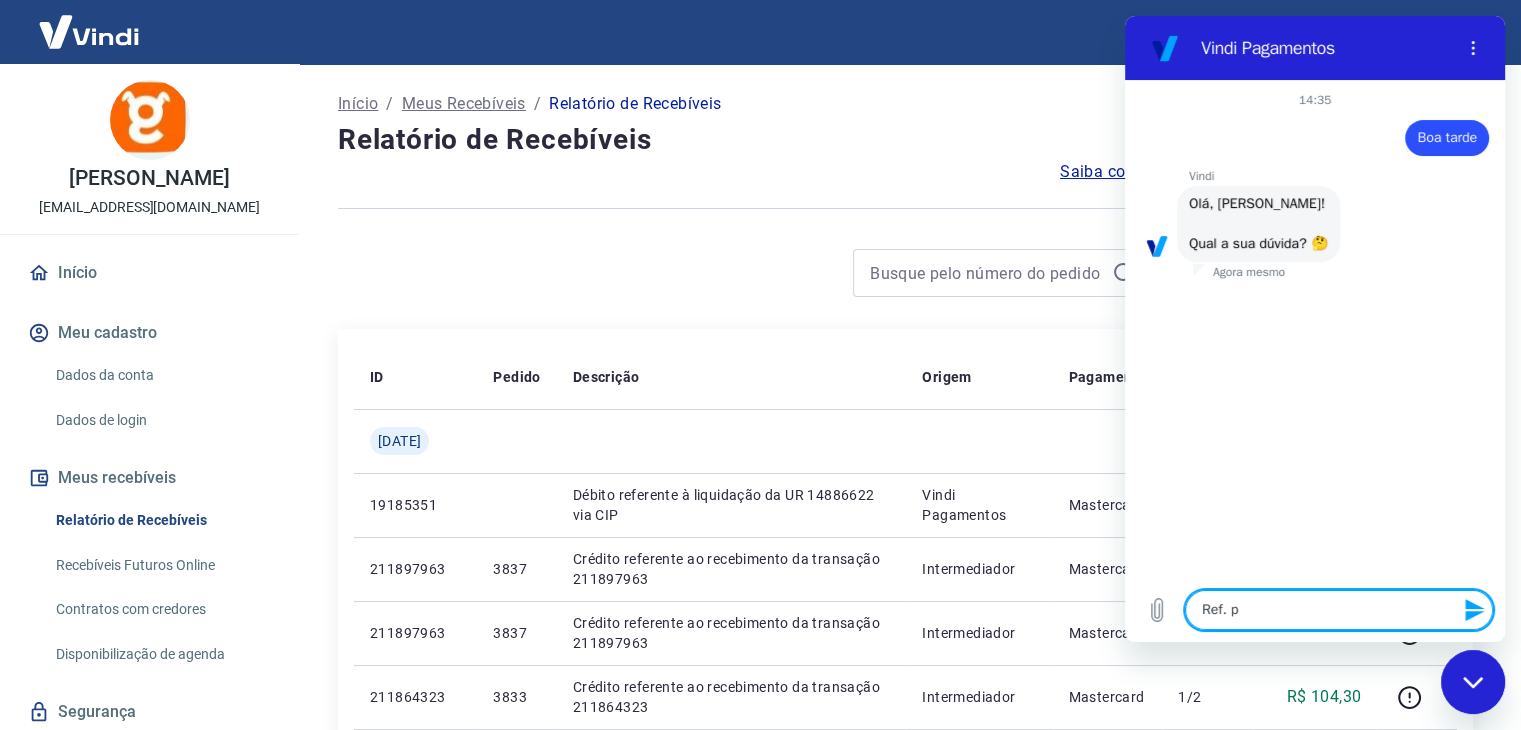 type on "Ref. pd" 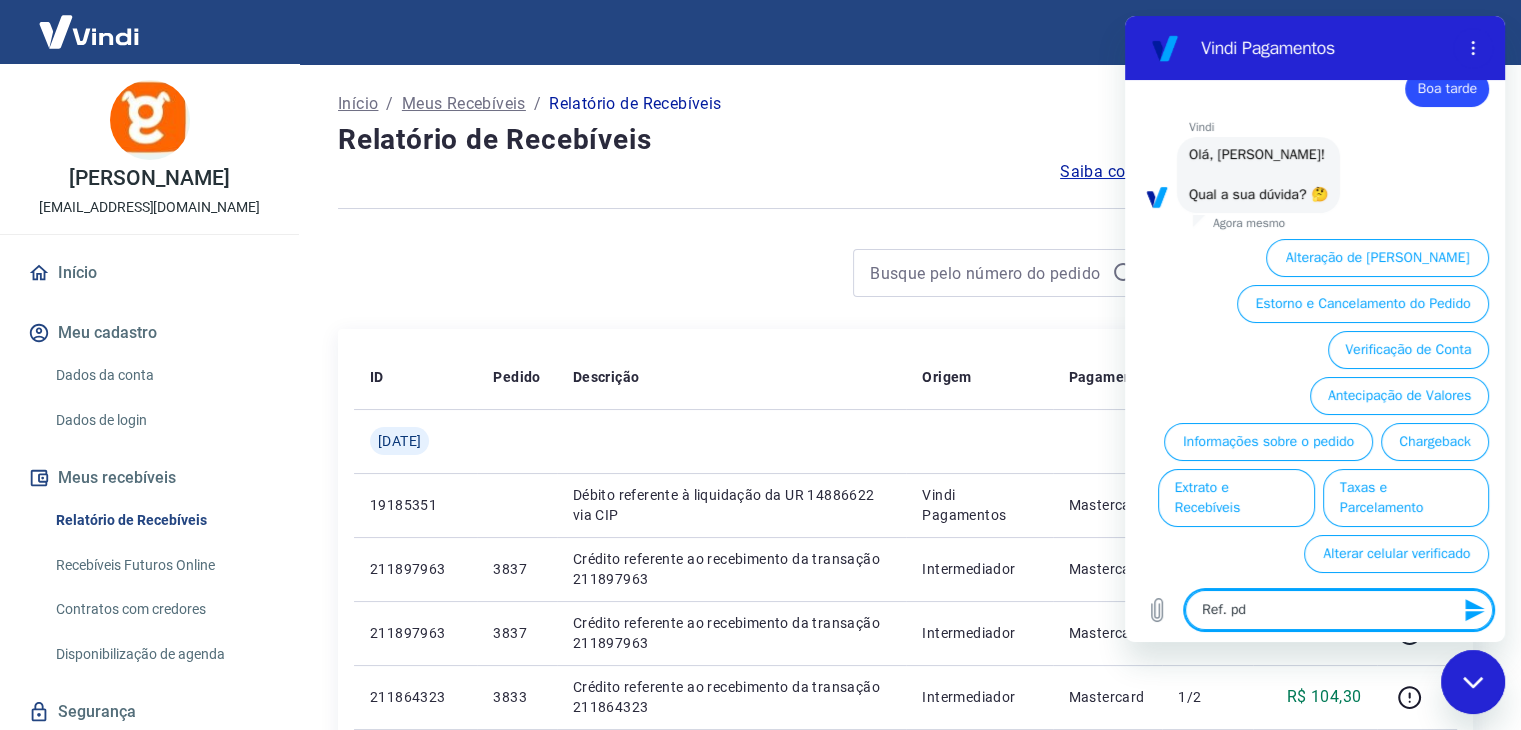 scroll, scrollTop: 72, scrollLeft: 0, axis: vertical 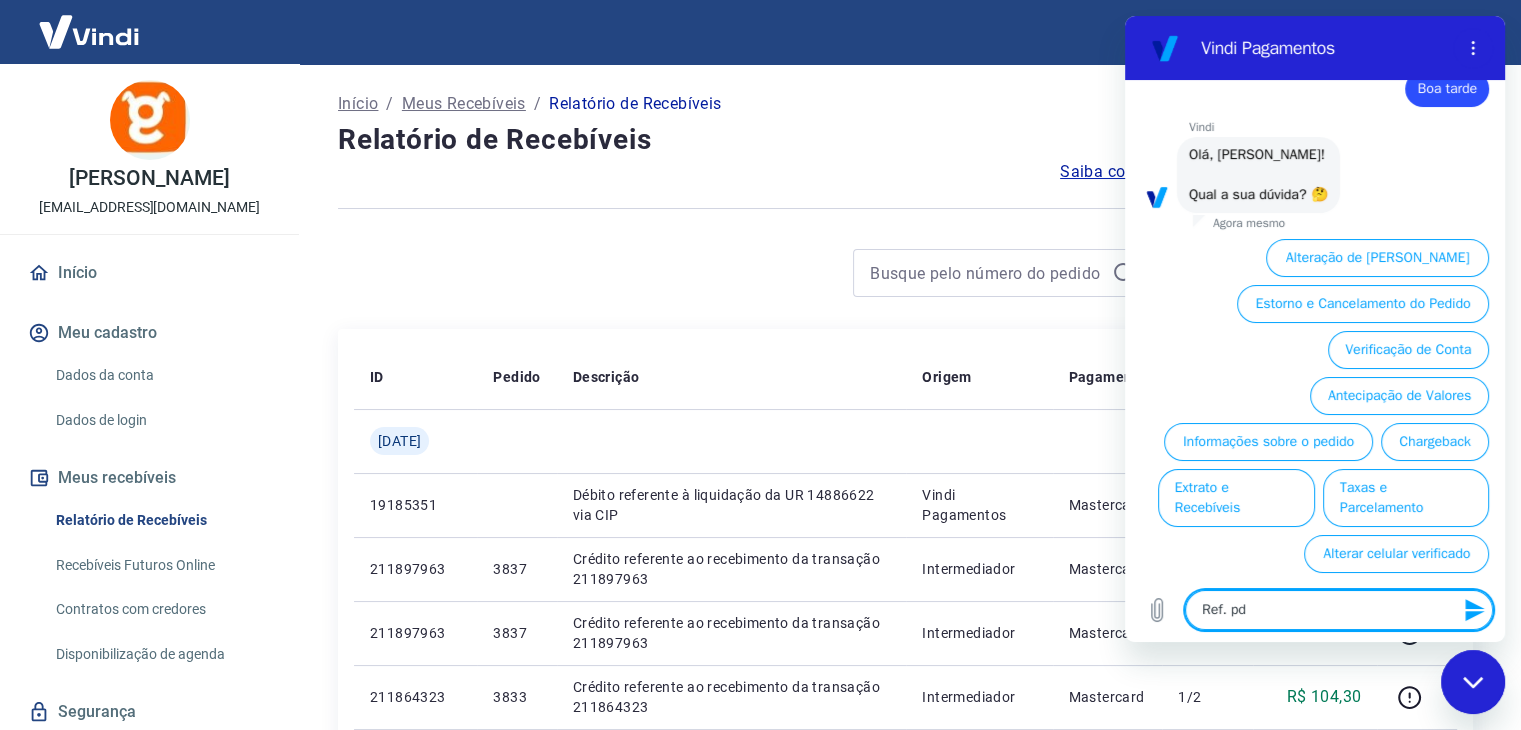 type on "Ref. p" 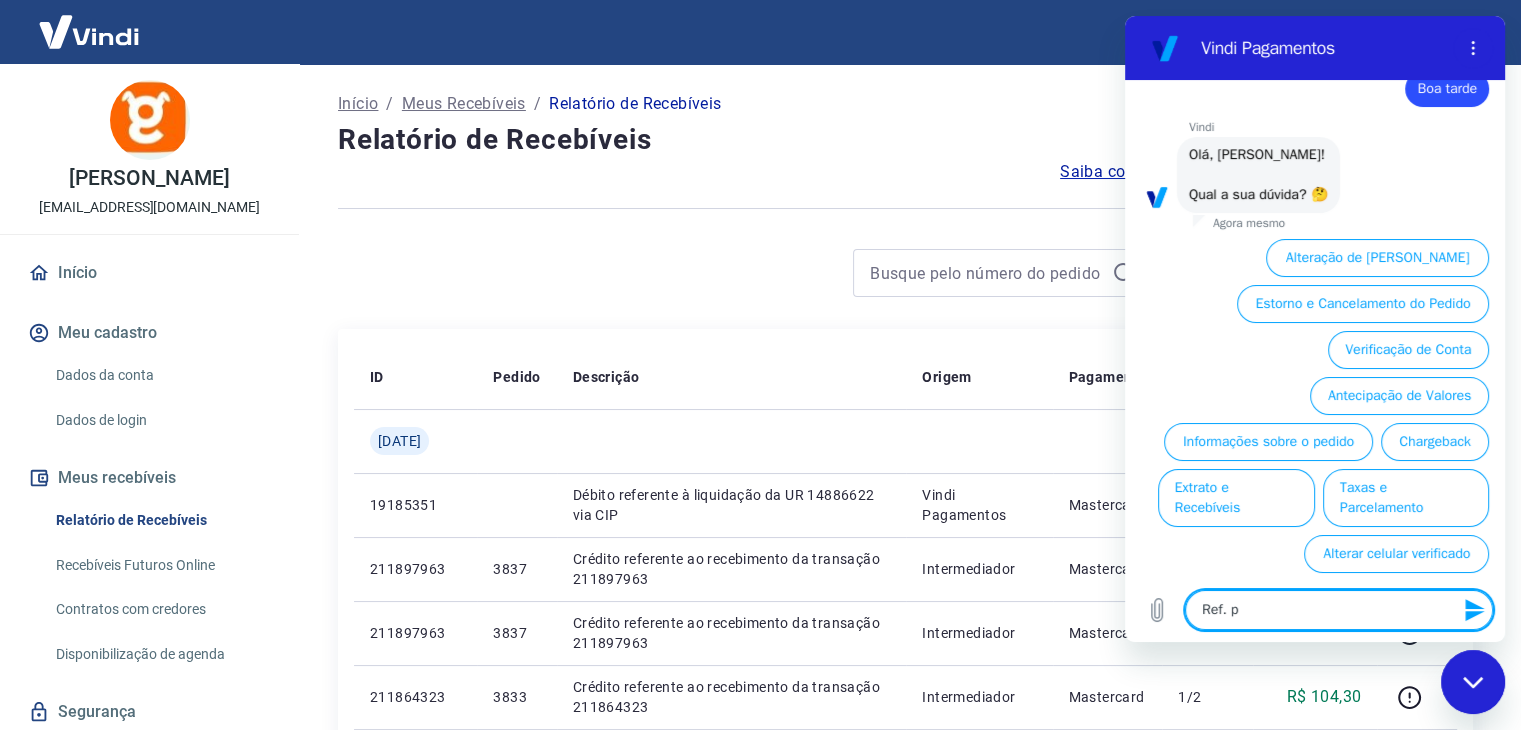 type on "Ref." 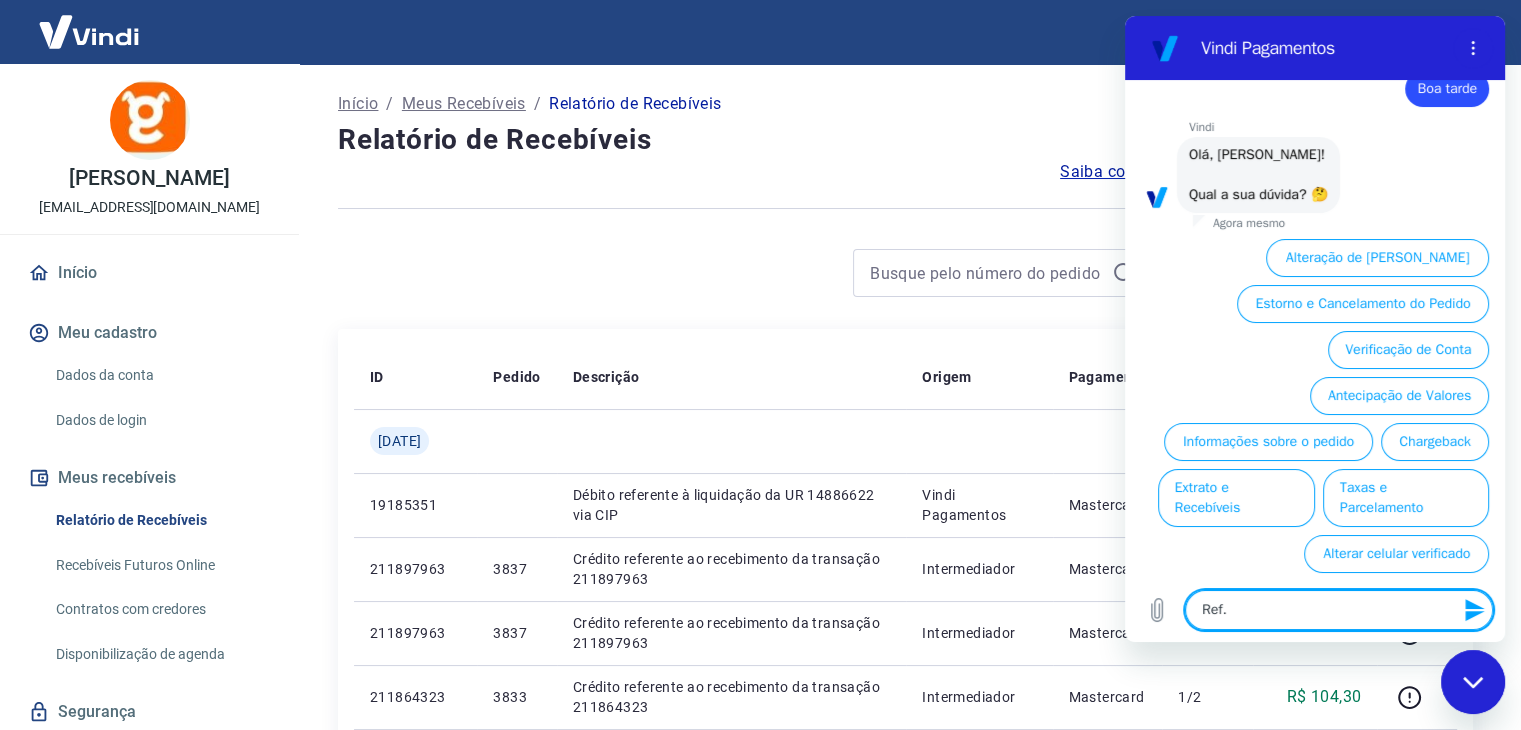 type on "Ref." 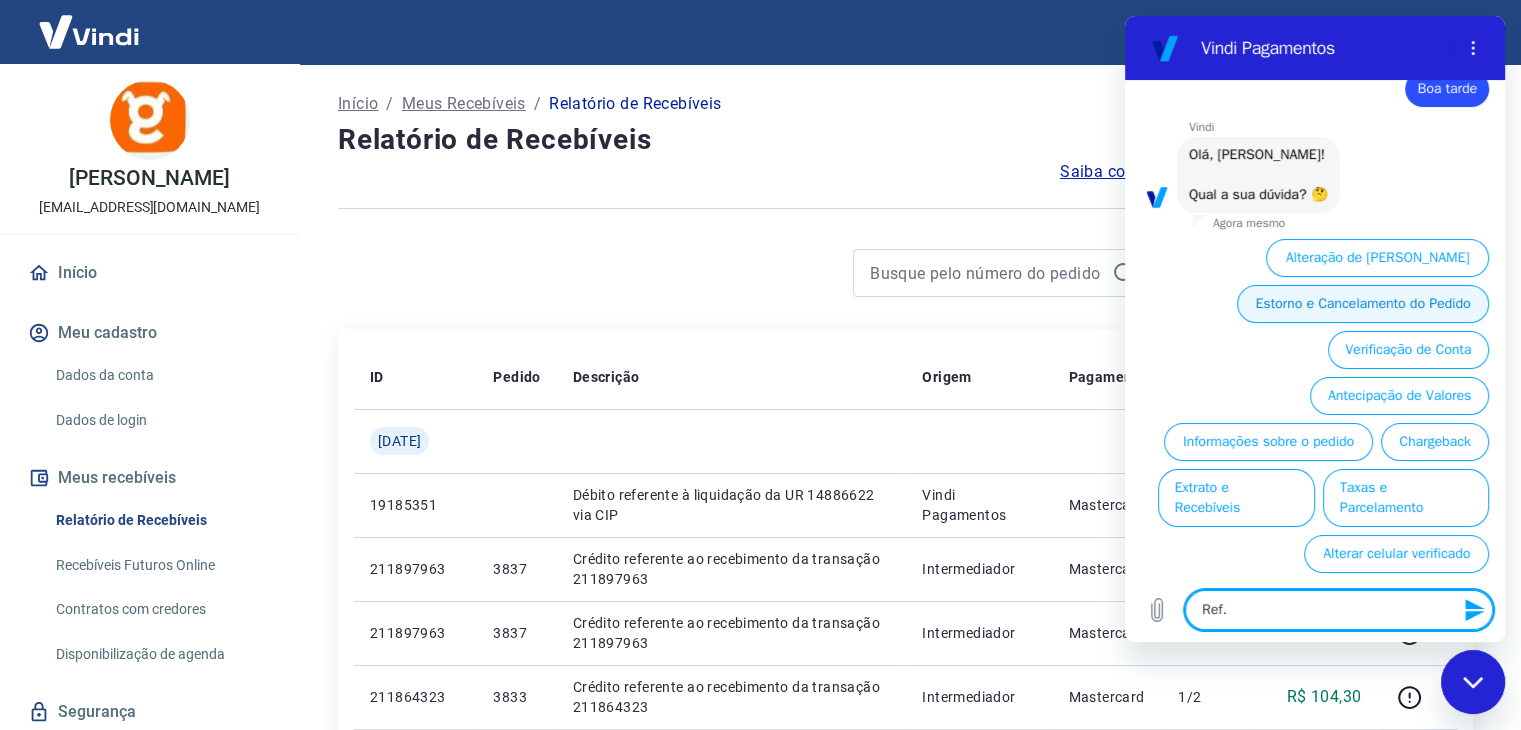 type on "Ref." 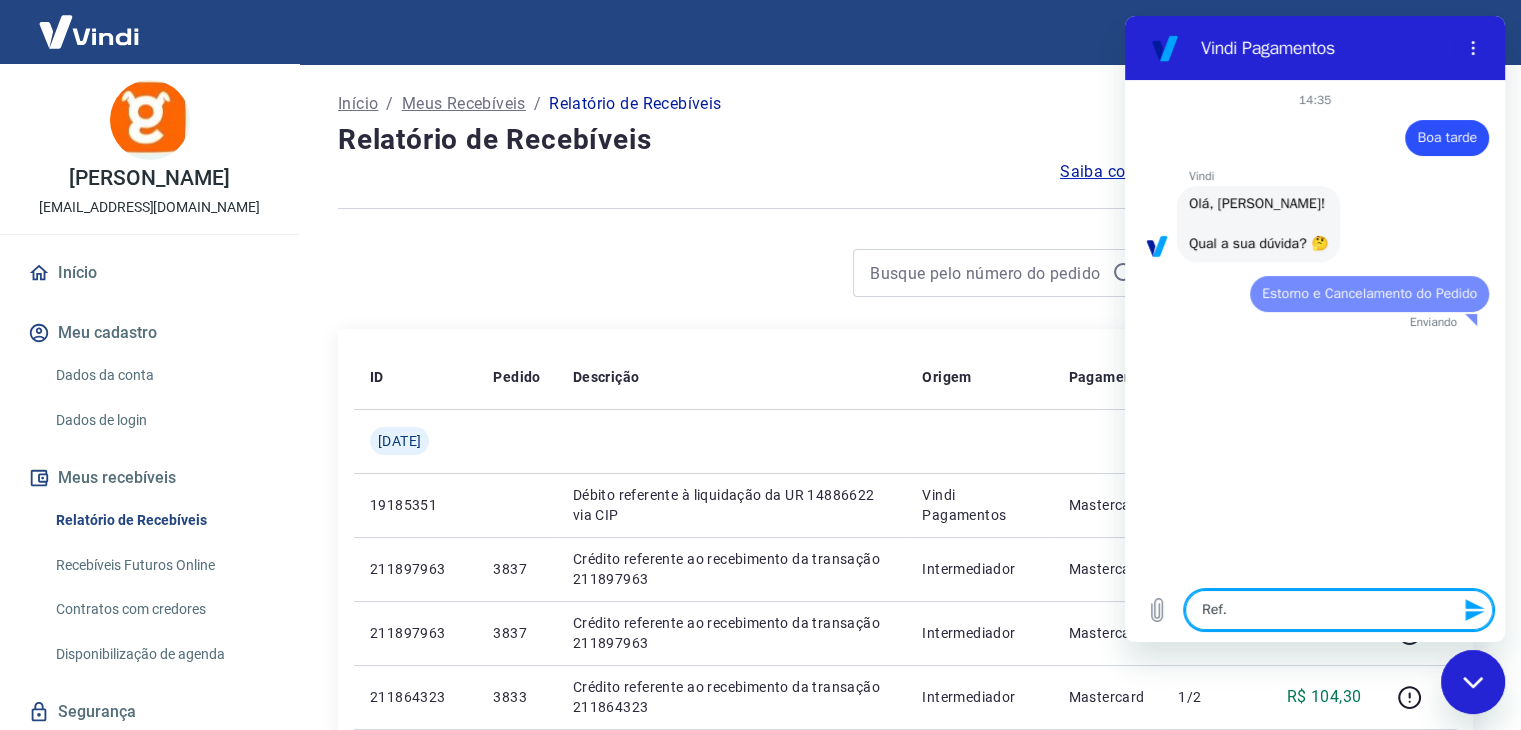 scroll, scrollTop: 0, scrollLeft: 0, axis: both 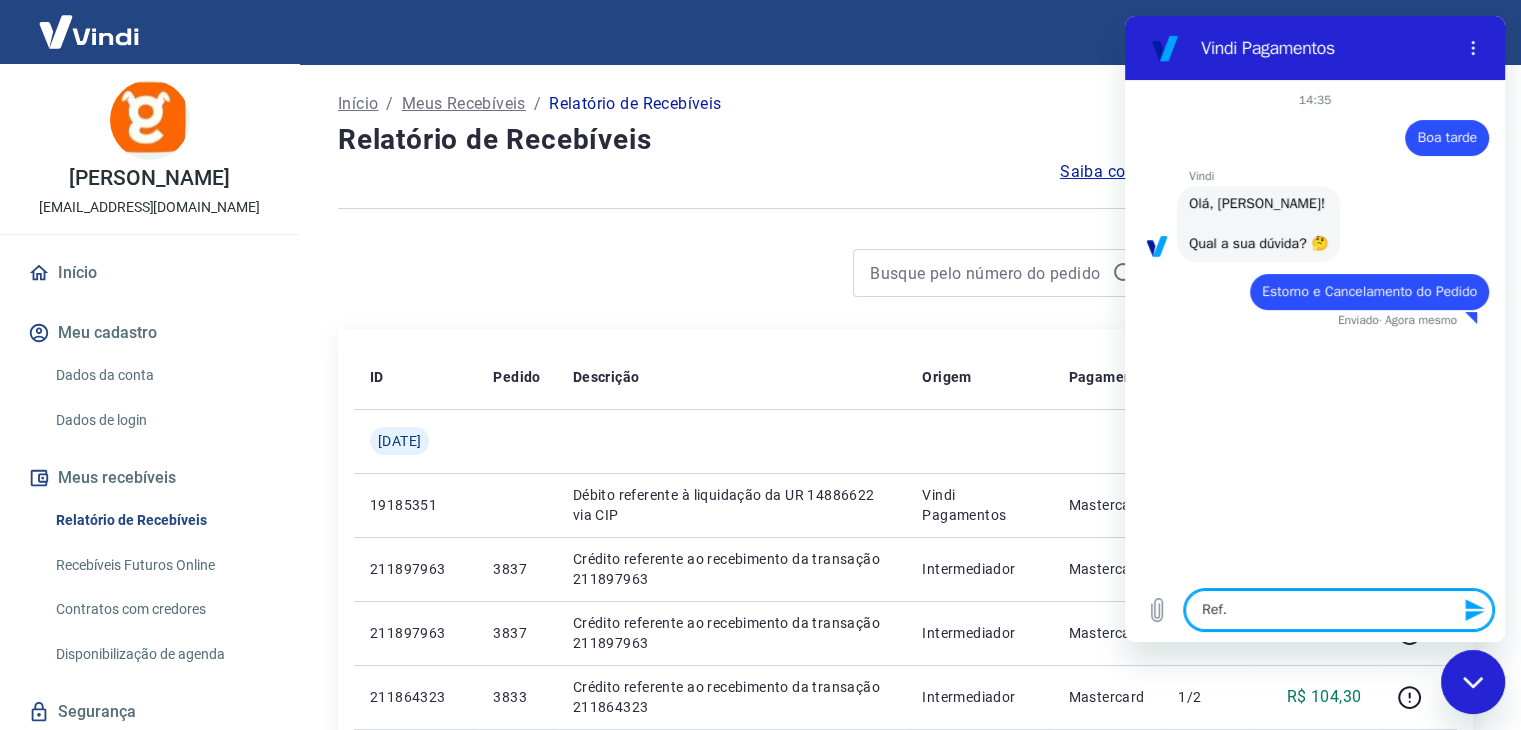 type on "x" 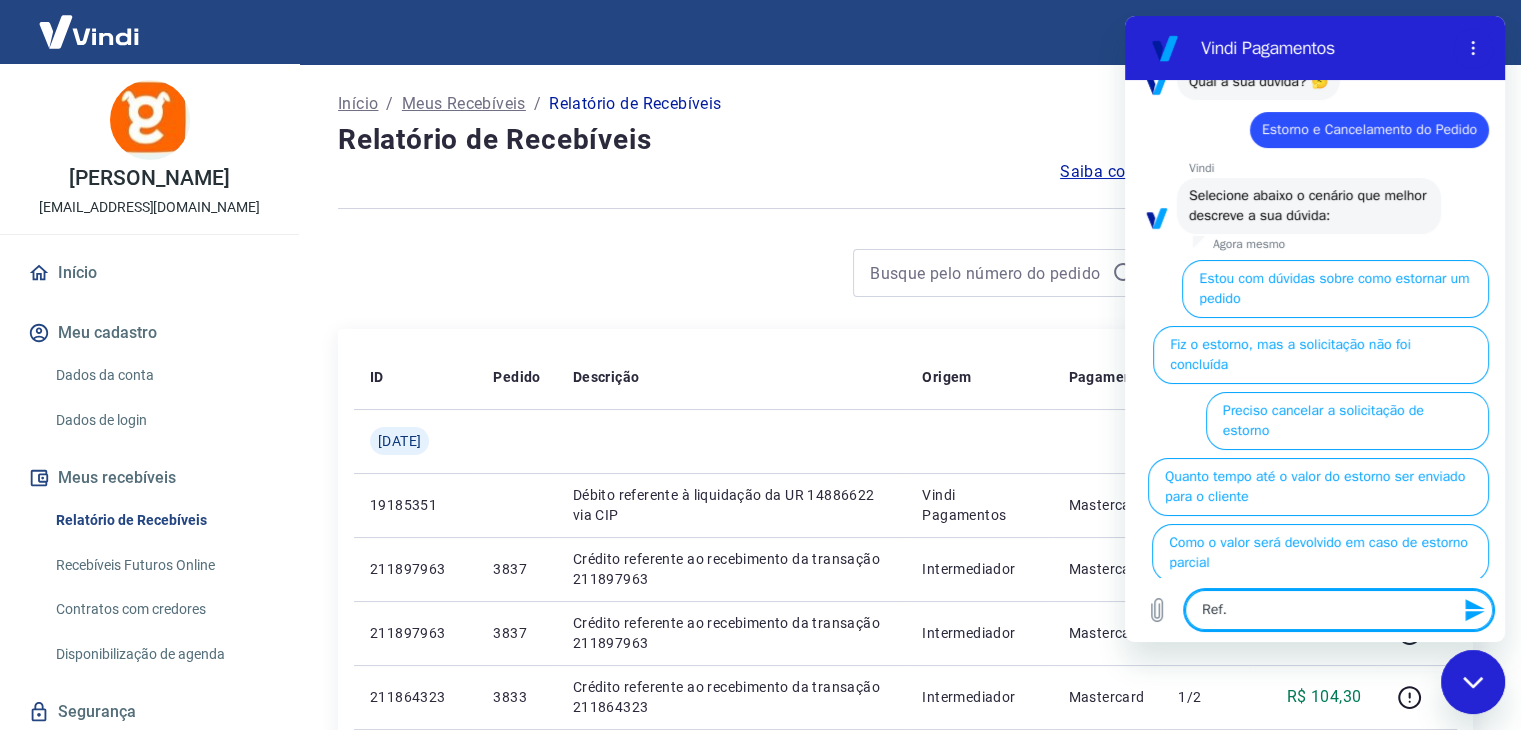 scroll, scrollTop: 175, scrollLeft: 0, axis: vertical 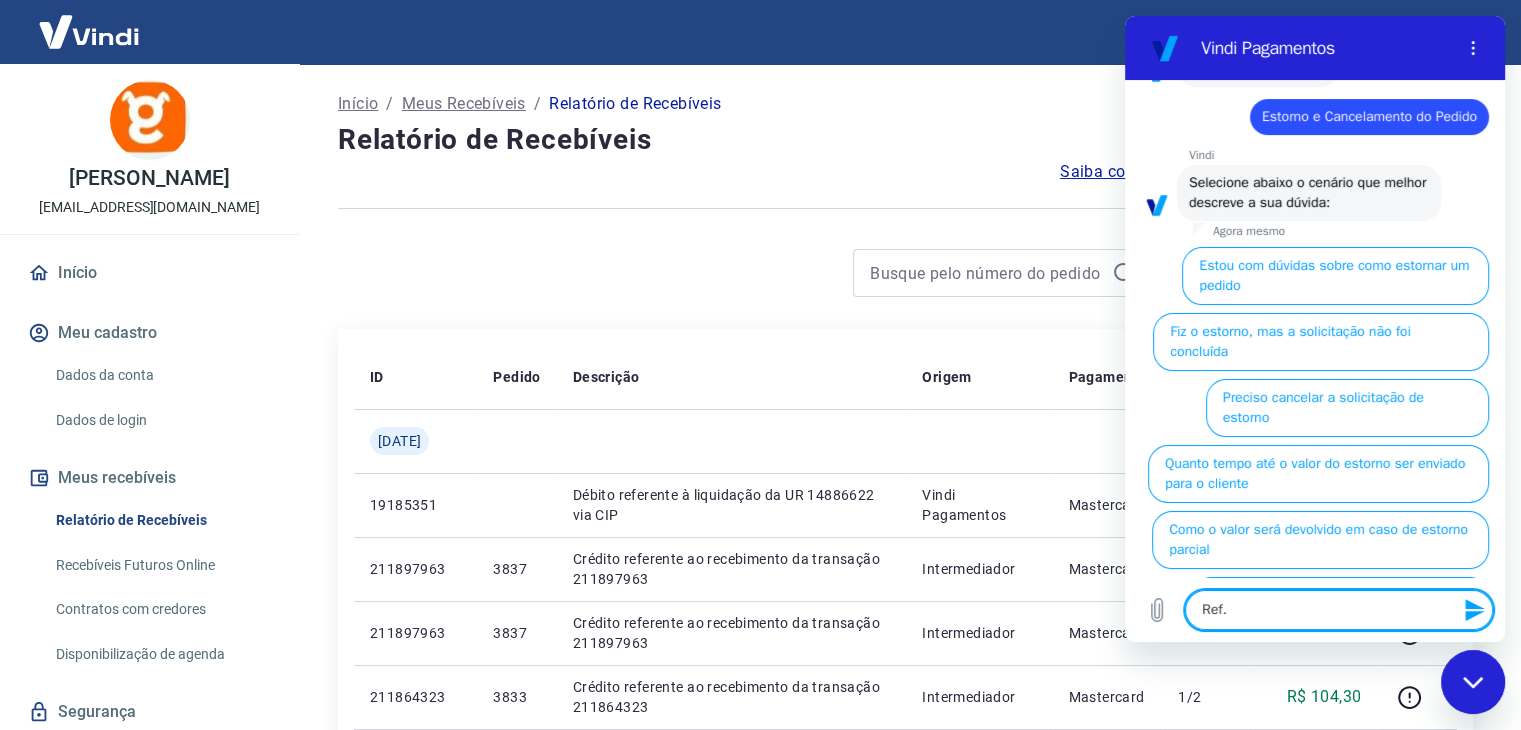type on "Ref" 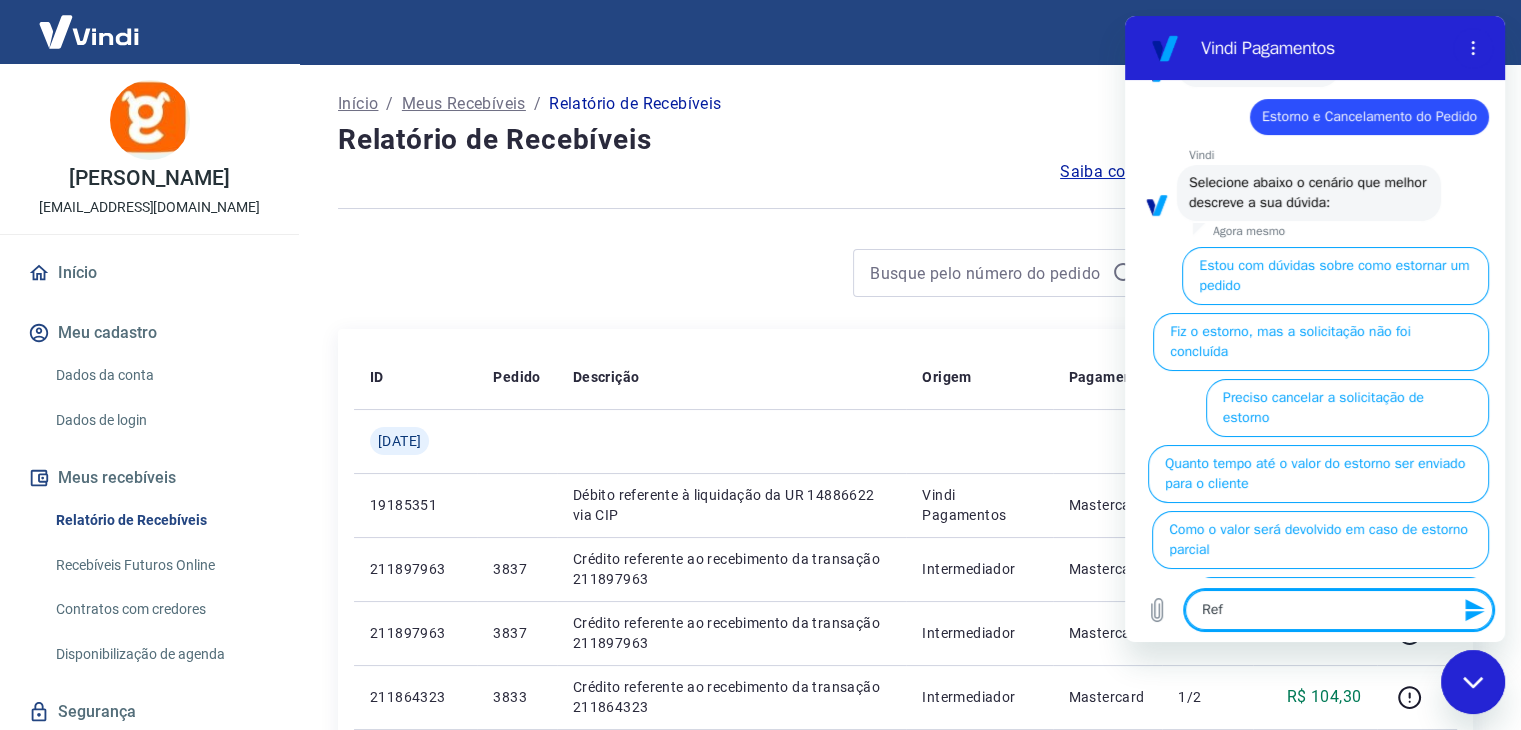 type on "Re" 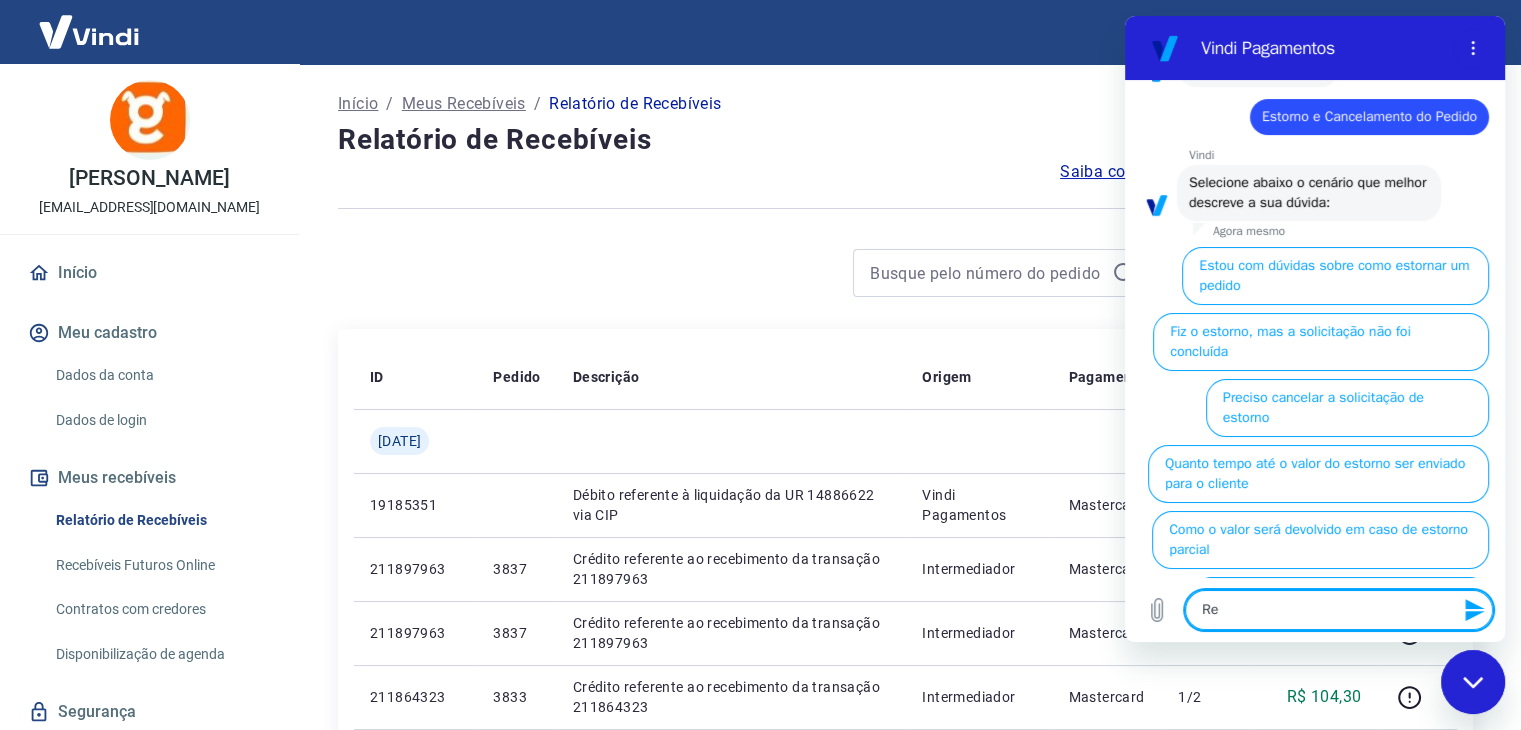 type on "R" 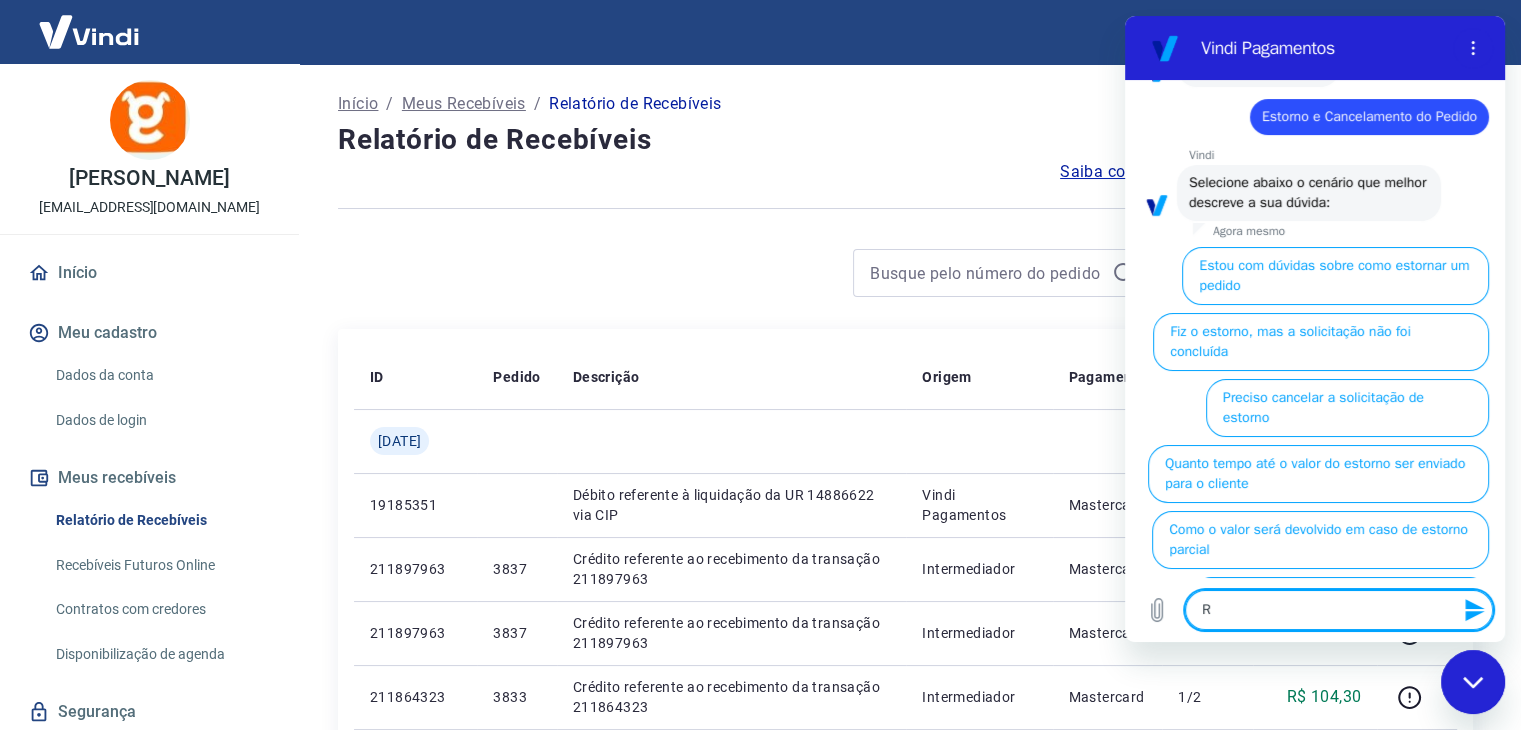 type 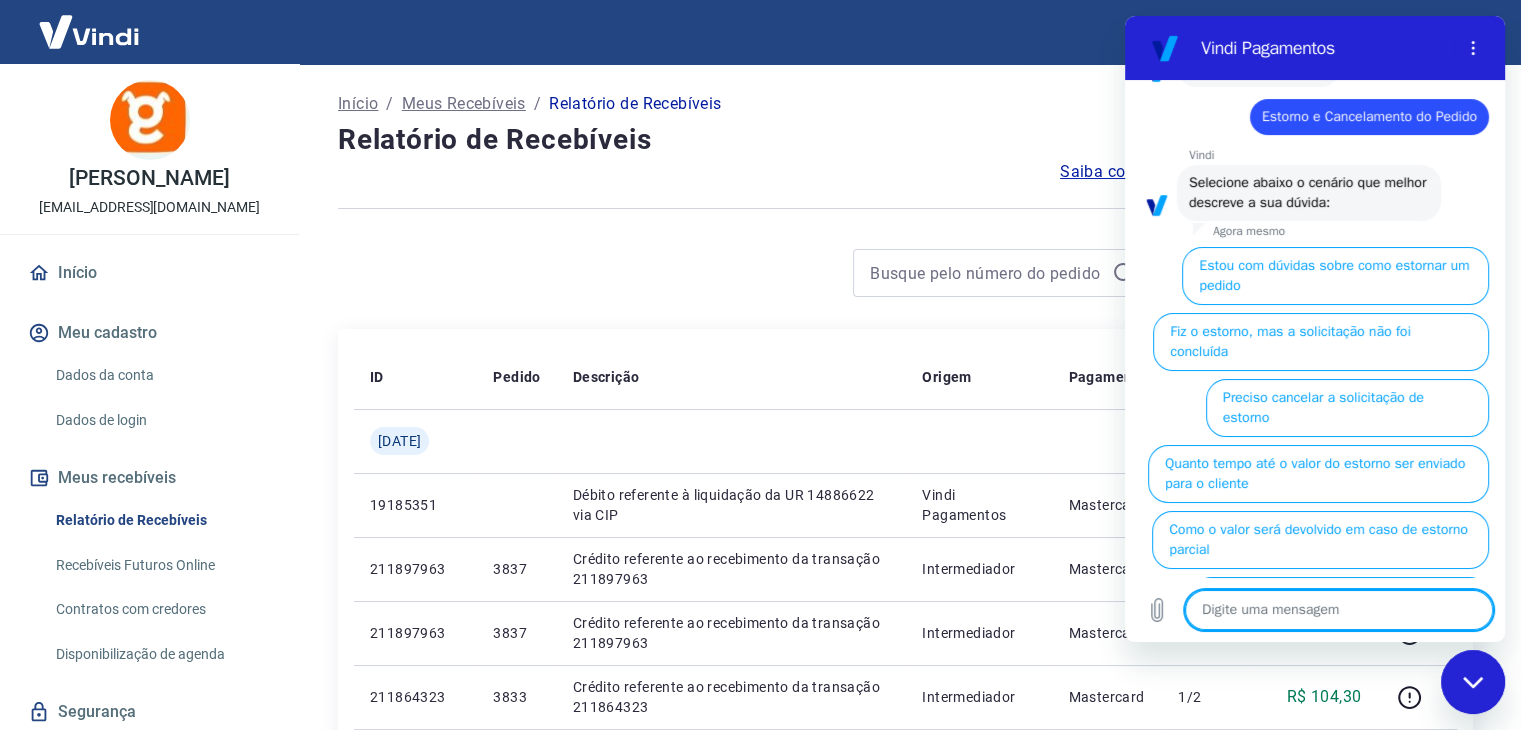 type on "n" 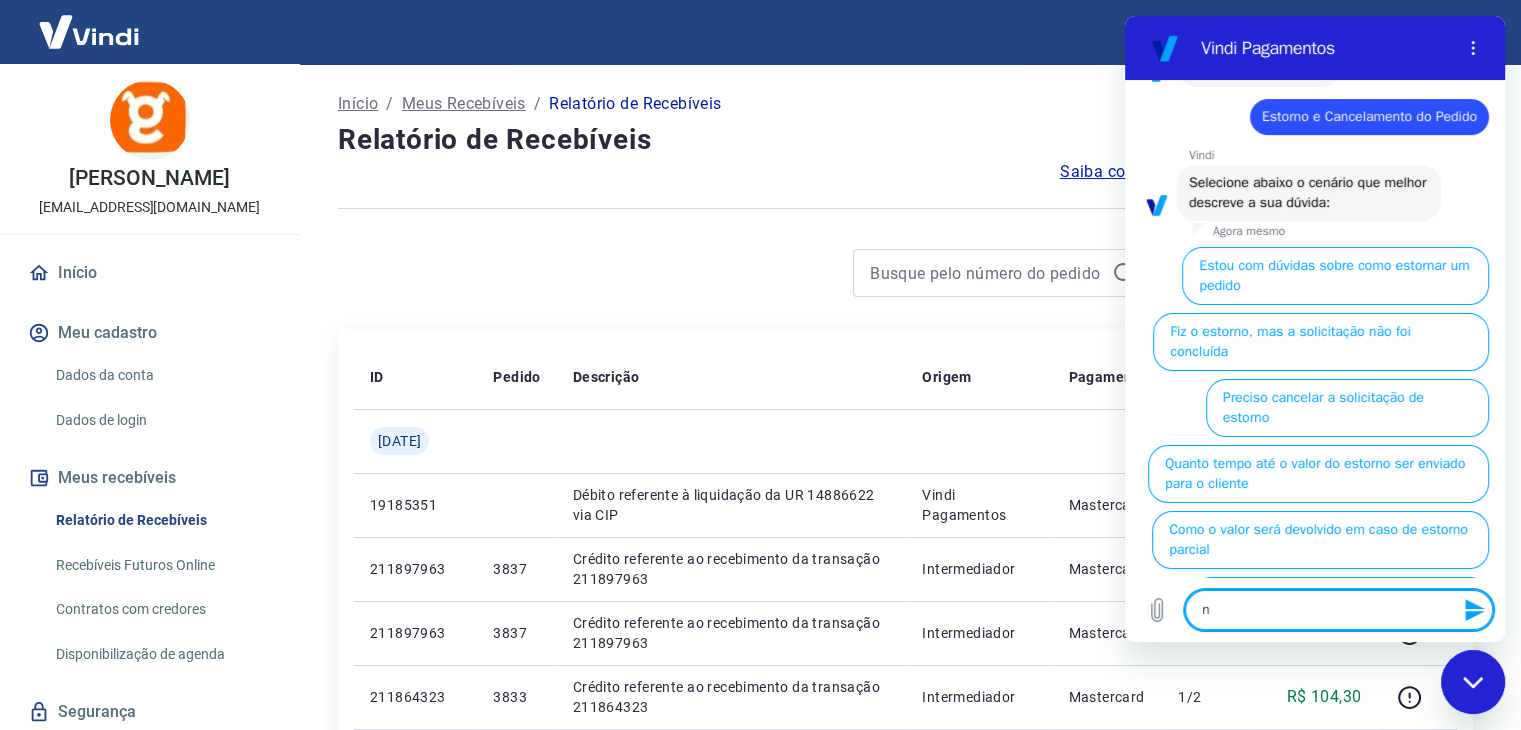 type on "ne" 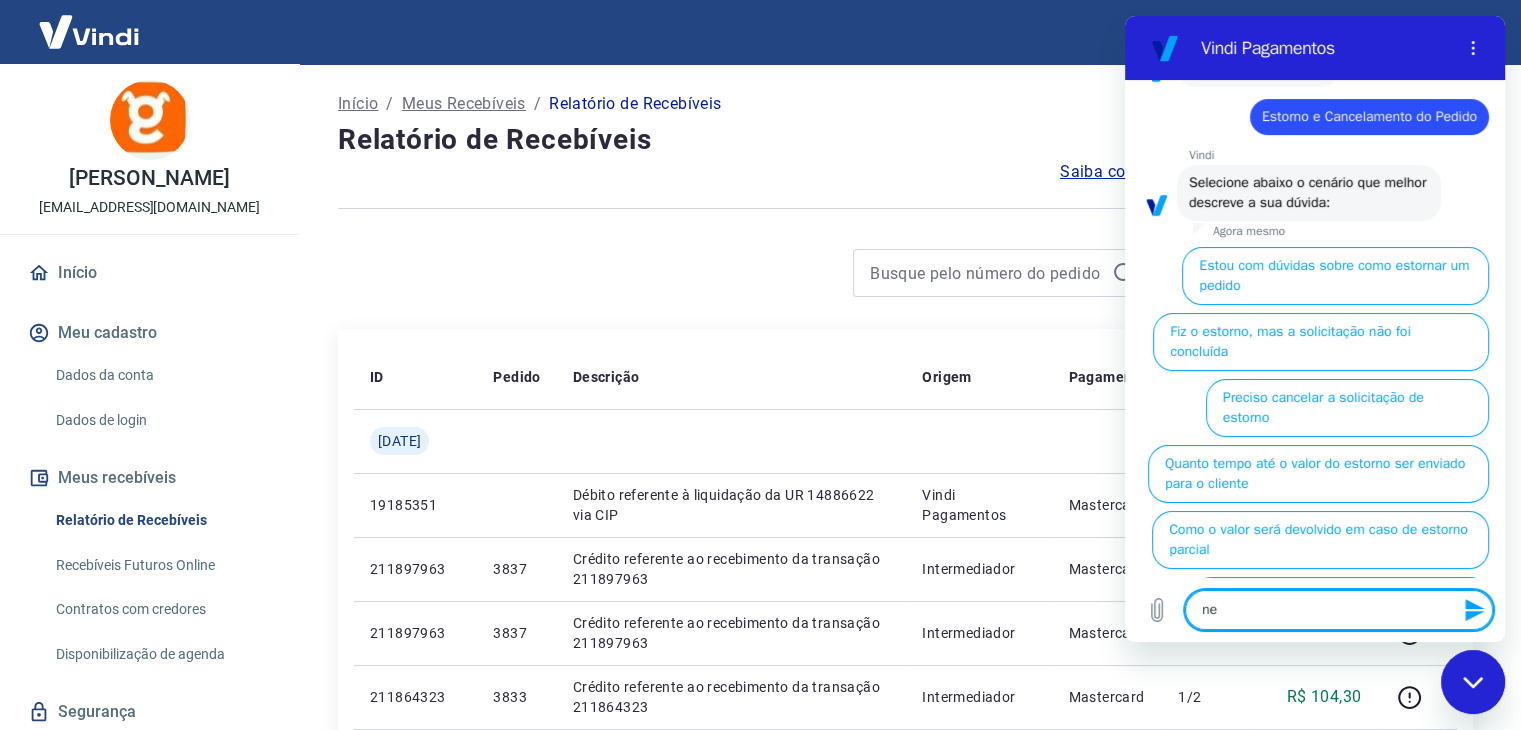 type on "nen" 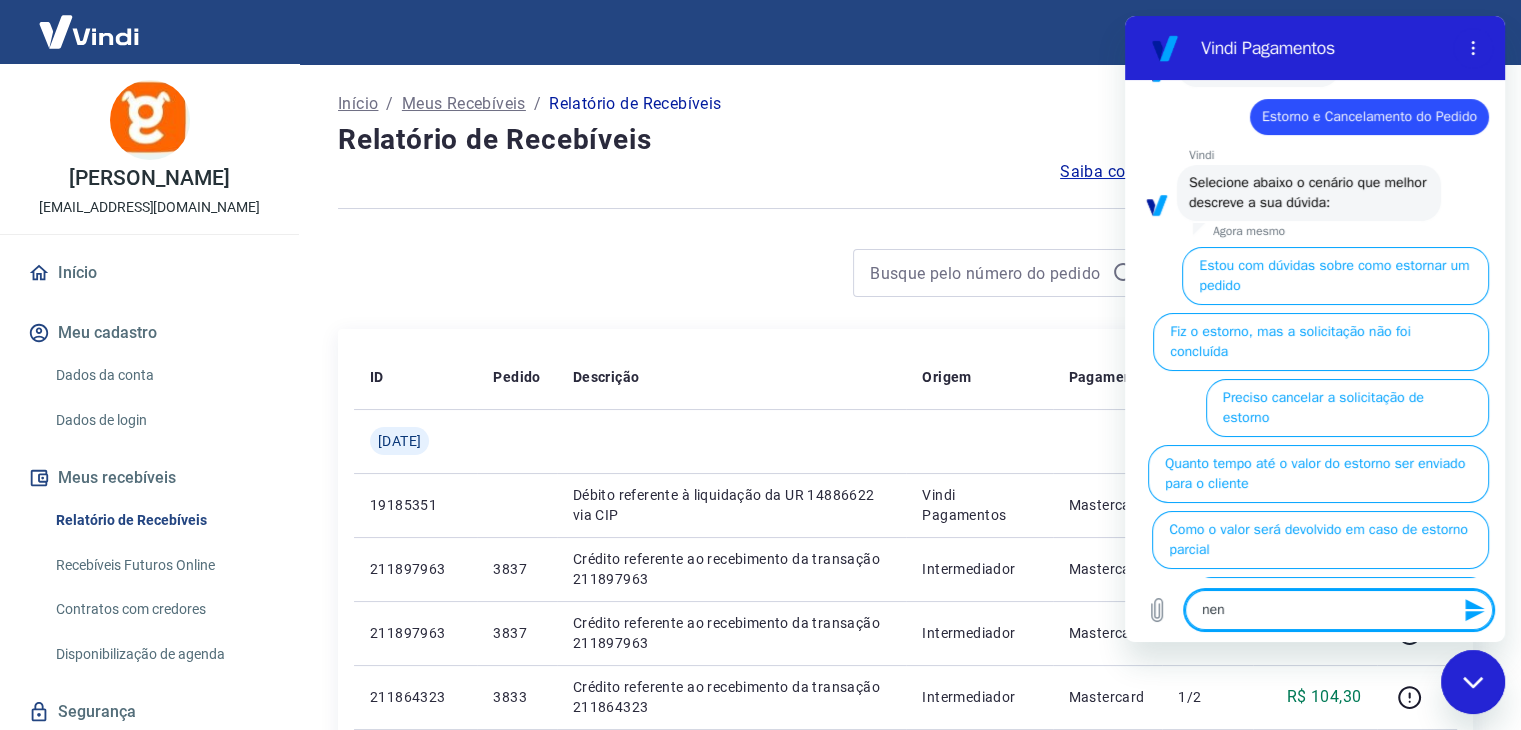 type on "nenh" 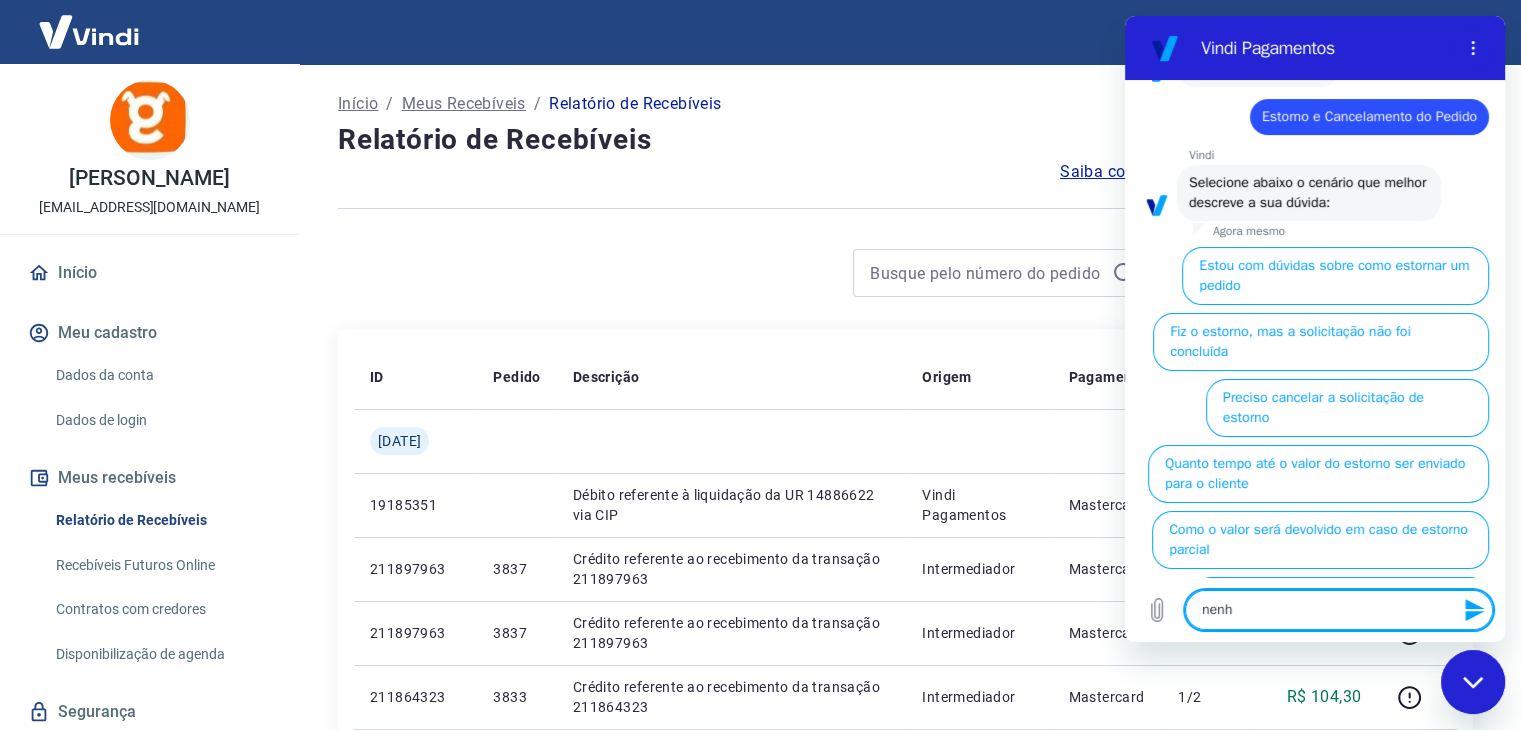 type on "nenhu" 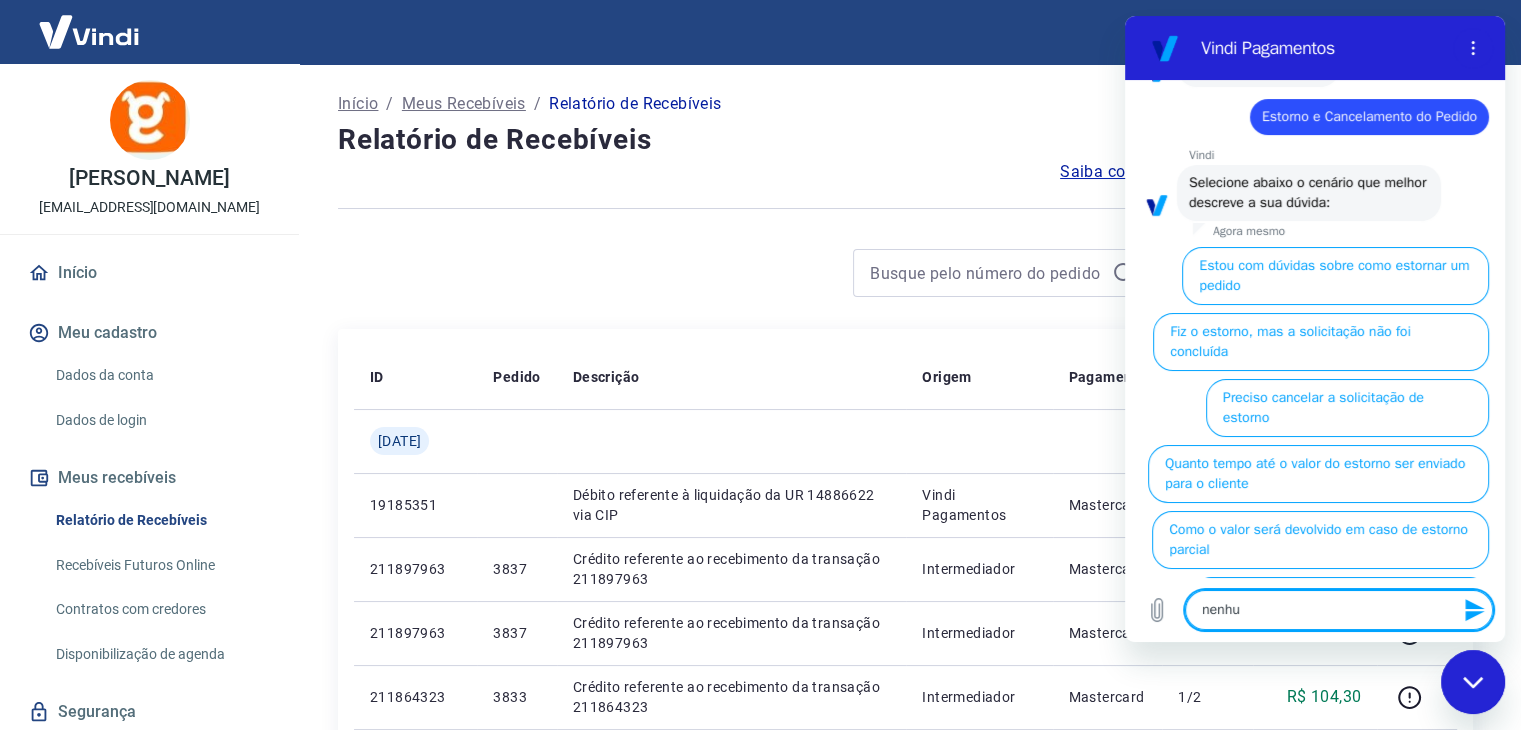 type on "nenhum" 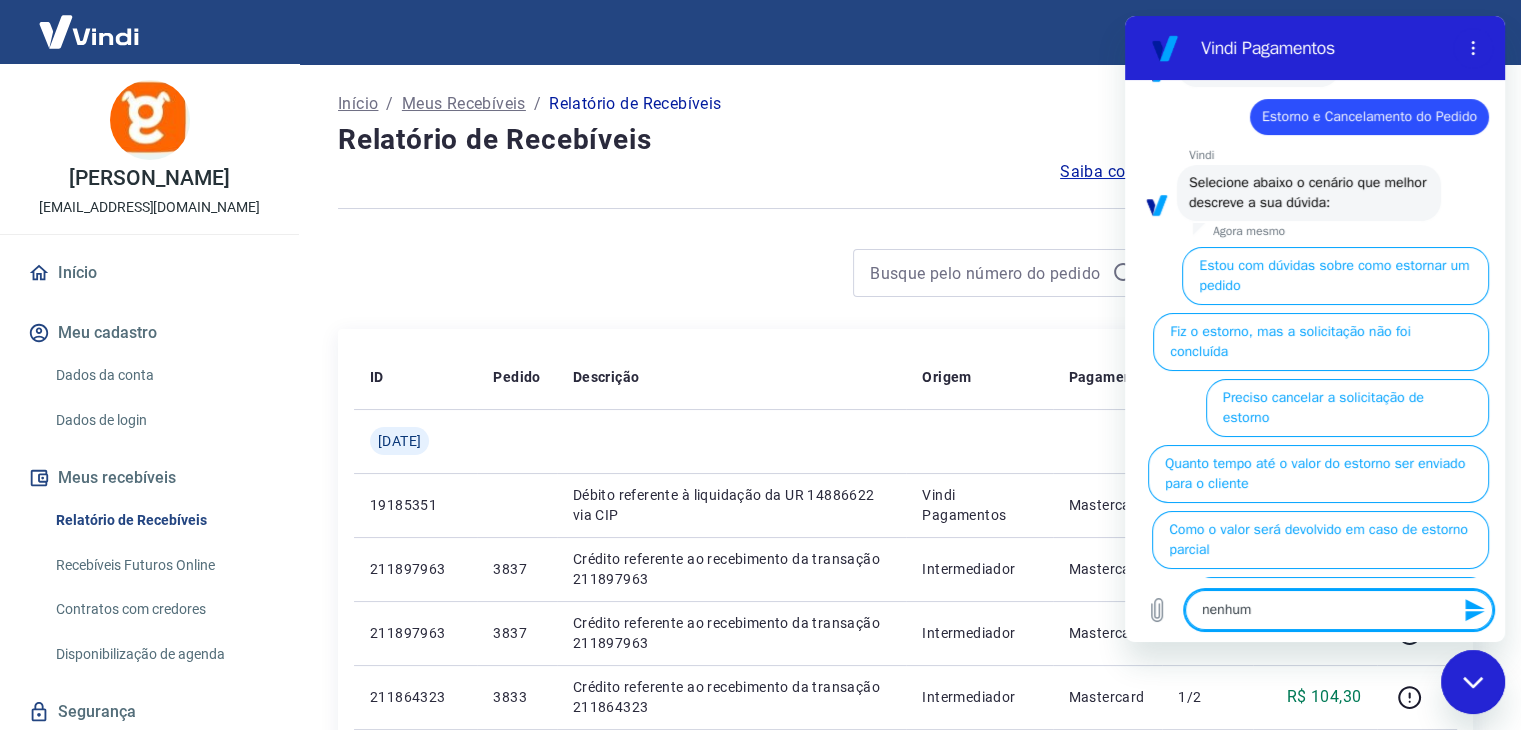 type on "nenhuma" 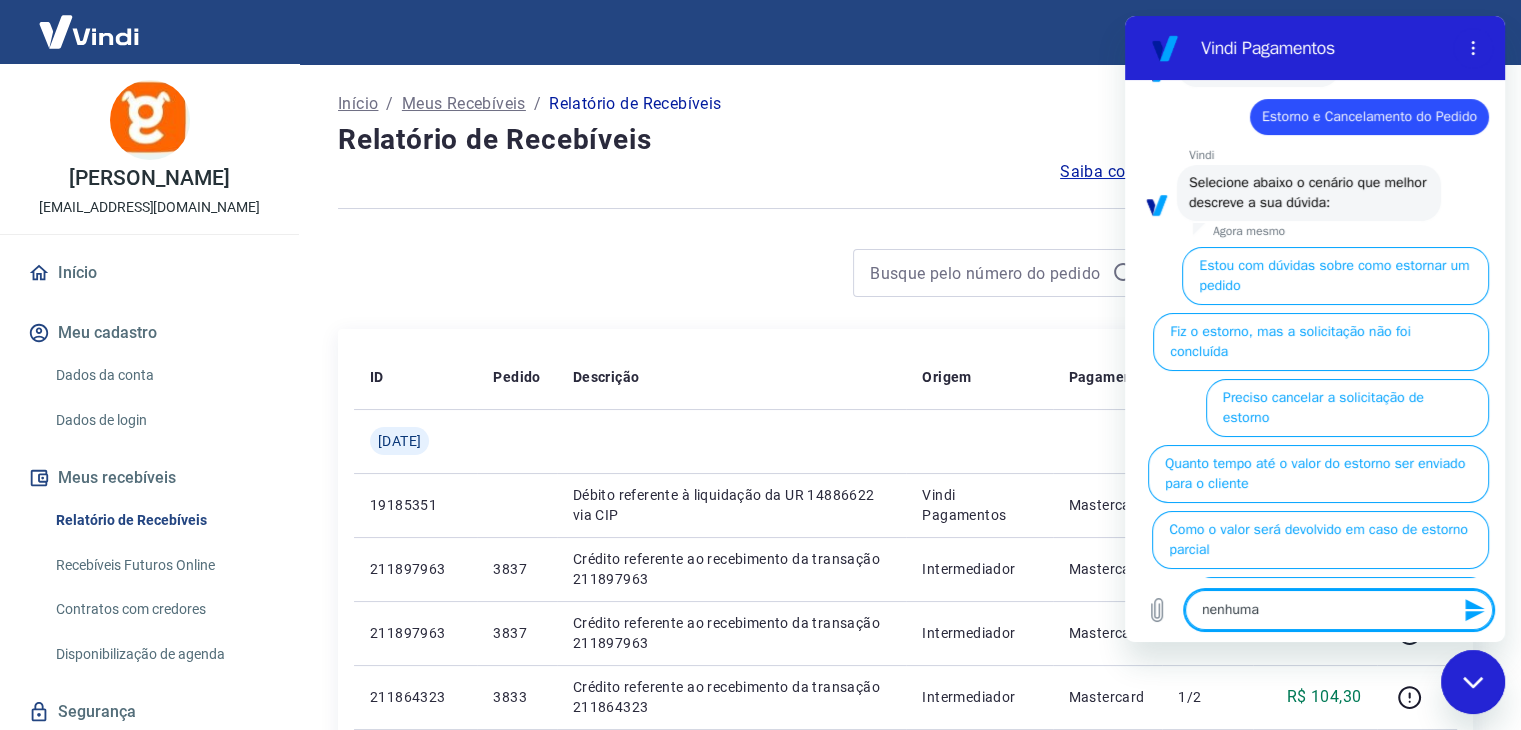 type on "nenhuma" 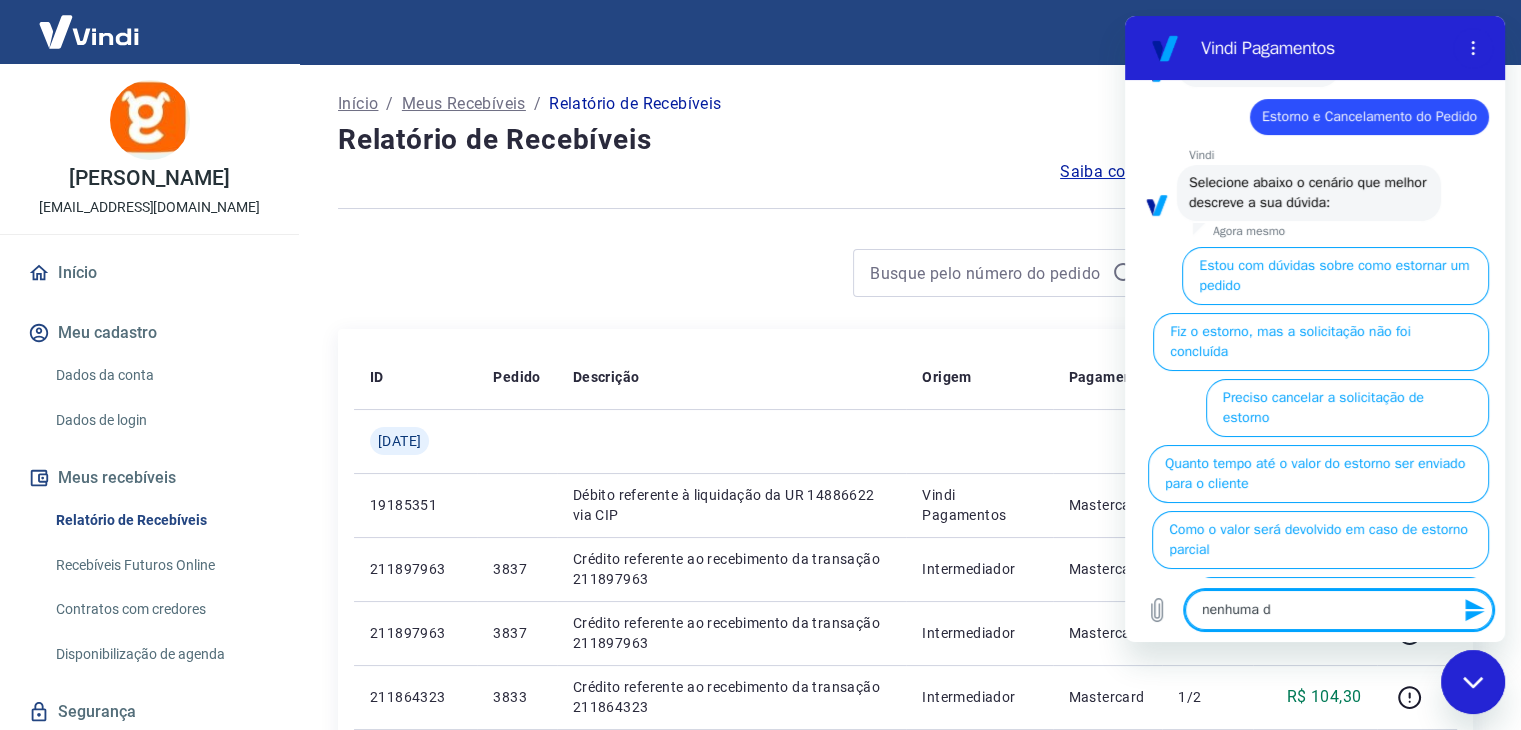 type on "nenhuma da" 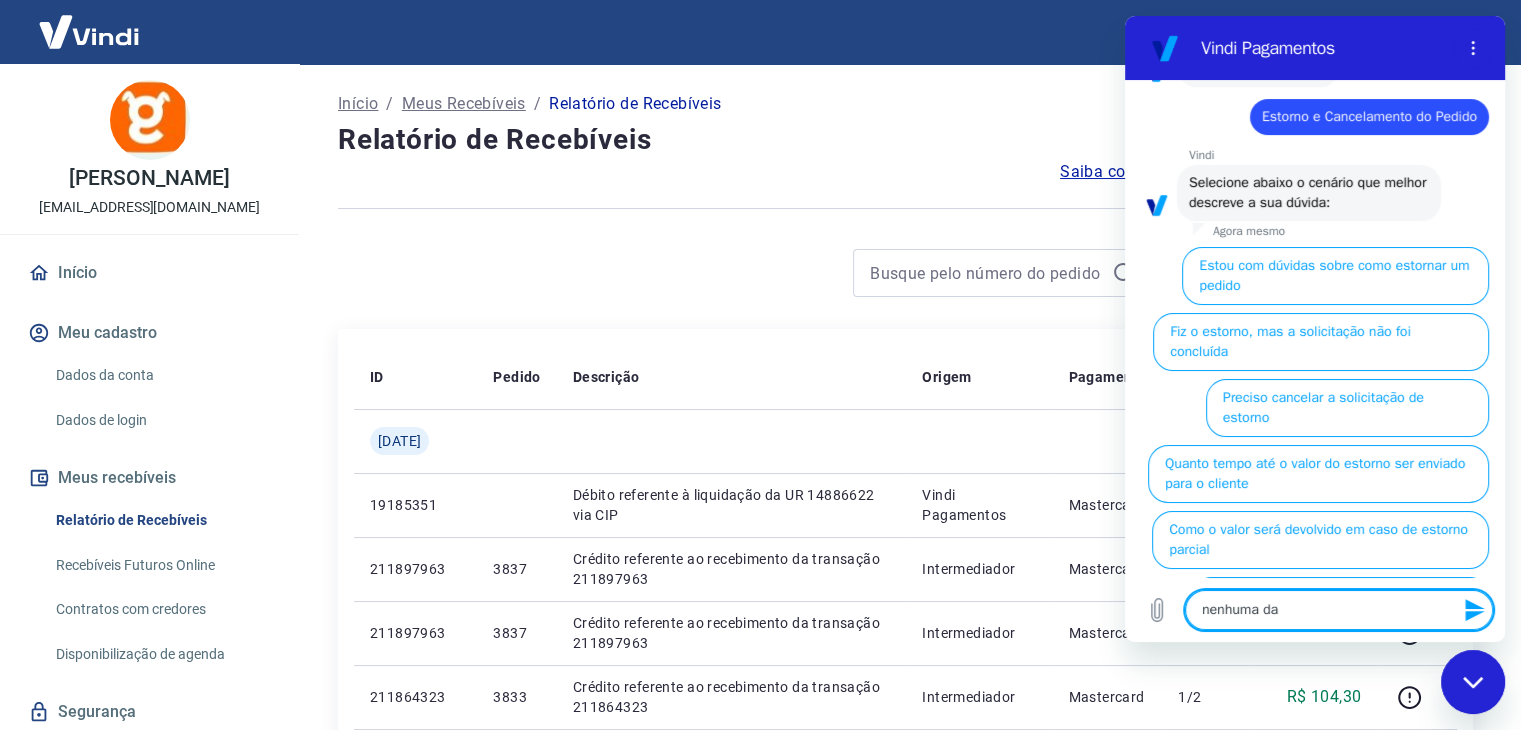 type on "x" 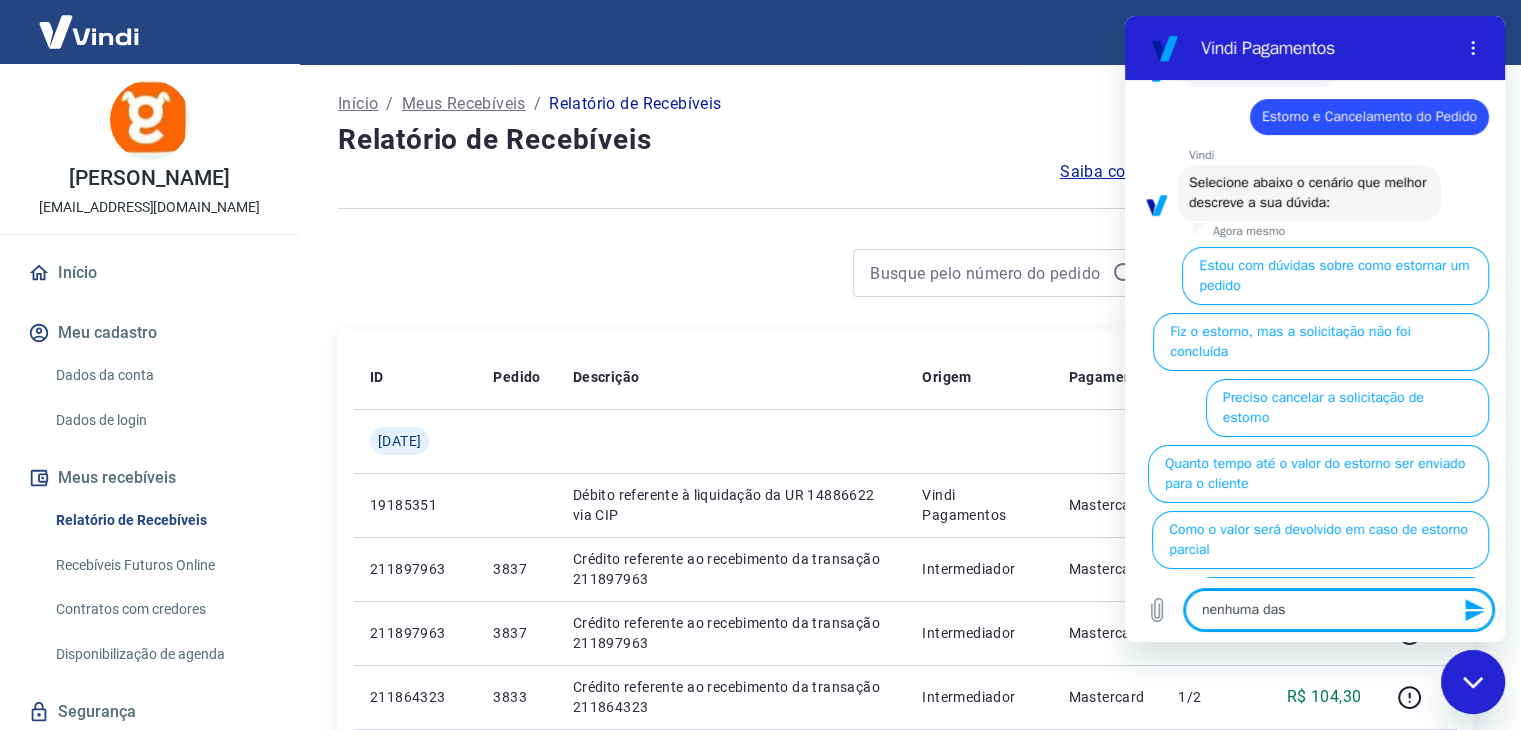 type on "nenhuma das" 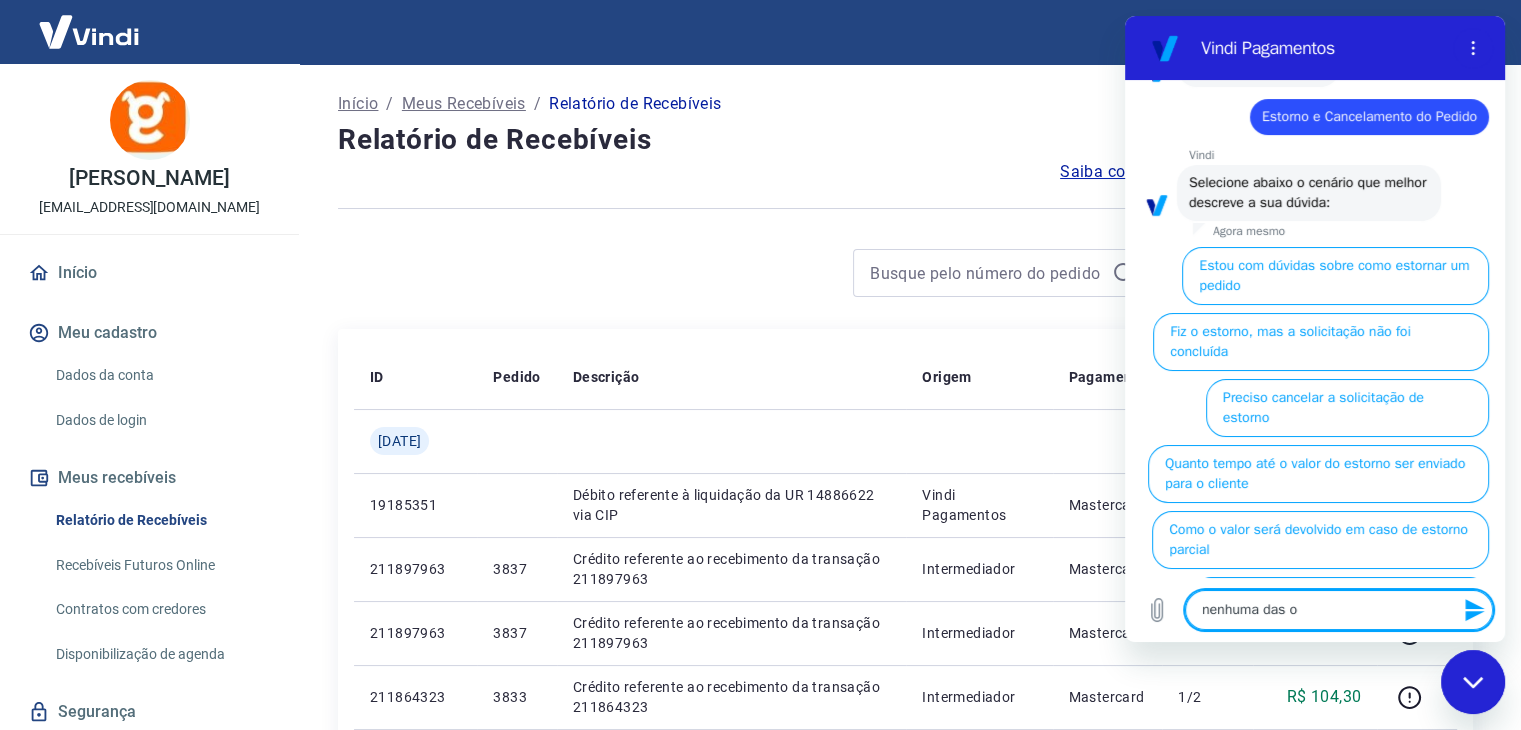 type on "nenhuma das op" 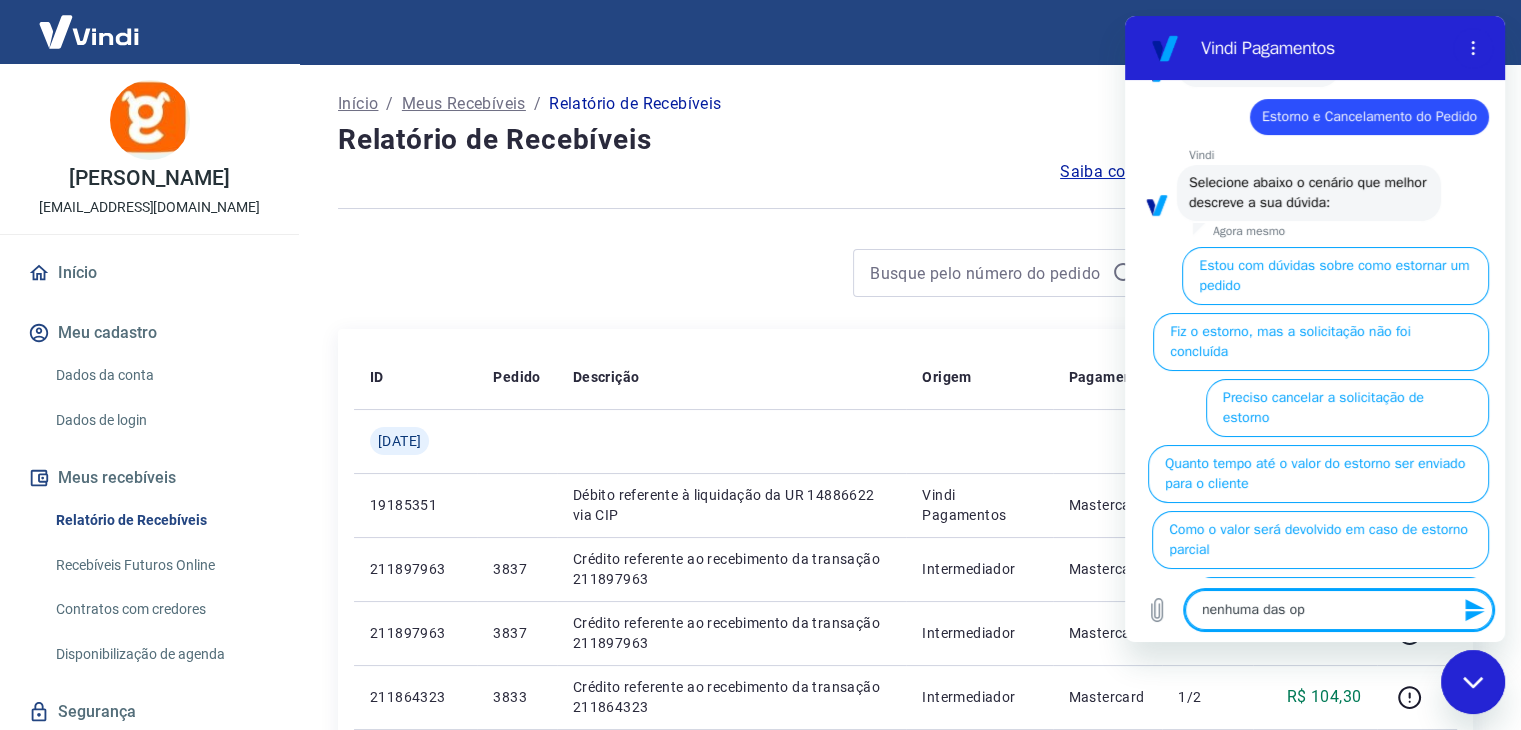 type on "nenhuma das opç" 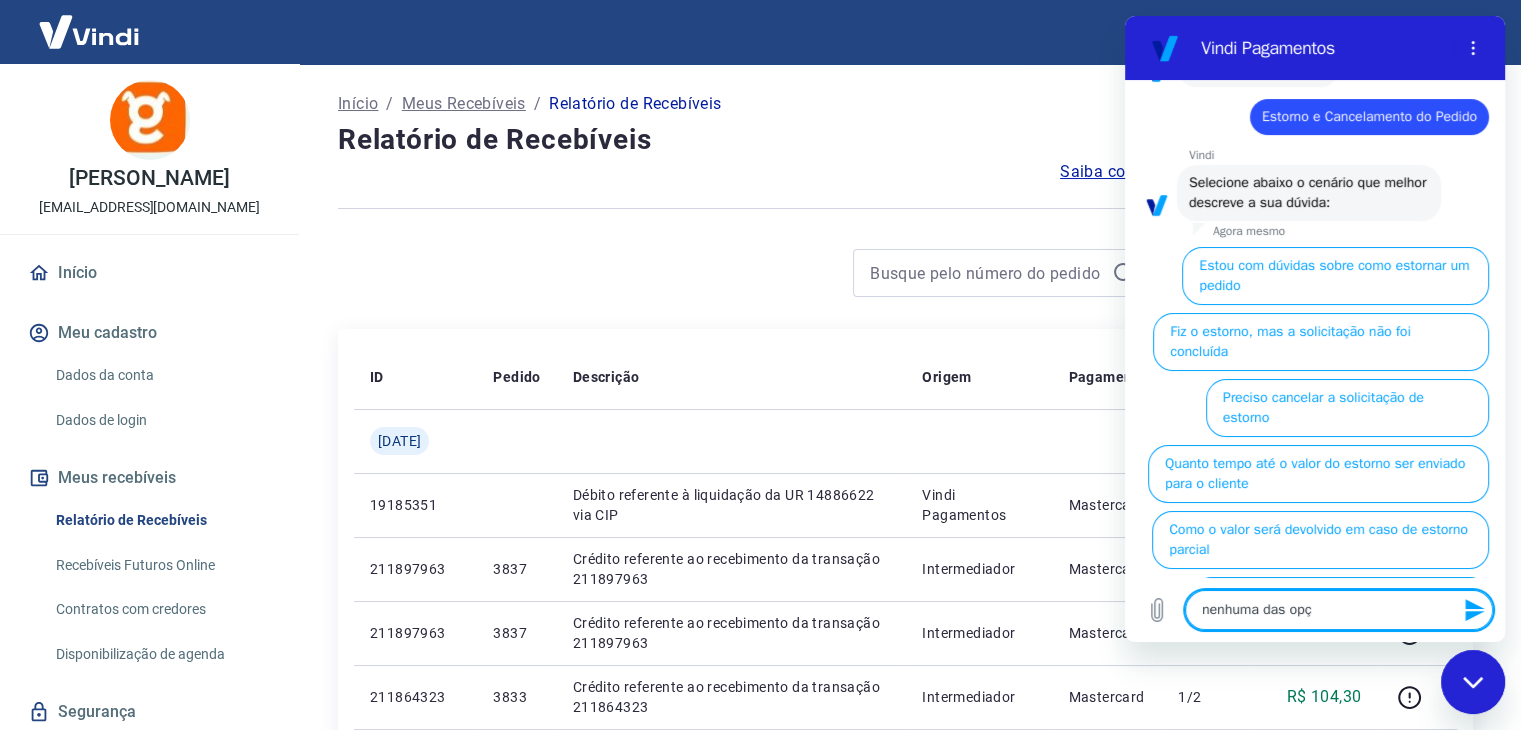 type on "nenhuma das opçõ" 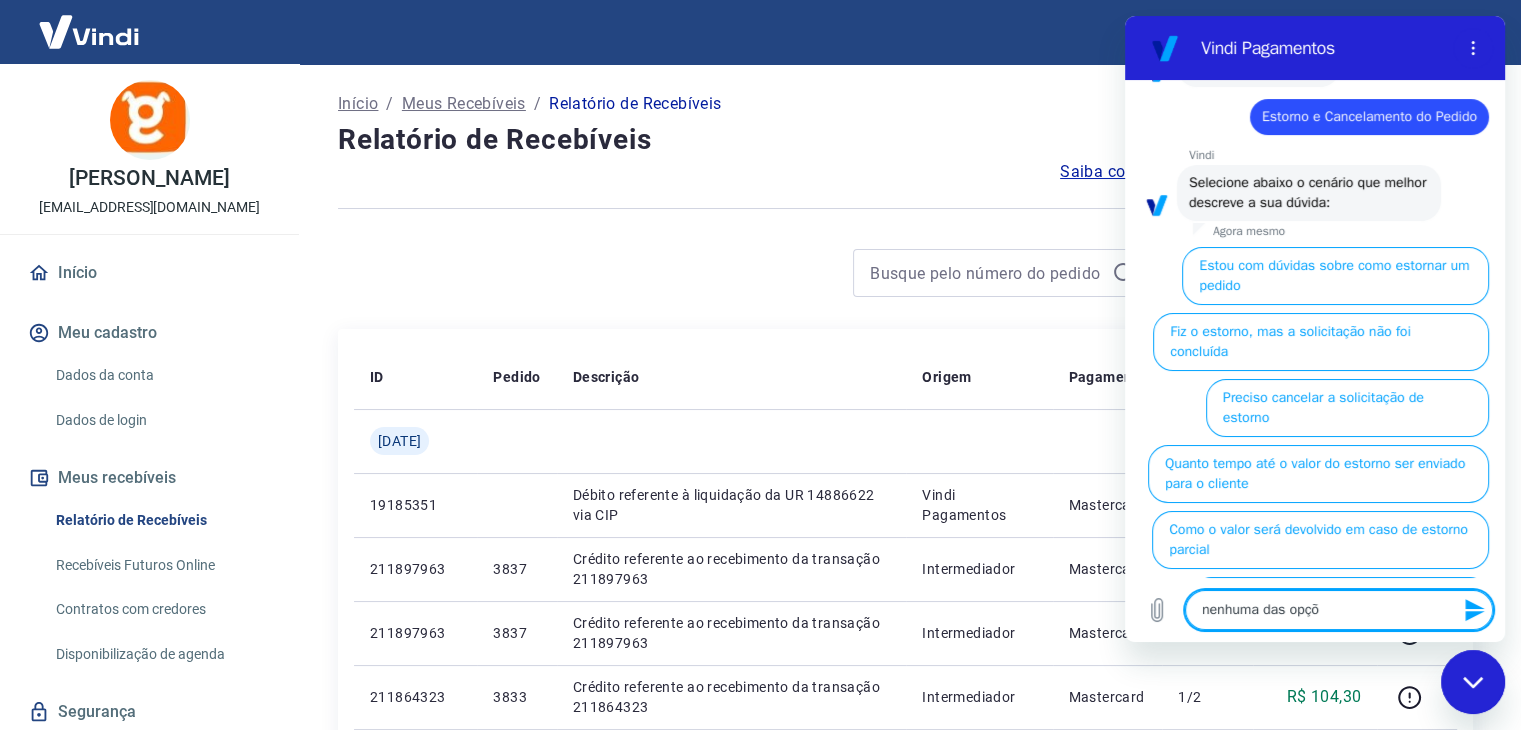 type on "nenhuma das opçõe" 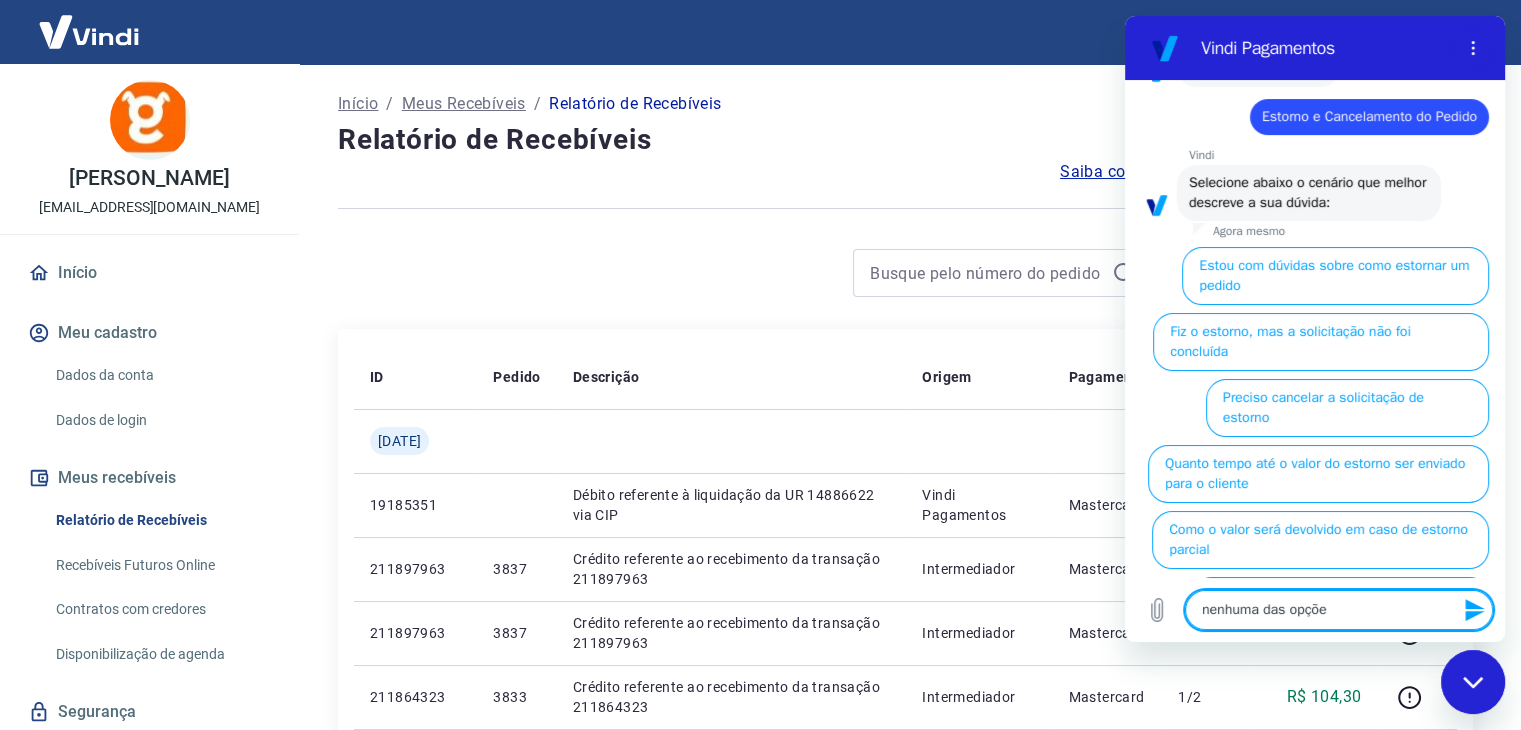 type on "nenhuma das opções" 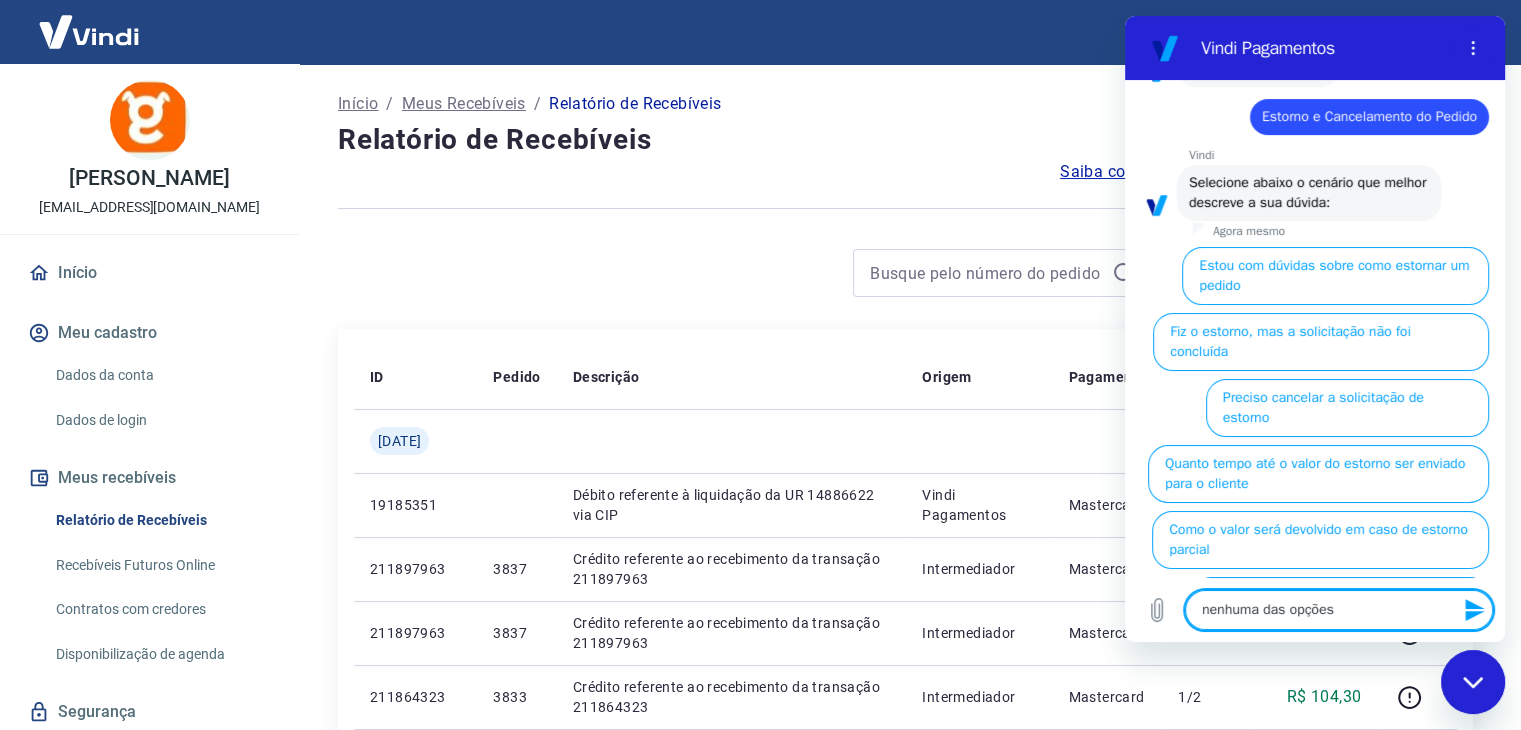 type 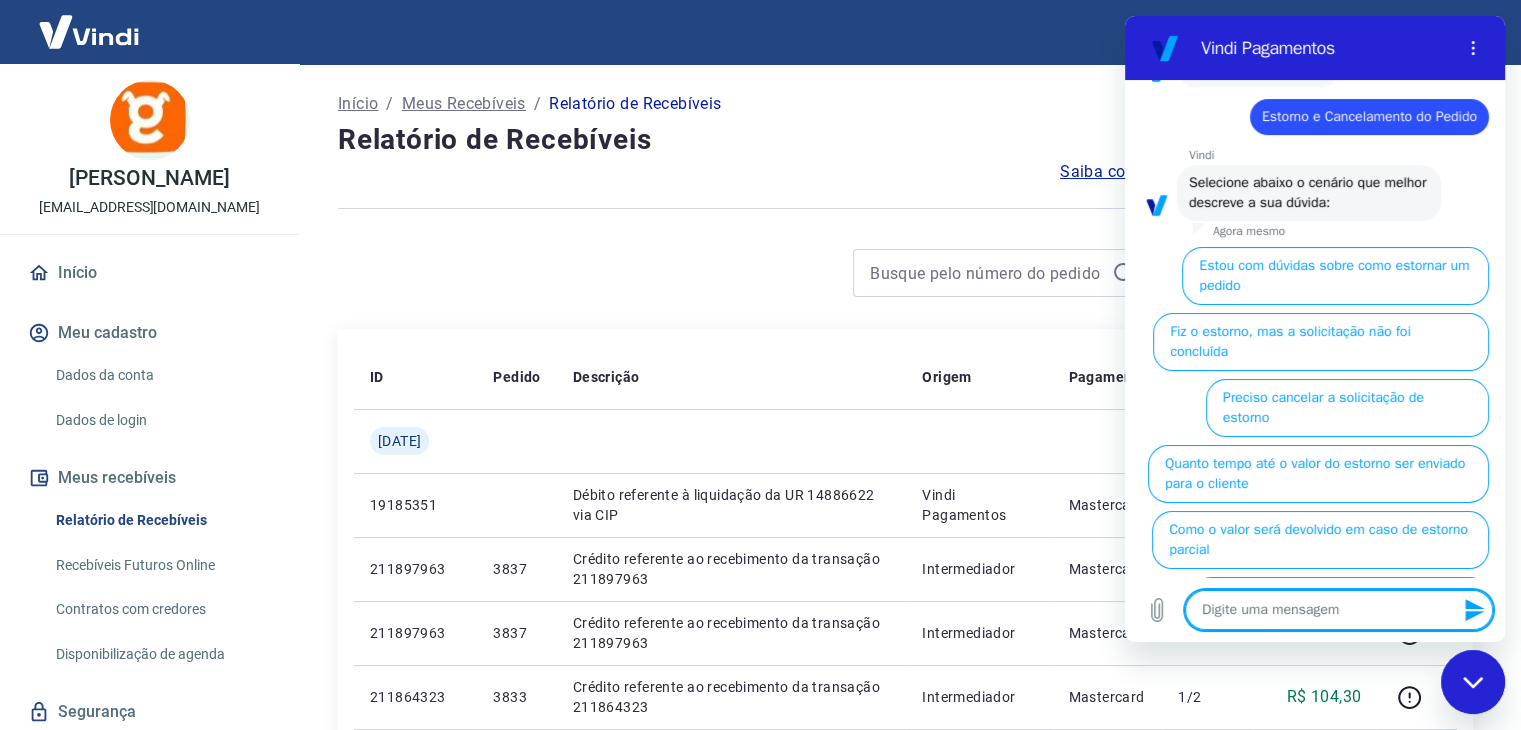 scroll, scrollTop: 0, scrollLeft: 0, axis: both 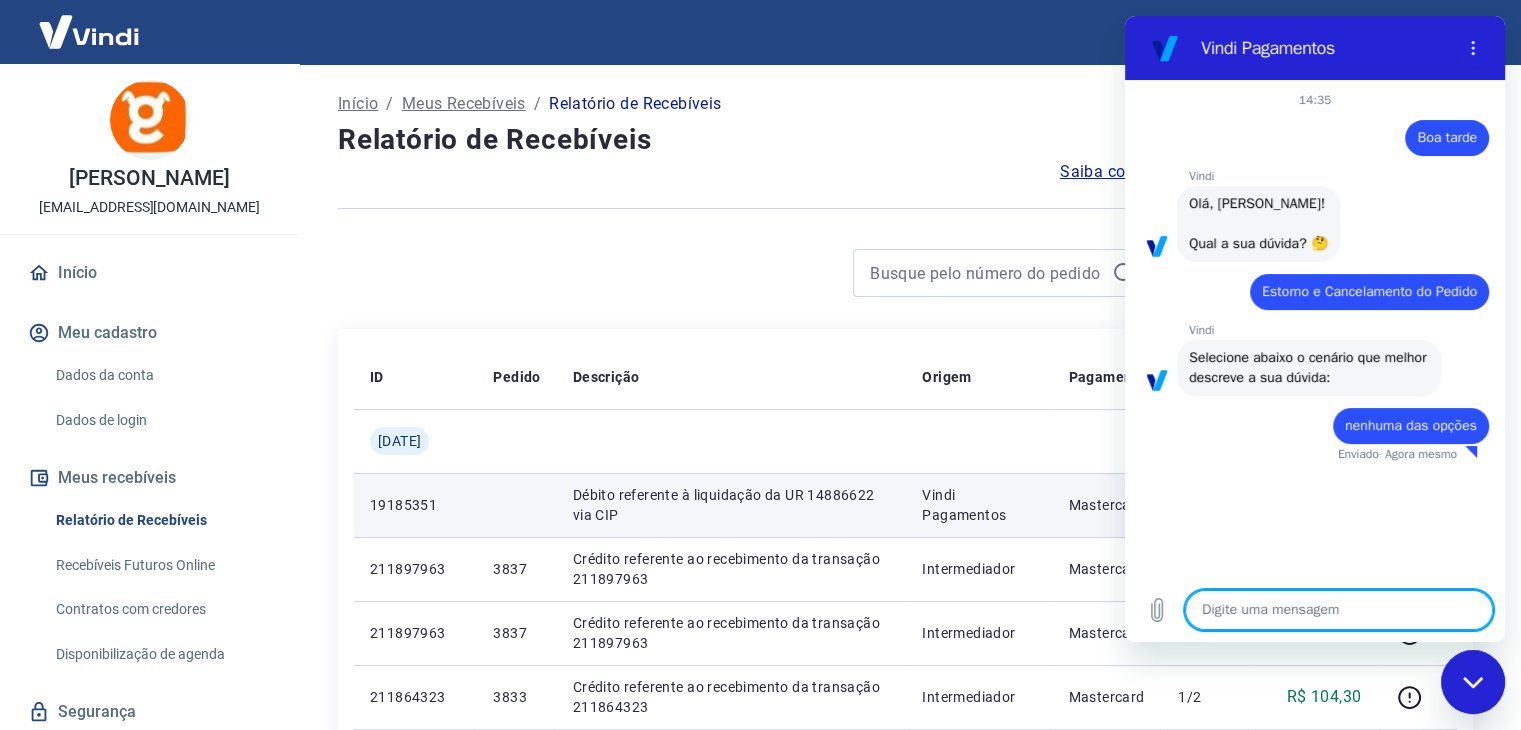 type on "x" 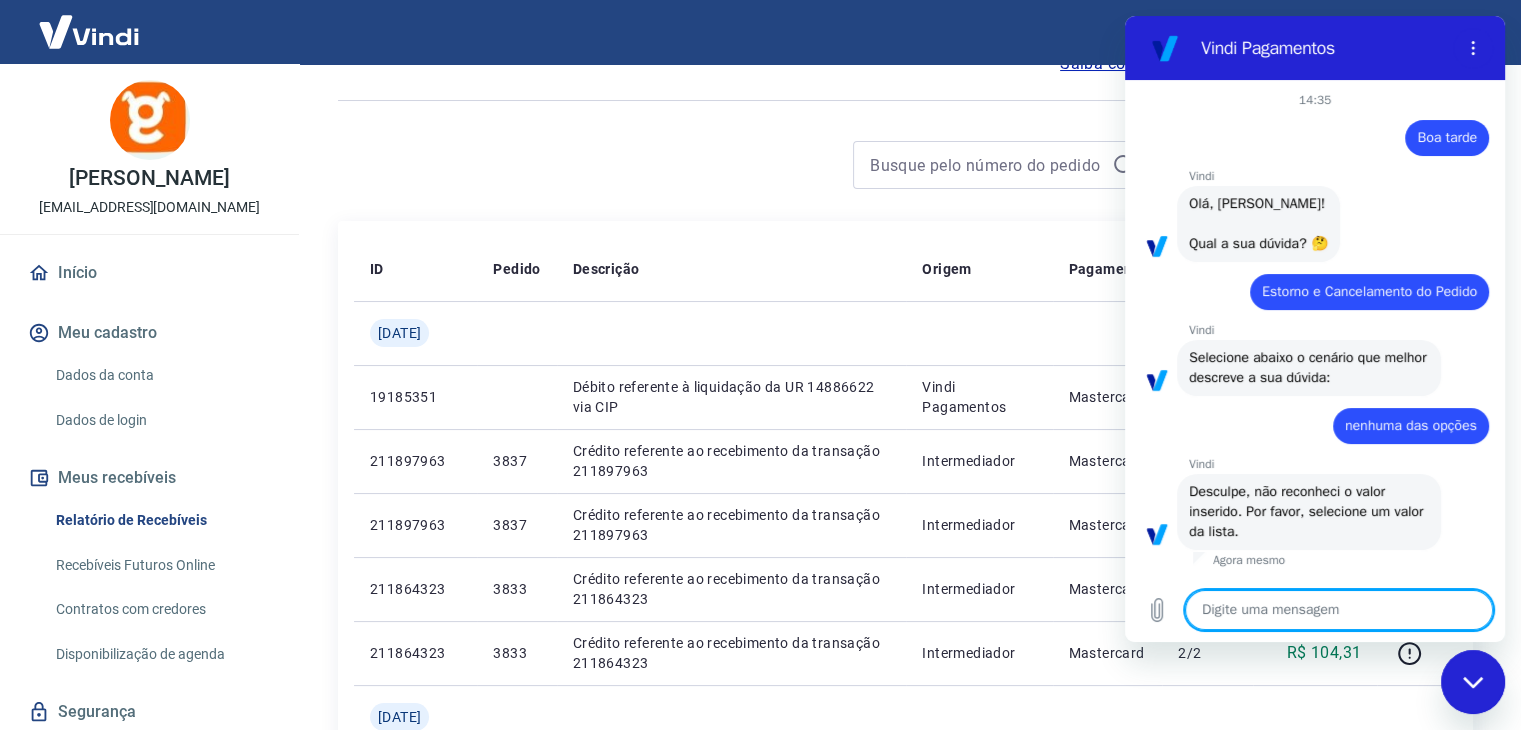 scroll, scrollTop: 200, scrollLeft: 0, axis: vertical 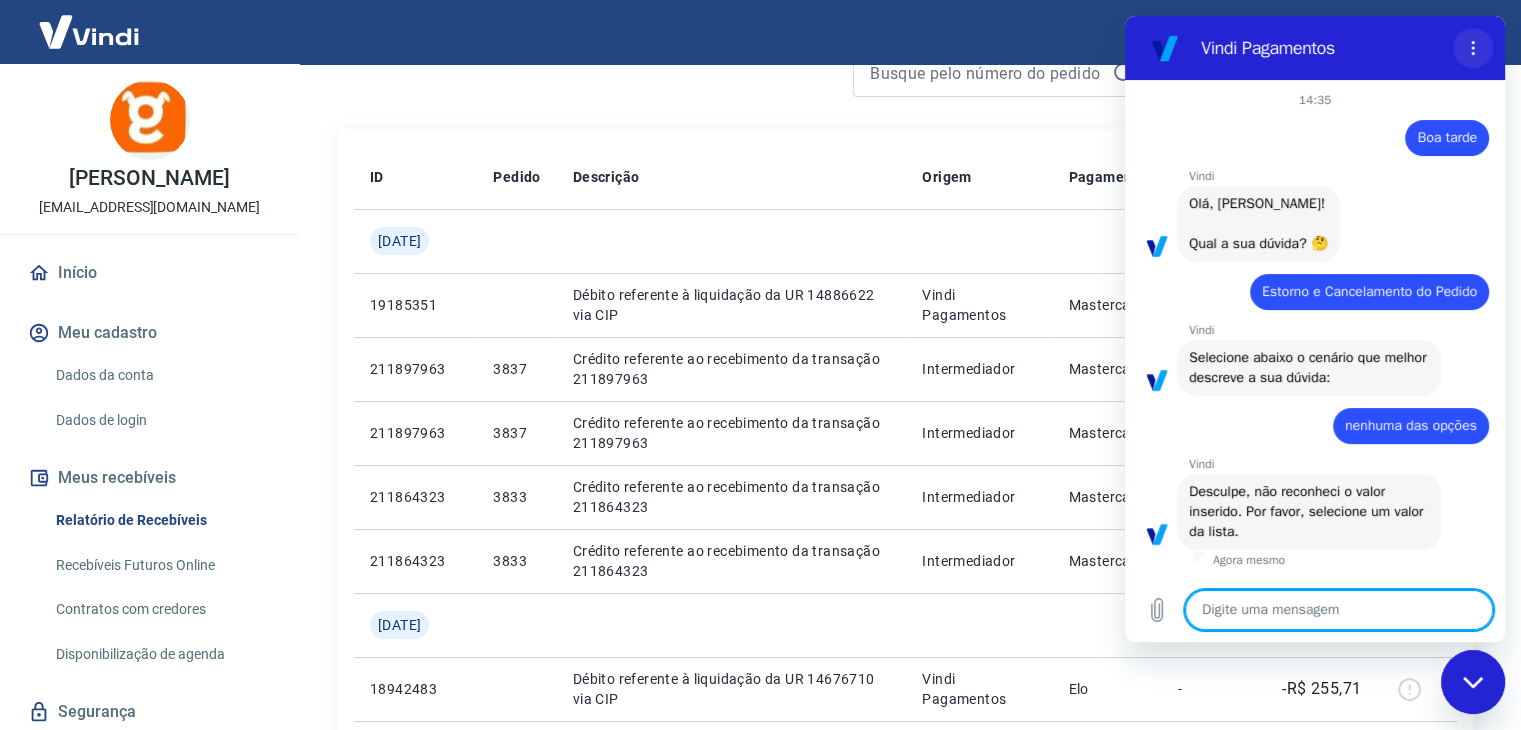 type 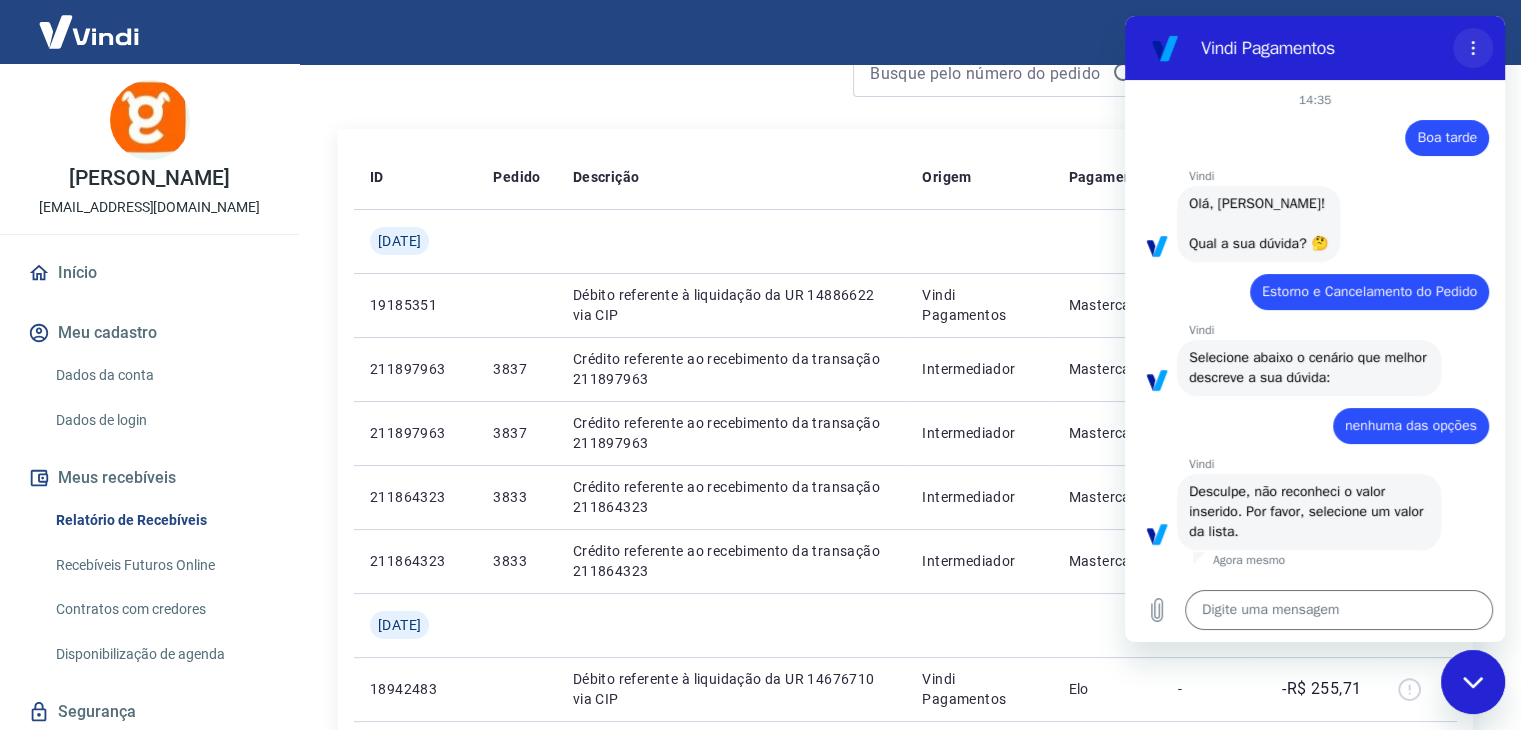 click 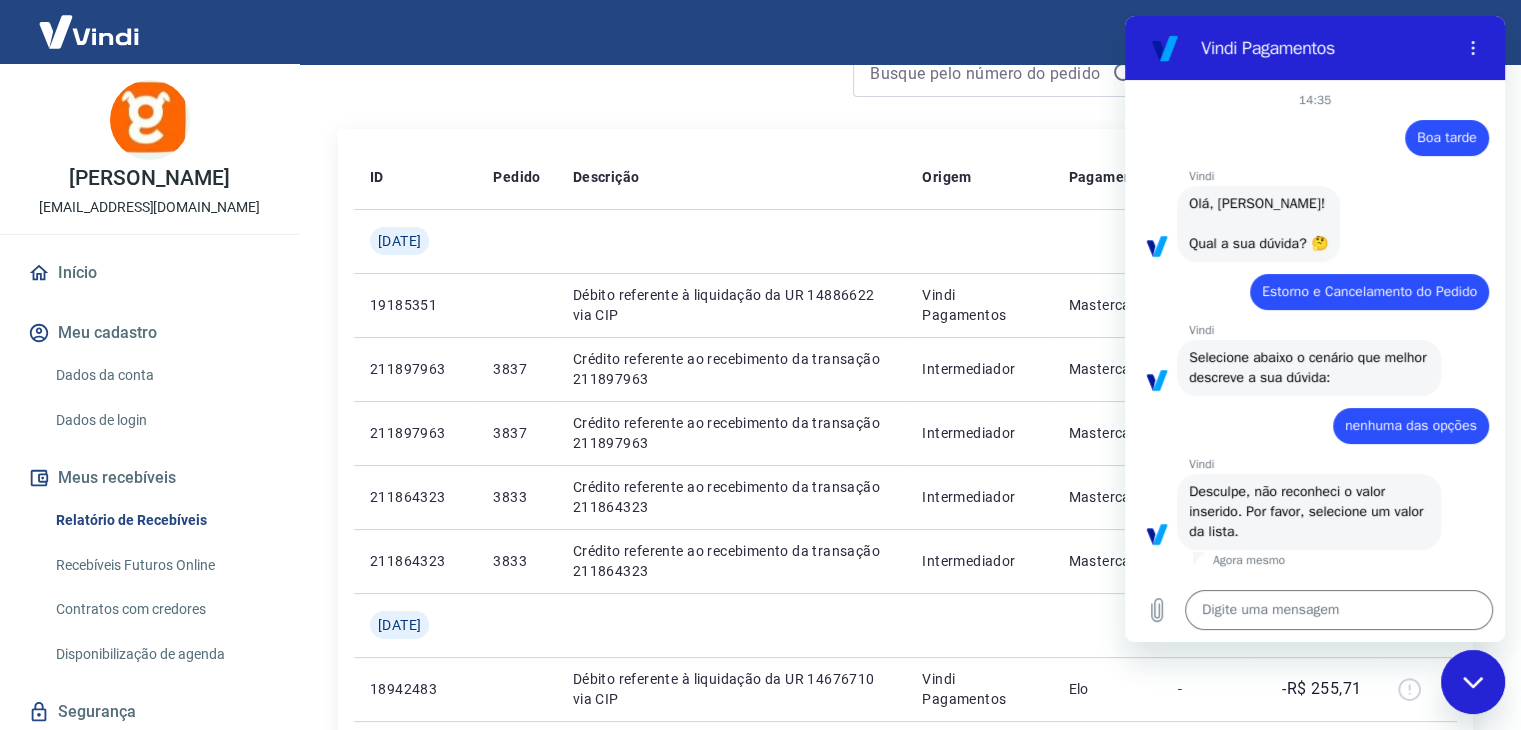 click on "Início / Meus Recebíveis / Relatório de Recebíveis Relatório de Recebíveis Saiba como funciona a programação dos recebimentos Saiba como funciona a programação dos recebimentos Filtros Exportar ID Pedido Descrição Origem Pagamento Parcelas Valor Líq. Tarifas Seg, 16 jun 19185351 Débito referente à liquidação da UR 14886622 via CIP Vindi Pagamentos Mastercard - -R$ 535,61 211897963 3837 Crédito referente ao recebimento da transação 211897963 Intermediador Mastercard 2/2 R$ 163,50 211897963 3837 Crédito referente ao recebimento da transação 211897963 Intermediador Mastercard 1/2 R$ 163,50 211864323 3833 Crédito referente ao recebimento da transação 211864323 Intermediador Mastercard 1/2 R$ 104,30 211864323 3833 Crédito referente ao recebimento da transação 211864323 Intermediador Mastercard 2/2 R$ 104,31 Ter, 03 jun 18942483 Débito referente à liquidação da UR 14676710 via CIP Vindi Pagamentos Elo - -R$ 255,71 209995380 3831 Intermediador Elo 2/2 R$ 127,86 209995380 3831" at bounding box center [905, 926] 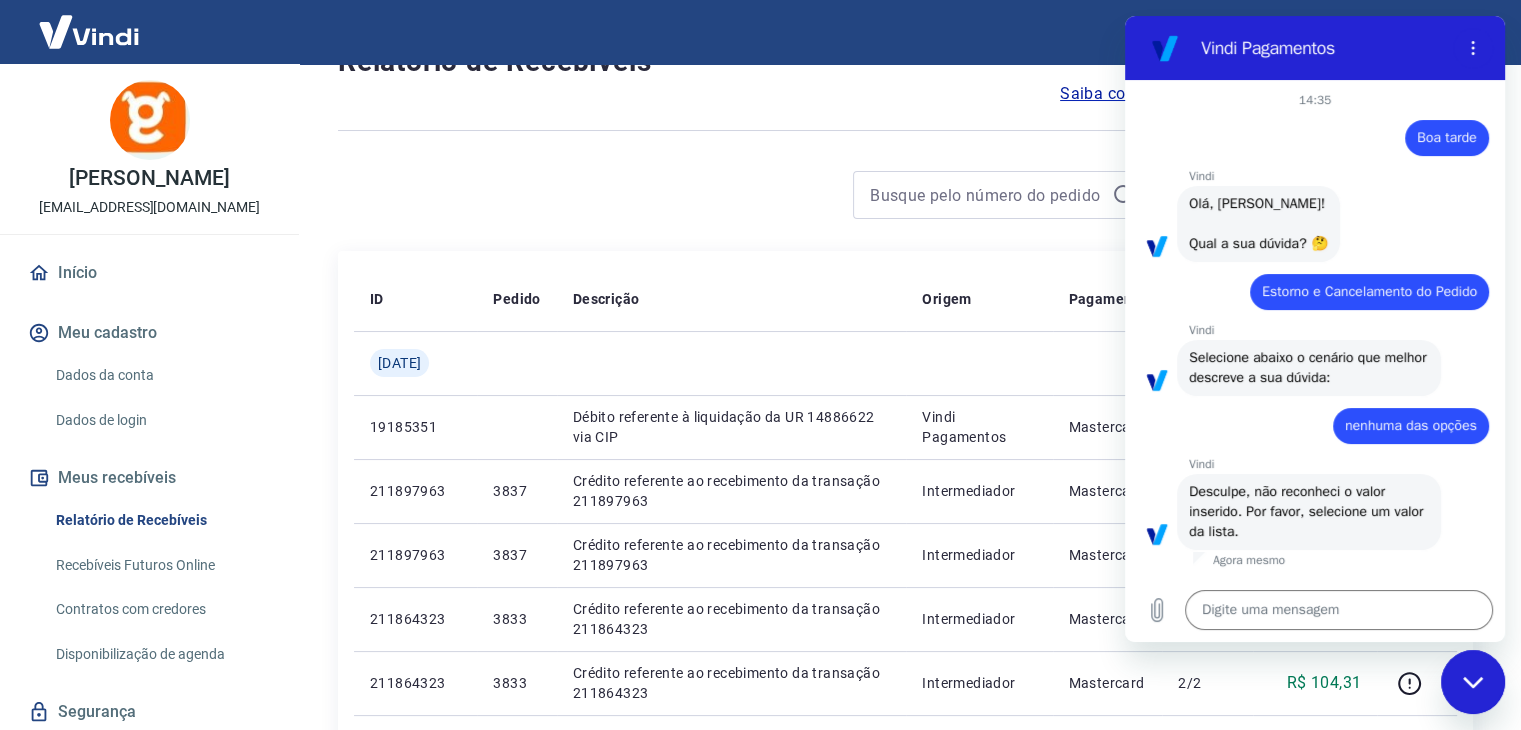 scroll, scrollTop: 0, scrollLeft: 0, axis: both 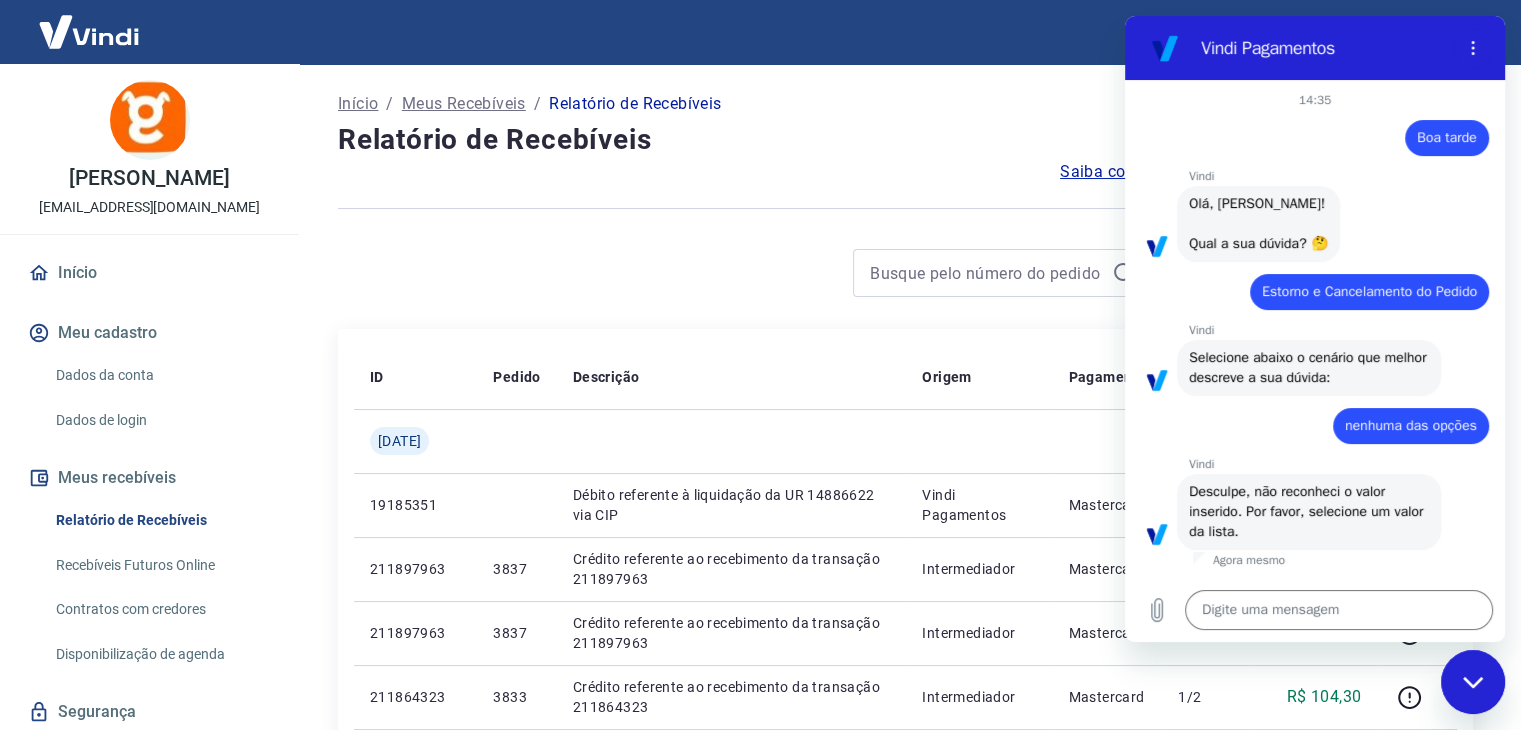 click at bounding box center [1473, 682] 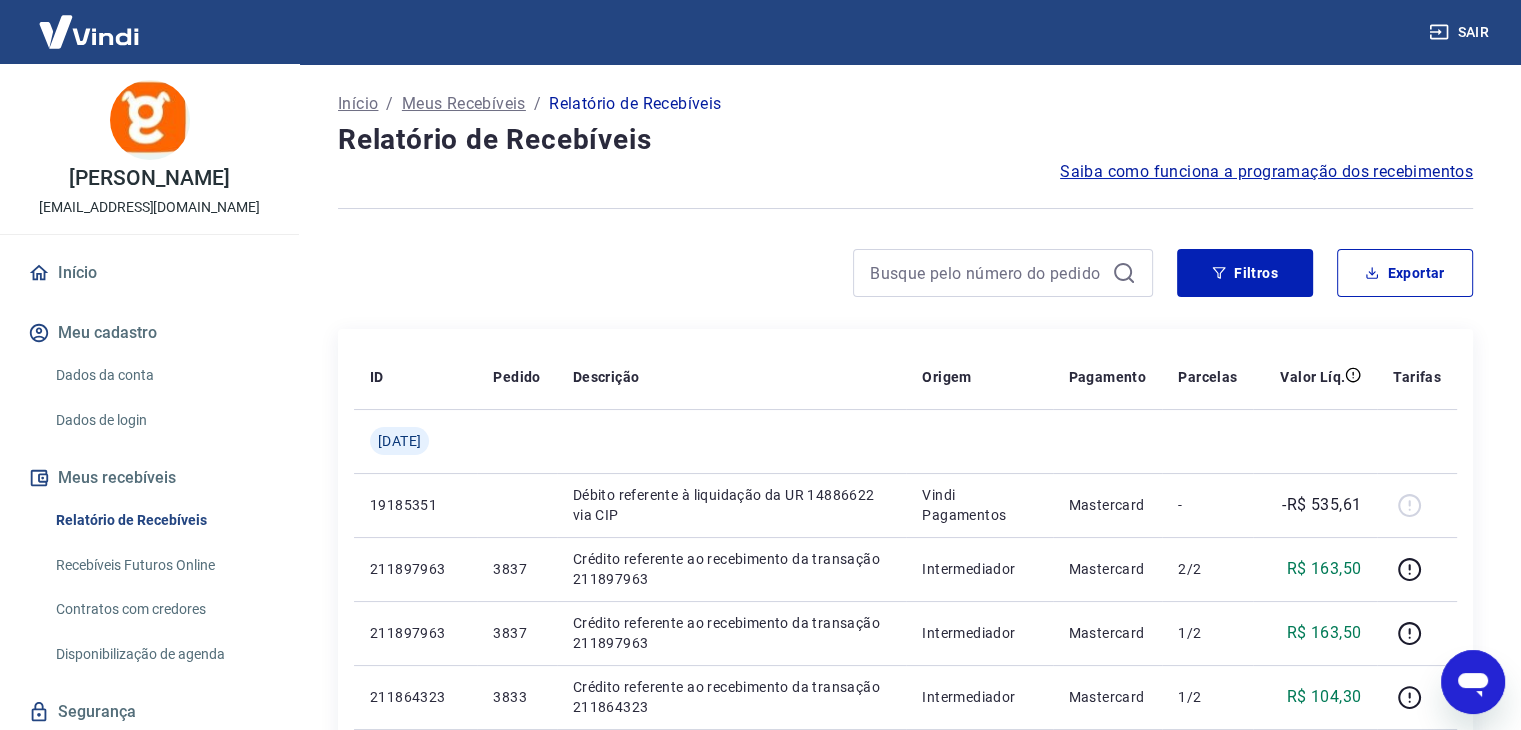 click 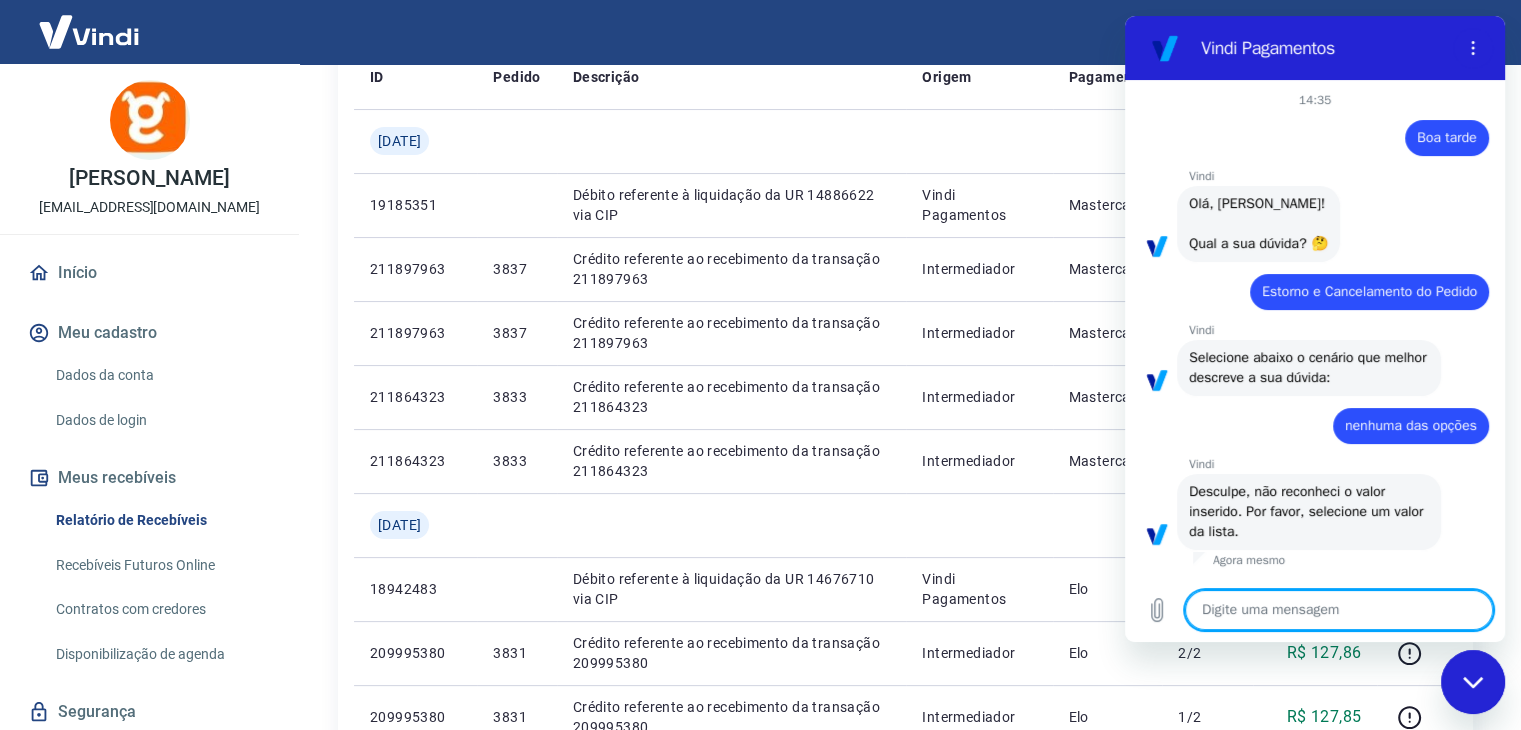 scroll, scrollTop: 0, scrollLeft: 0, axis: both 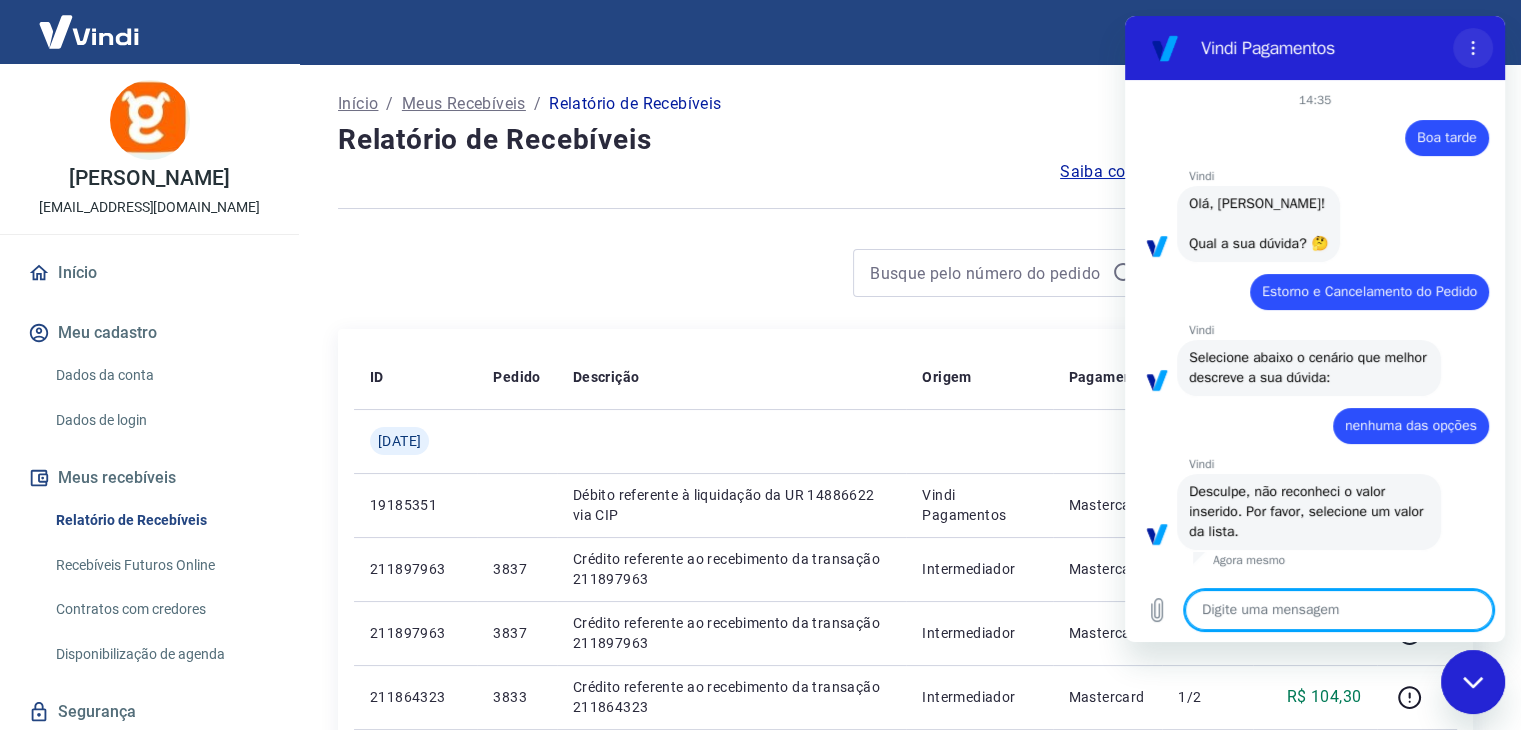 click 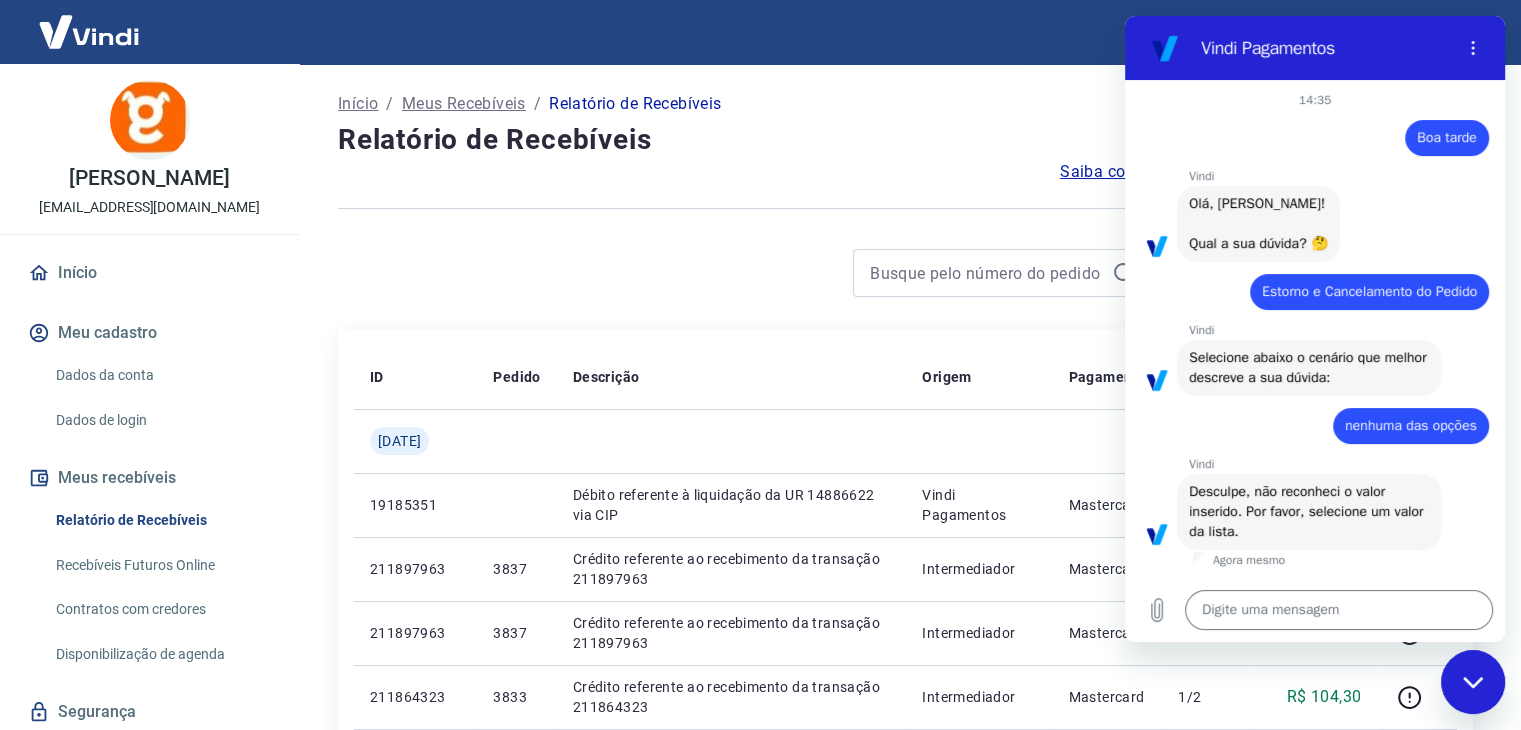 click on "Início / Meus Recebíveis / Relatório de Recebíveis Relatório de Recebíveis Saiba como funciona a programação dos recebimentos Saiba como funciona a programação dos recebimentos Filtros Exportar ID Pedido Descrição Origem Pagamento Parcelas Valor Líq. Tarifas Seg, 16 jun 19185351 Débito referente à liquidação da UR 14886622 via CIP Vindi Pagamentos Mastercard - -R$ 535,61 211897963 3837 Crédito referente ao recebimento da transação 211897963 Intermediador Mastercard 2/2 R$ 163,50 211897963 3837 Crédito referente ao recebimento da transação 211897963 Intermediador Mastercard 1/2 R$ 163,50 211864323 3833 Crédito referente ao recebimento da transação 211864323 Intermediador Mastercard 1/2 R$ 104,30 211864323 3833 Crédito referente ao recebimento da transação 211864323 Intermediador Mastercard 2/2 R$ 104,31 Ter, 03 jun 18942483 Débito referente à liquidação da UR 14676710 via CIP Vindi Pagamentos Elo - -R$ 255,71 209995380 3831 Intermediador Elo 2/2 R$ 127,86 209995380 3831" at bounding box center [905, 1126] 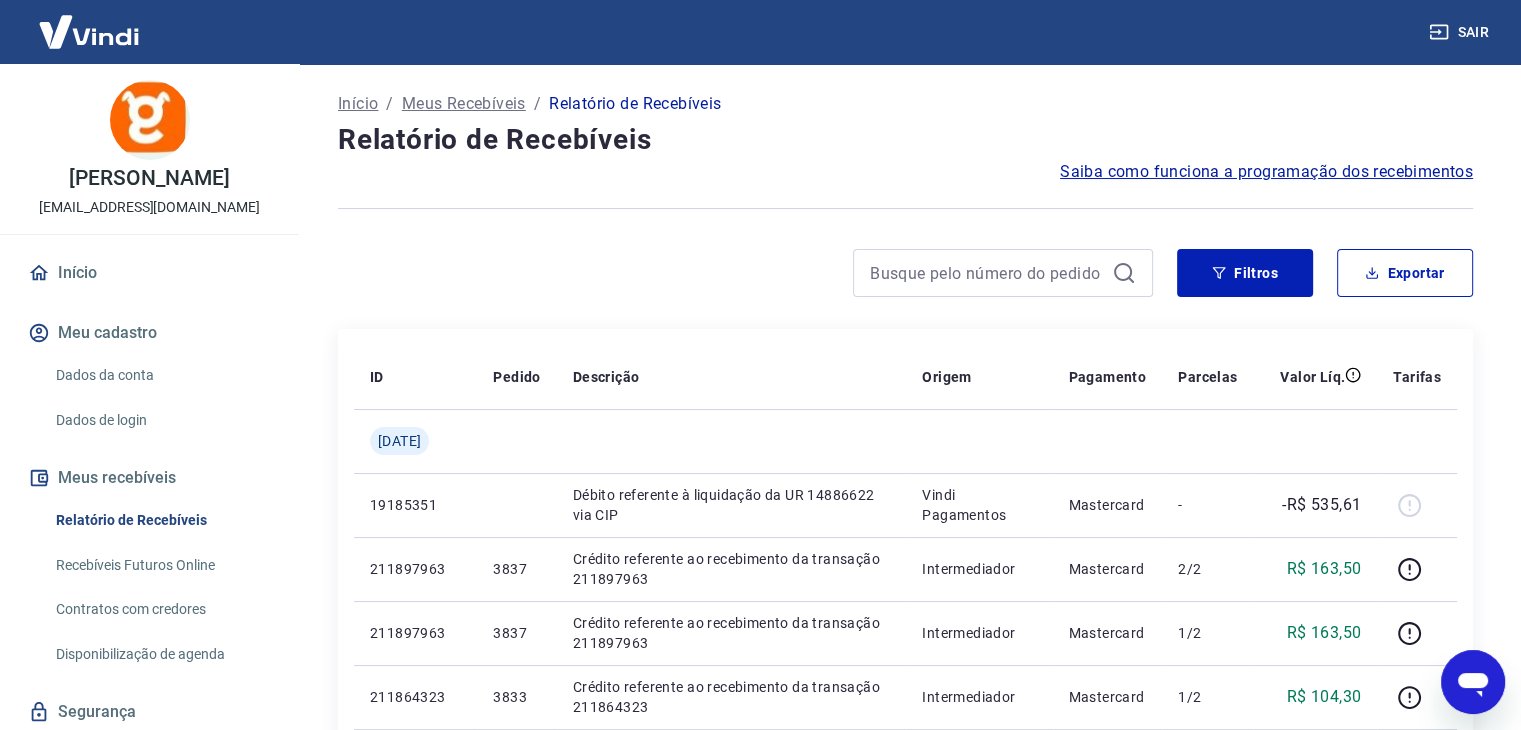 scroll, scrollTop: 64, scrollLeft: 0, axis: vertical 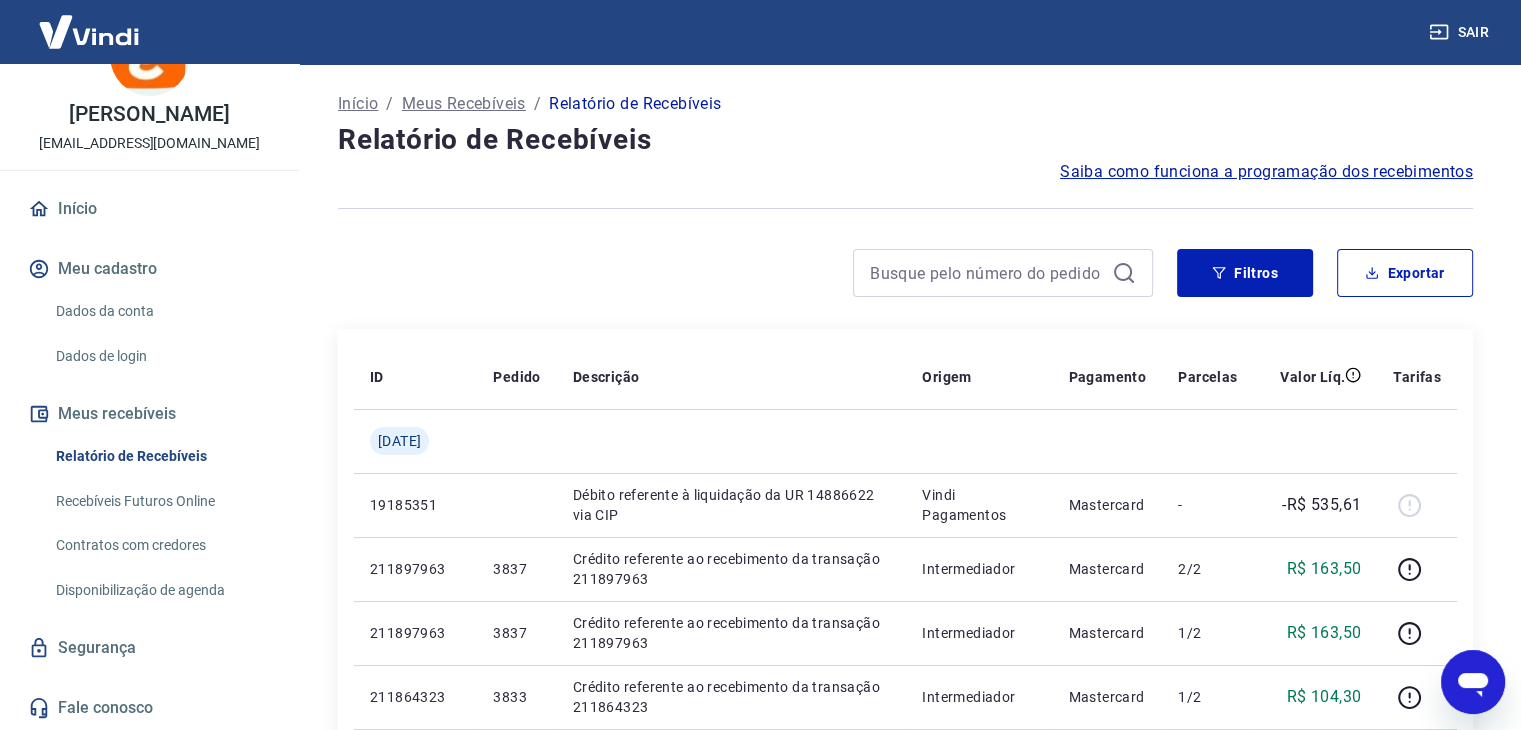 click on "Fale conosco" at bounding box center [149, 708] 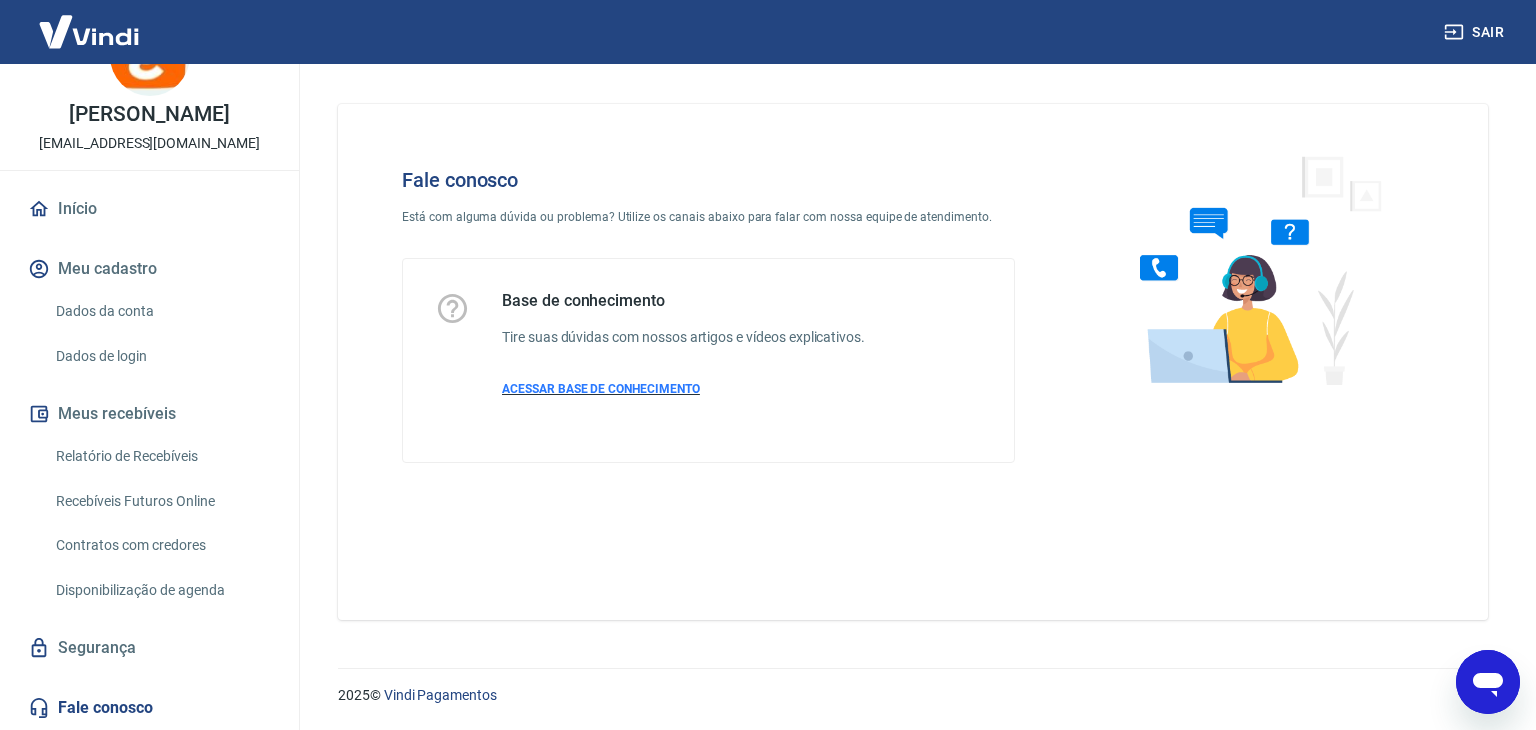 click on "ACESSAR BASE DE CONHECIMENTO" at bounding box center [601, 389] 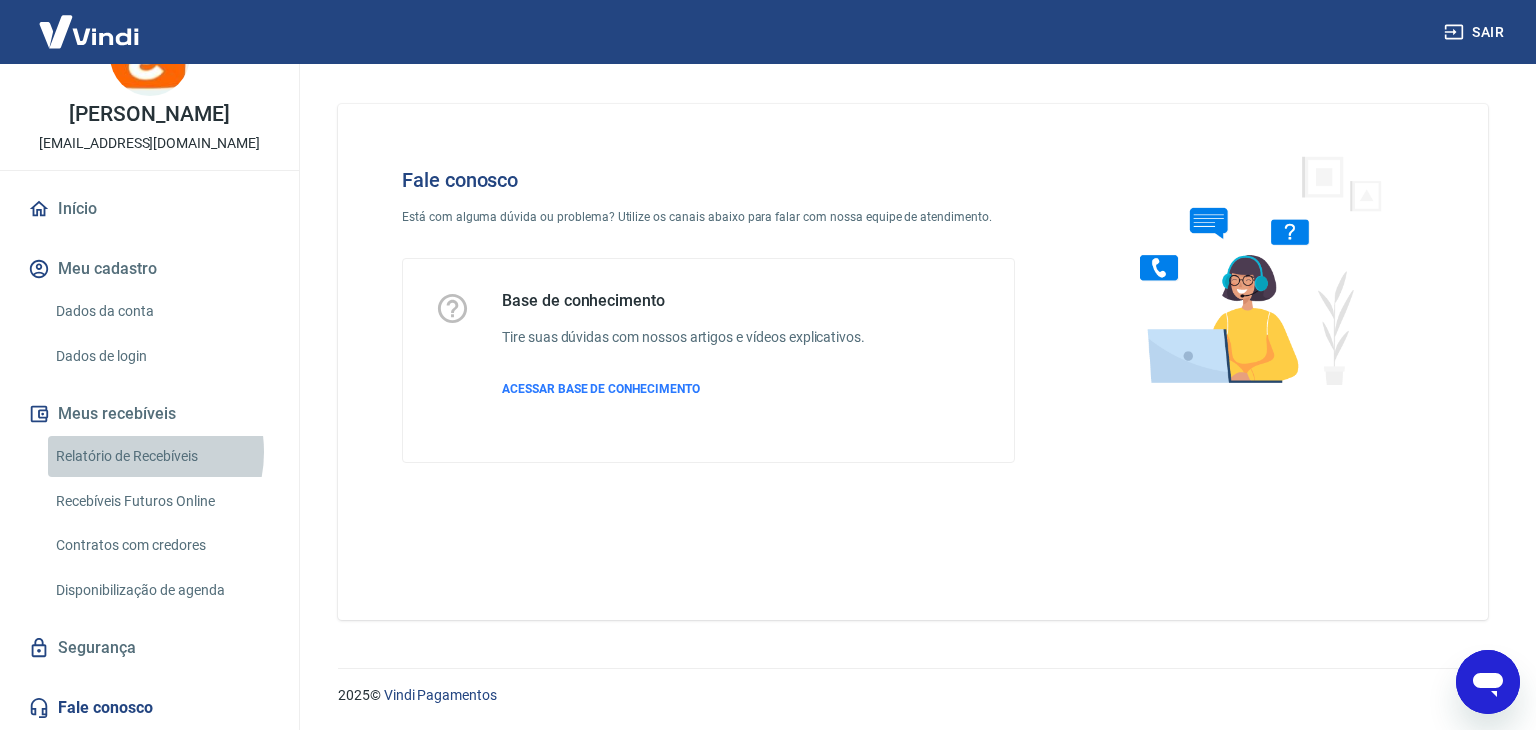 click on "Relatório de Recebíveis" at bounding box center (161, 456) 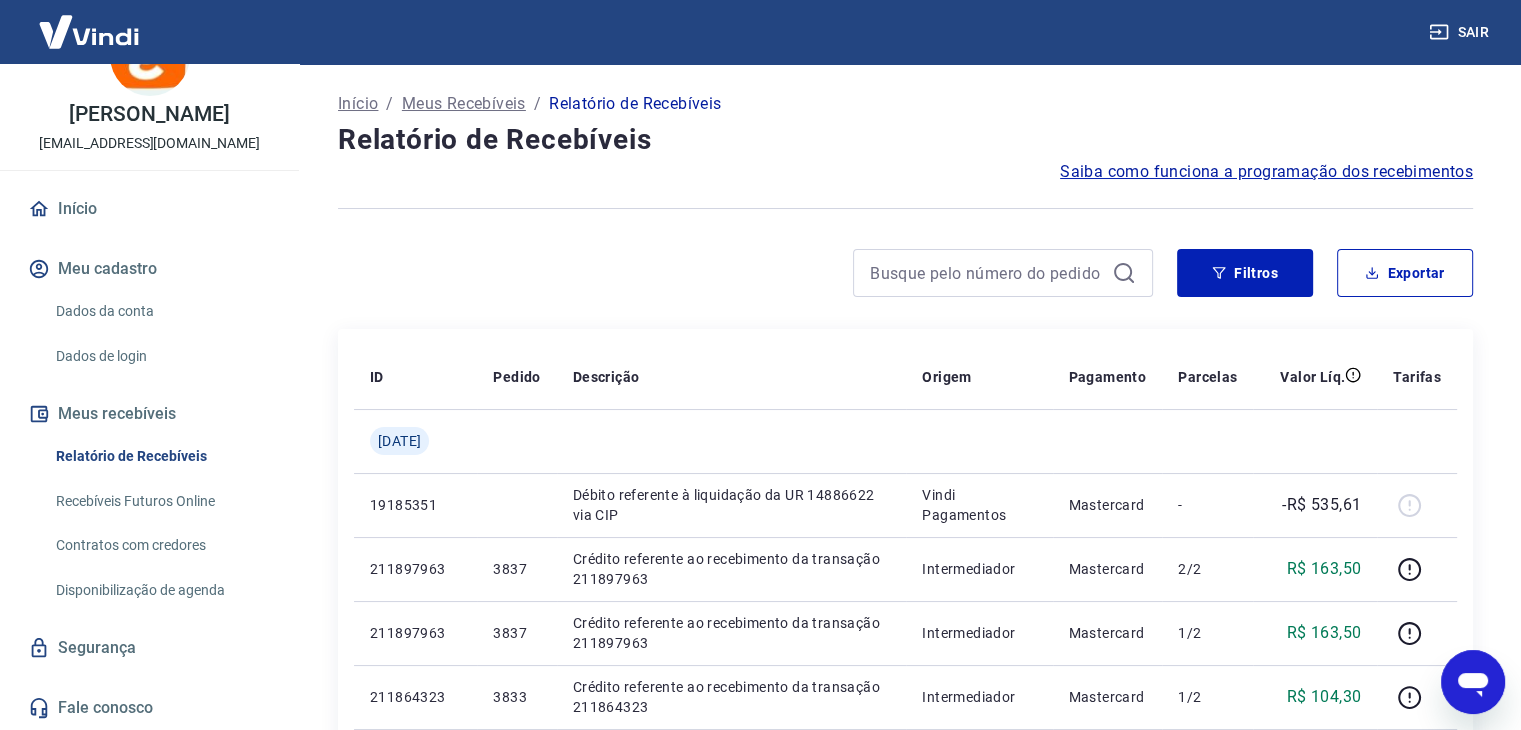 click on "Recebíveis Futuros Online" at bounding box center [161, 501] 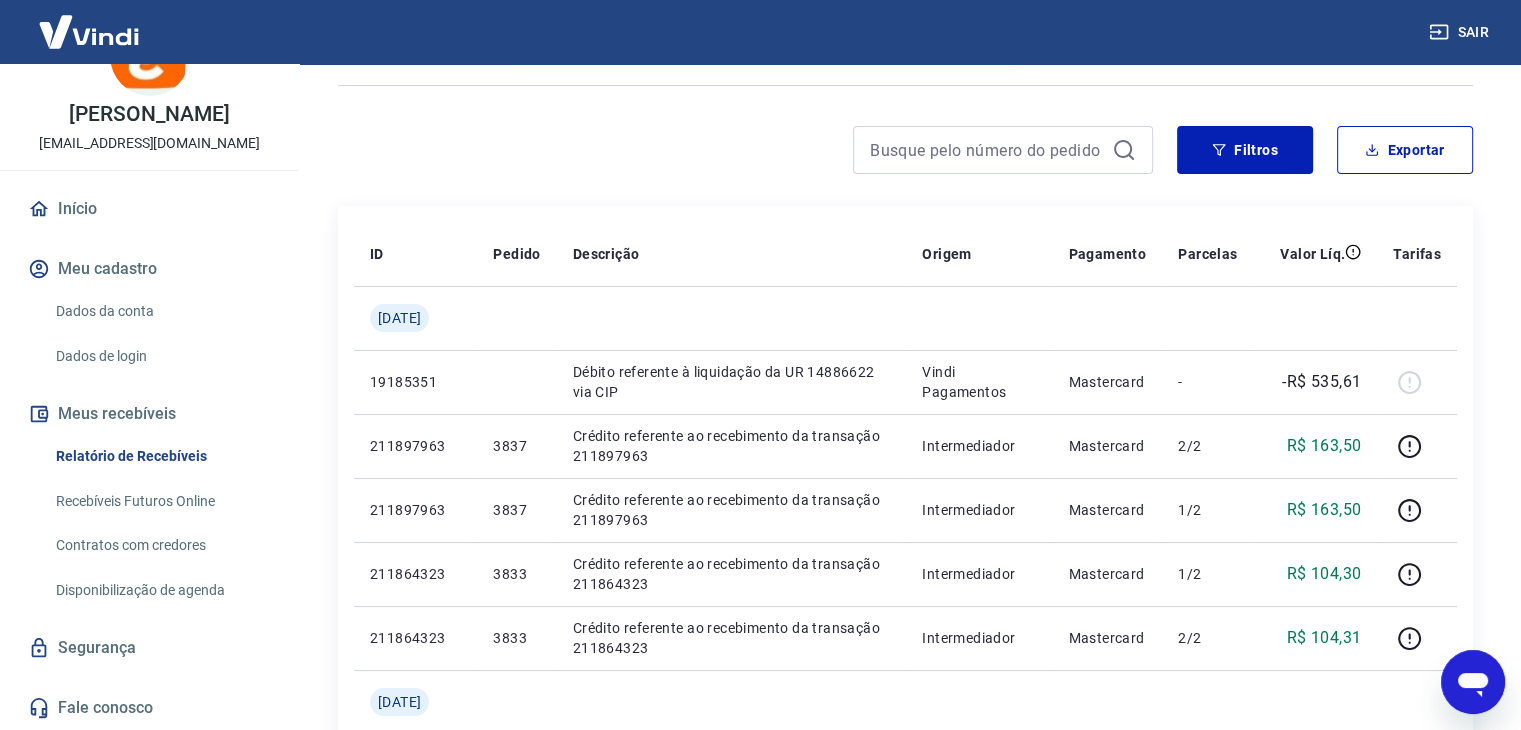 scroll, scrollTop: 500, scrollLeft: 0, axis: vertical 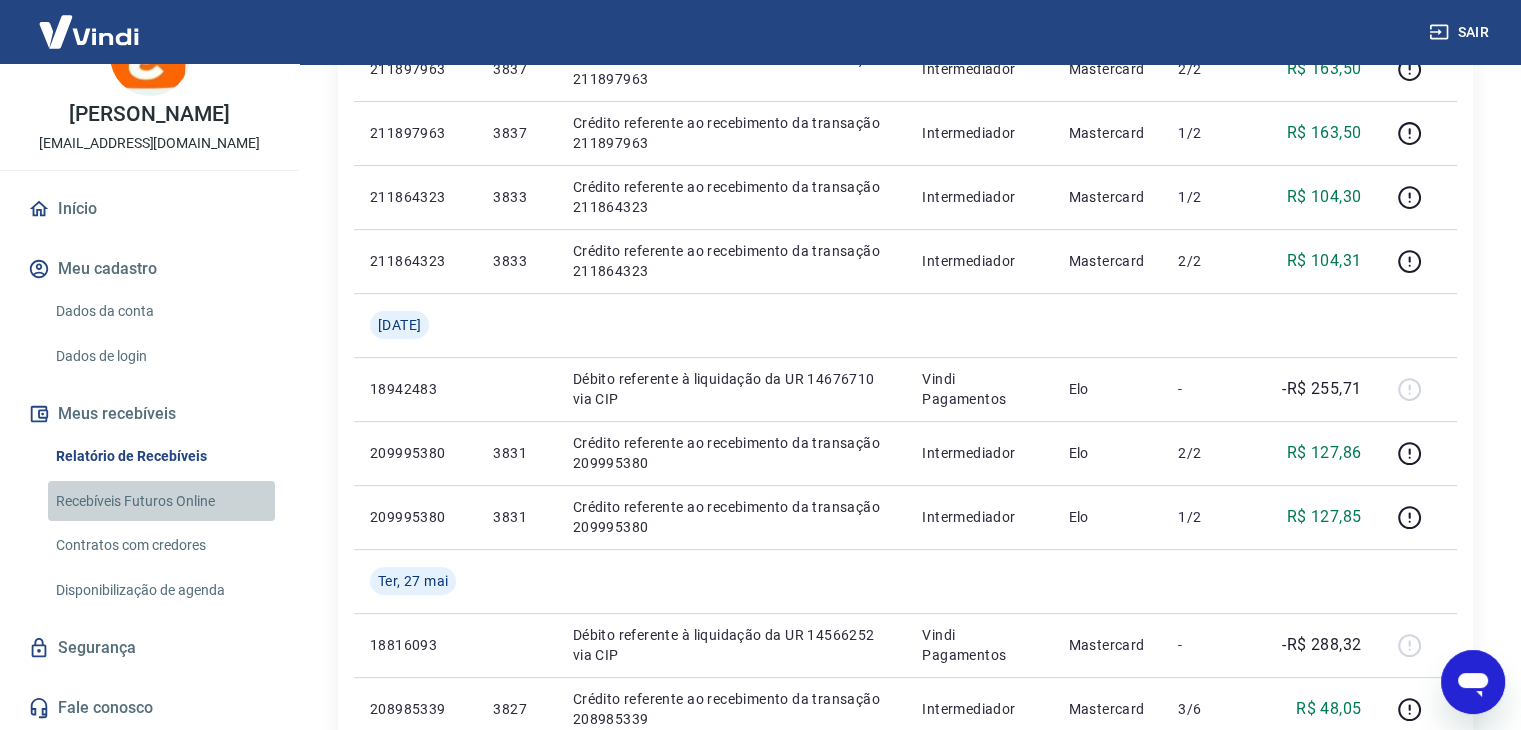click on "Recebíveis Futuros Online" at bounding box center (161, 501) 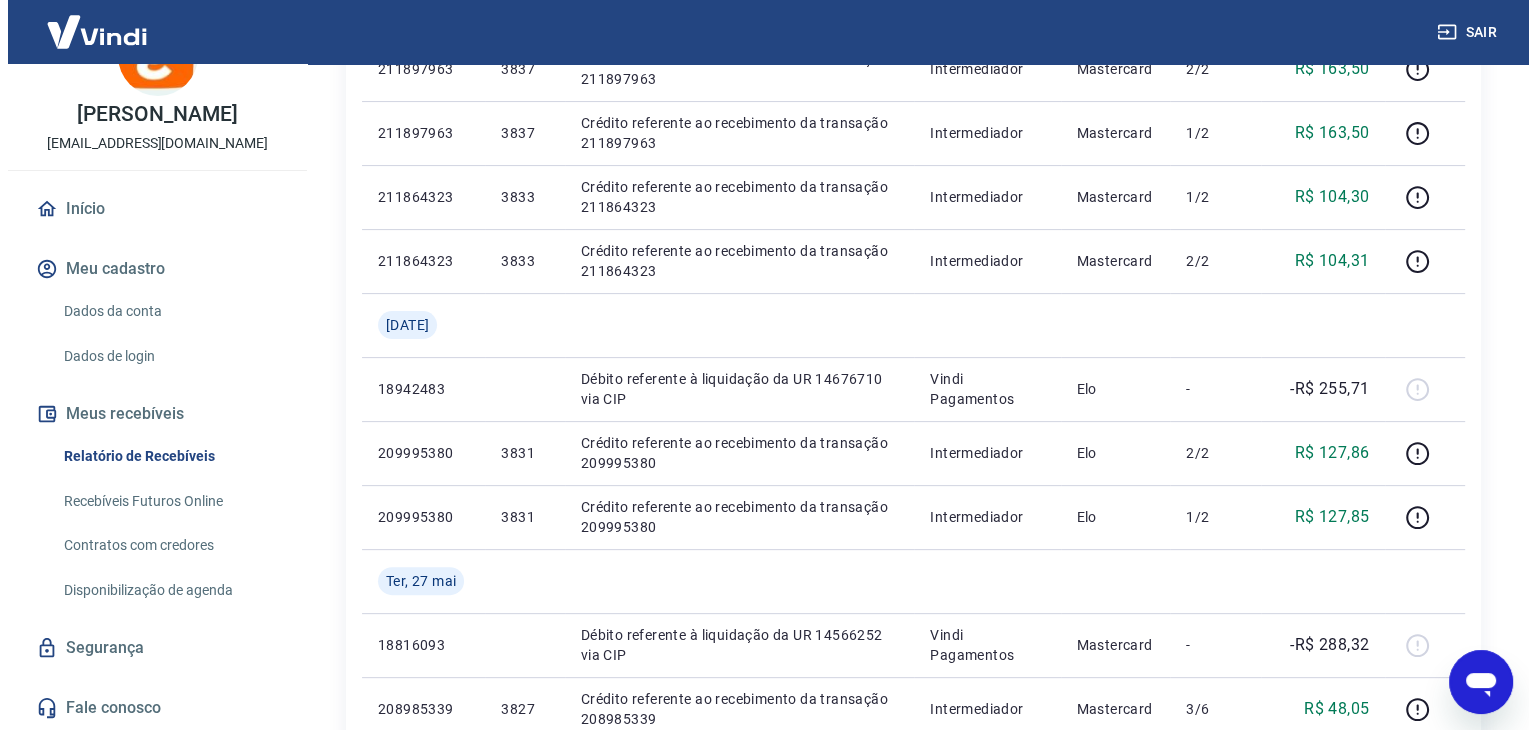 scroll, scrollTop: 0, scrollLeft: 0, axis: both 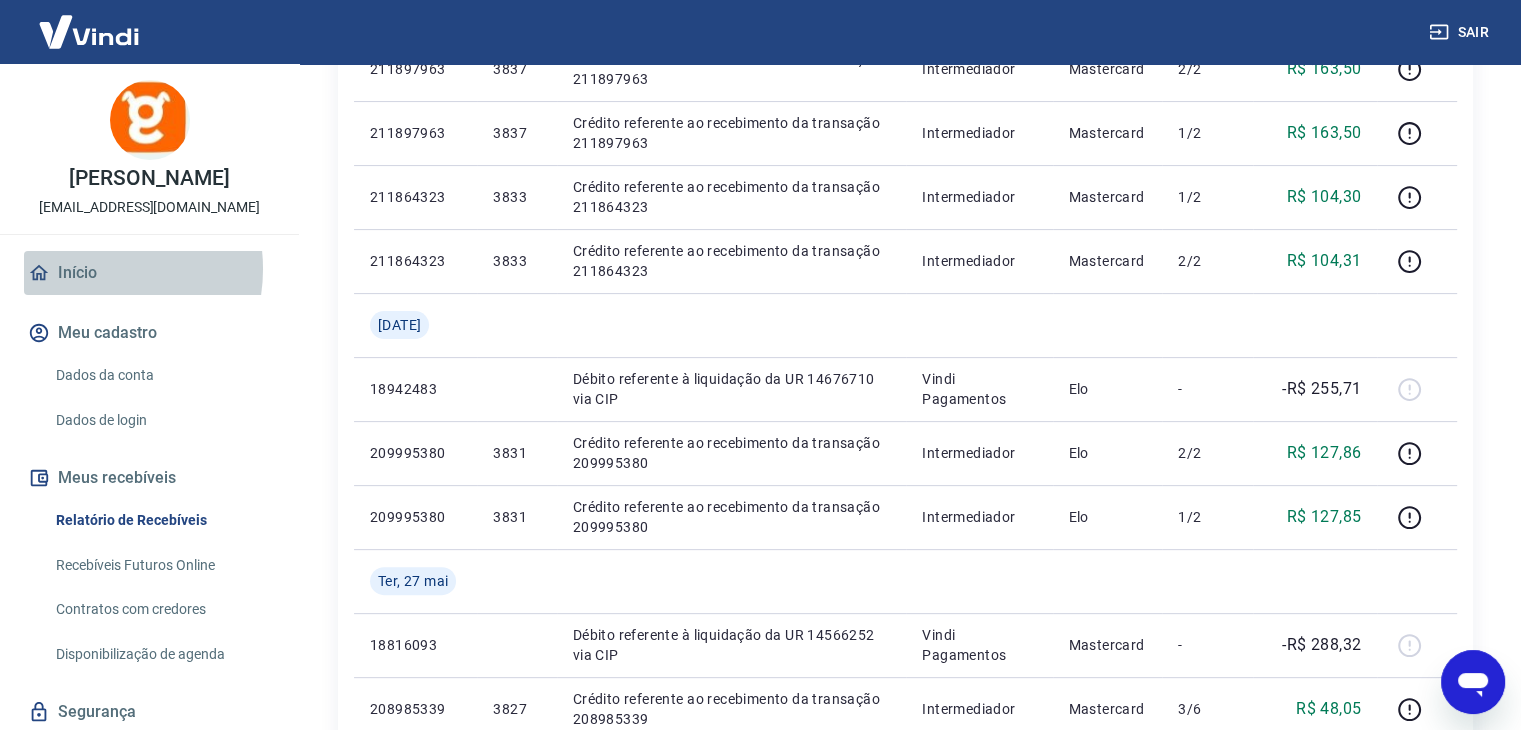 click on "Início" at bounding box center [149, 273] 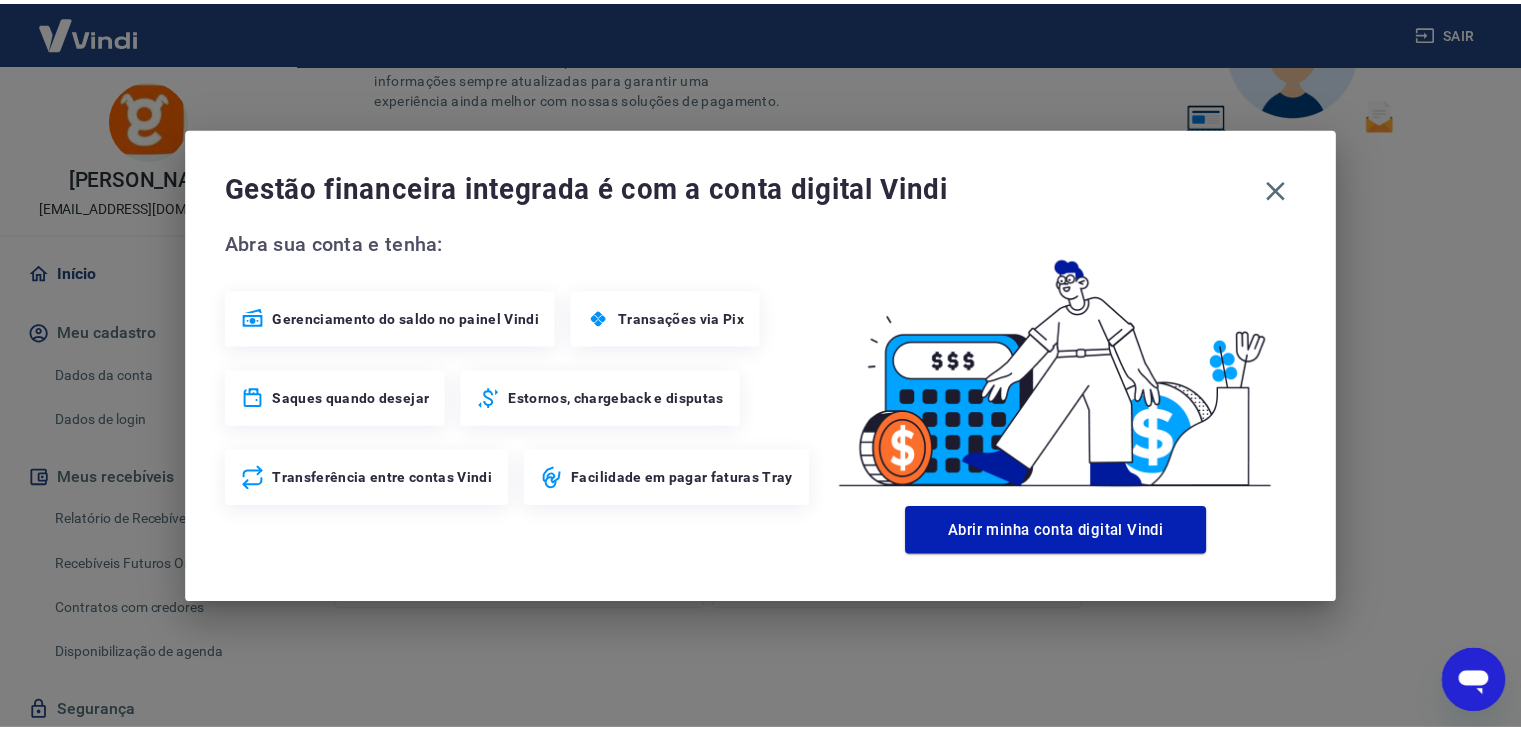 scroll, scrollTop: 656, scrollLeft: 0, axis: vertical 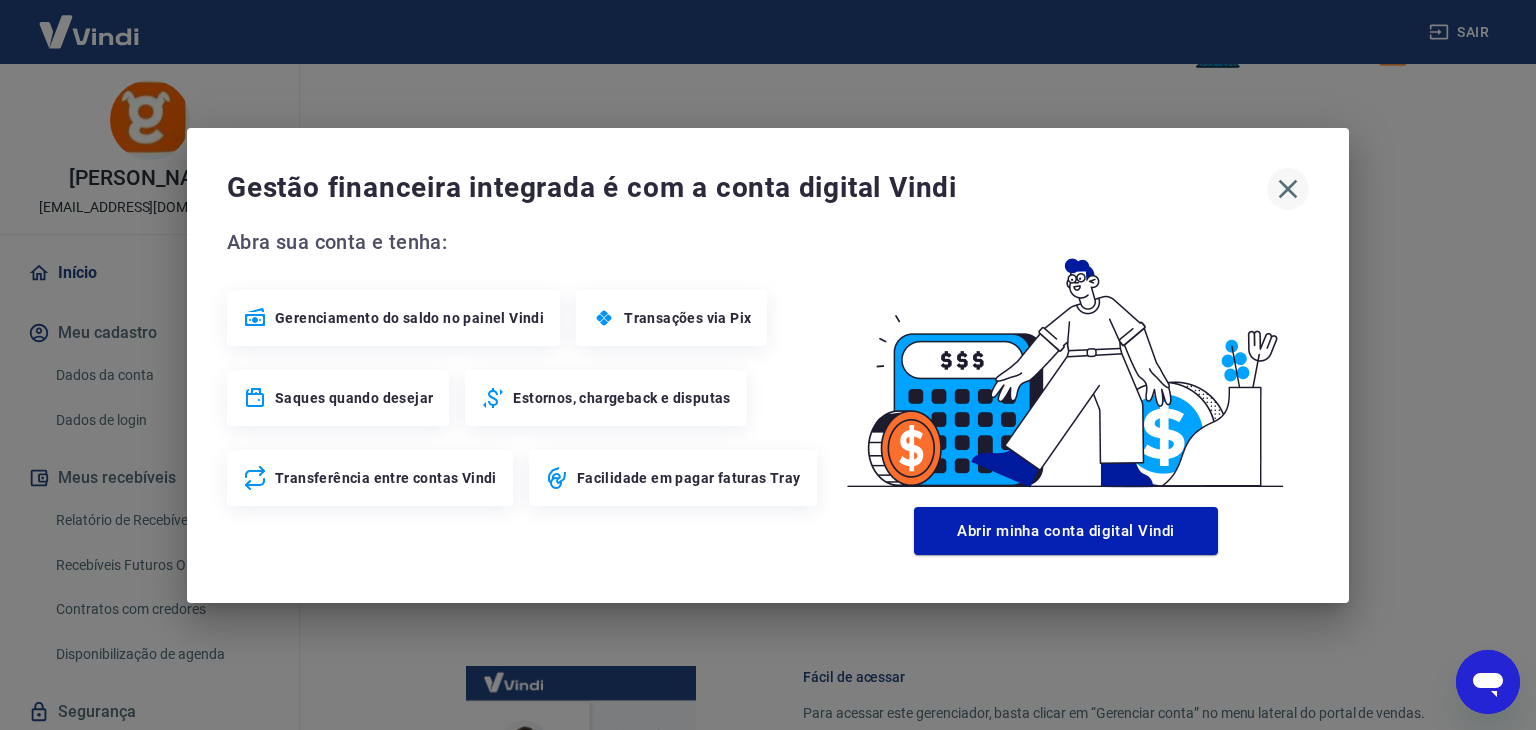 click 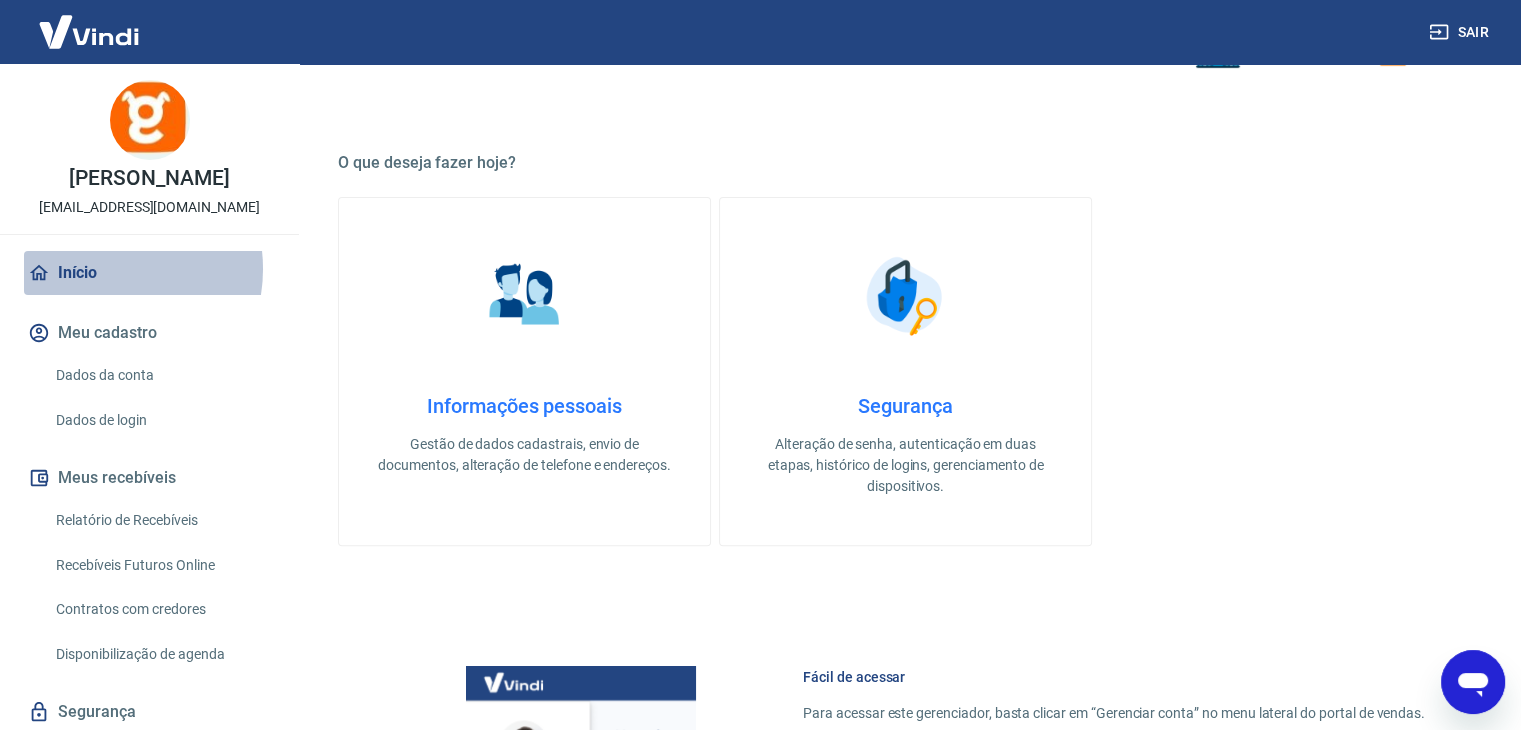 click on "Início" at bounding box center [149, 273] 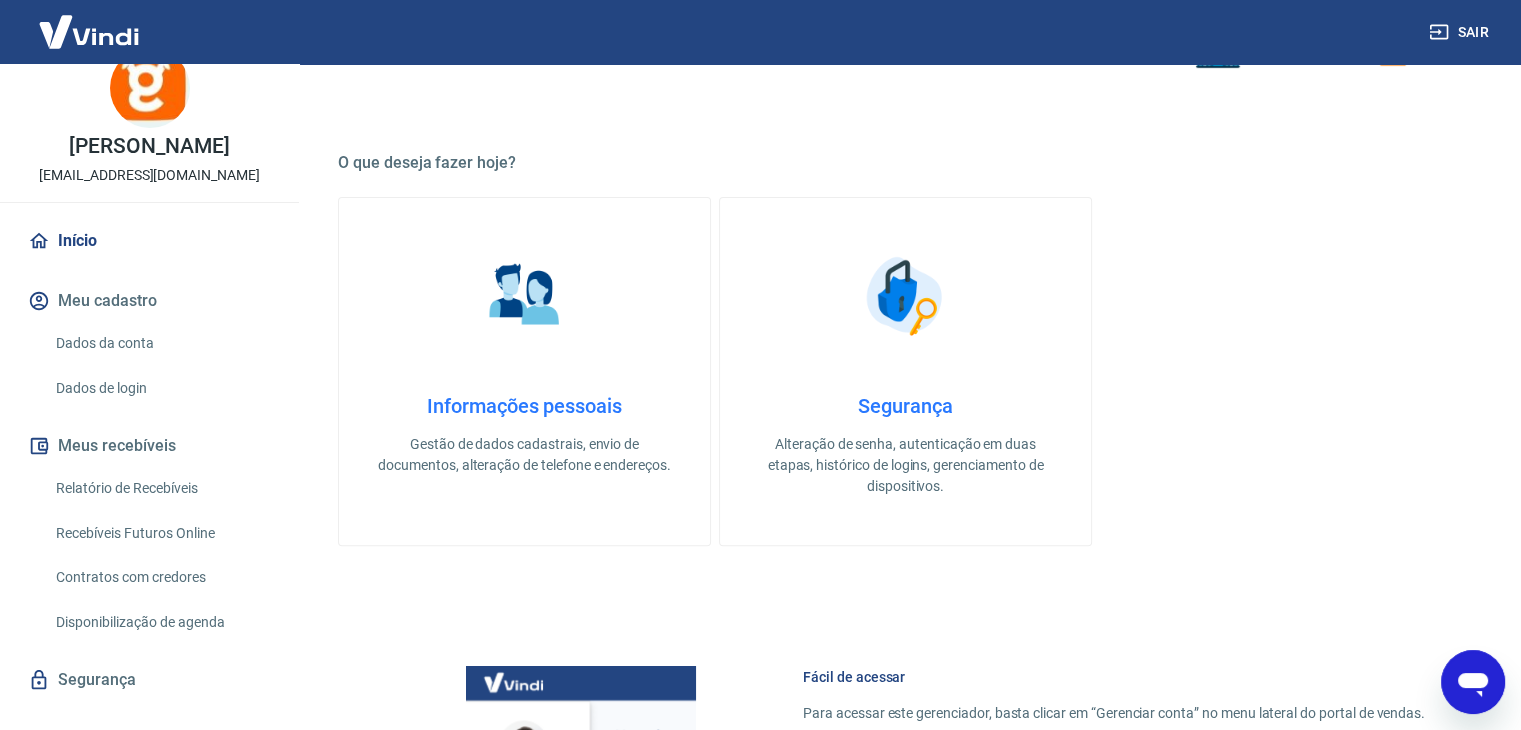 scroll, scrollTop: 64, scrollLeft: 0, axis: vertical 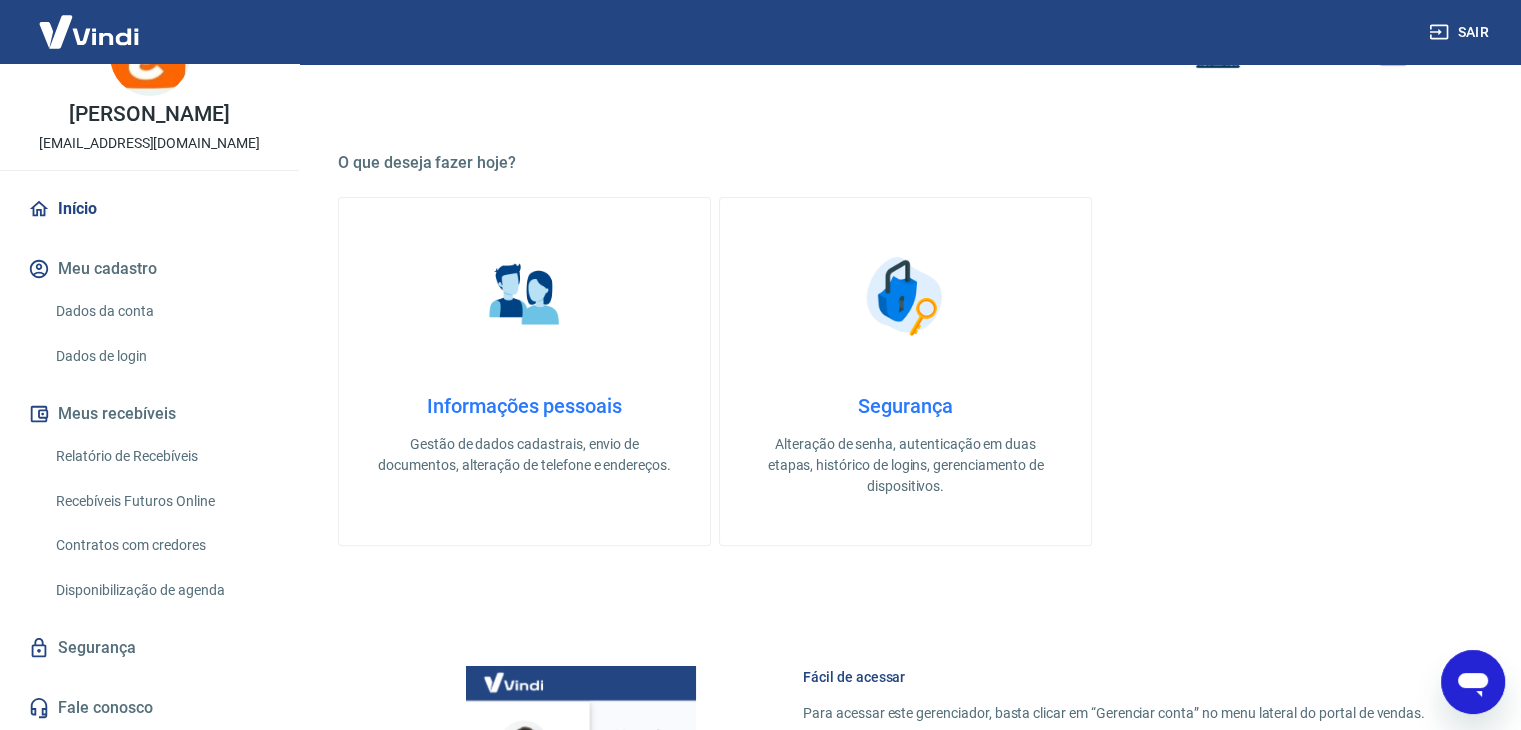 type on "x" 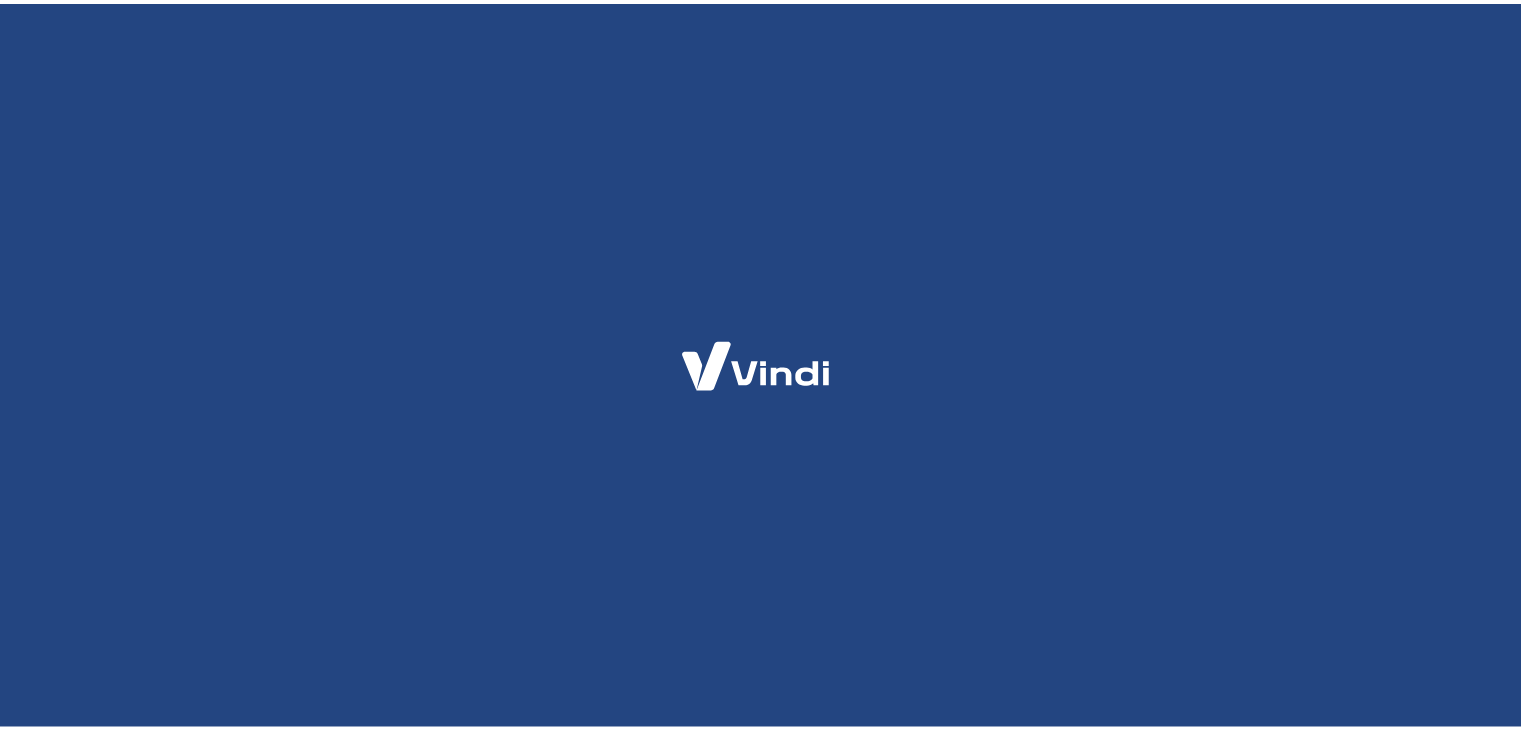 scroll, scrollTop: 0, scrollLeft: 0, axis: both 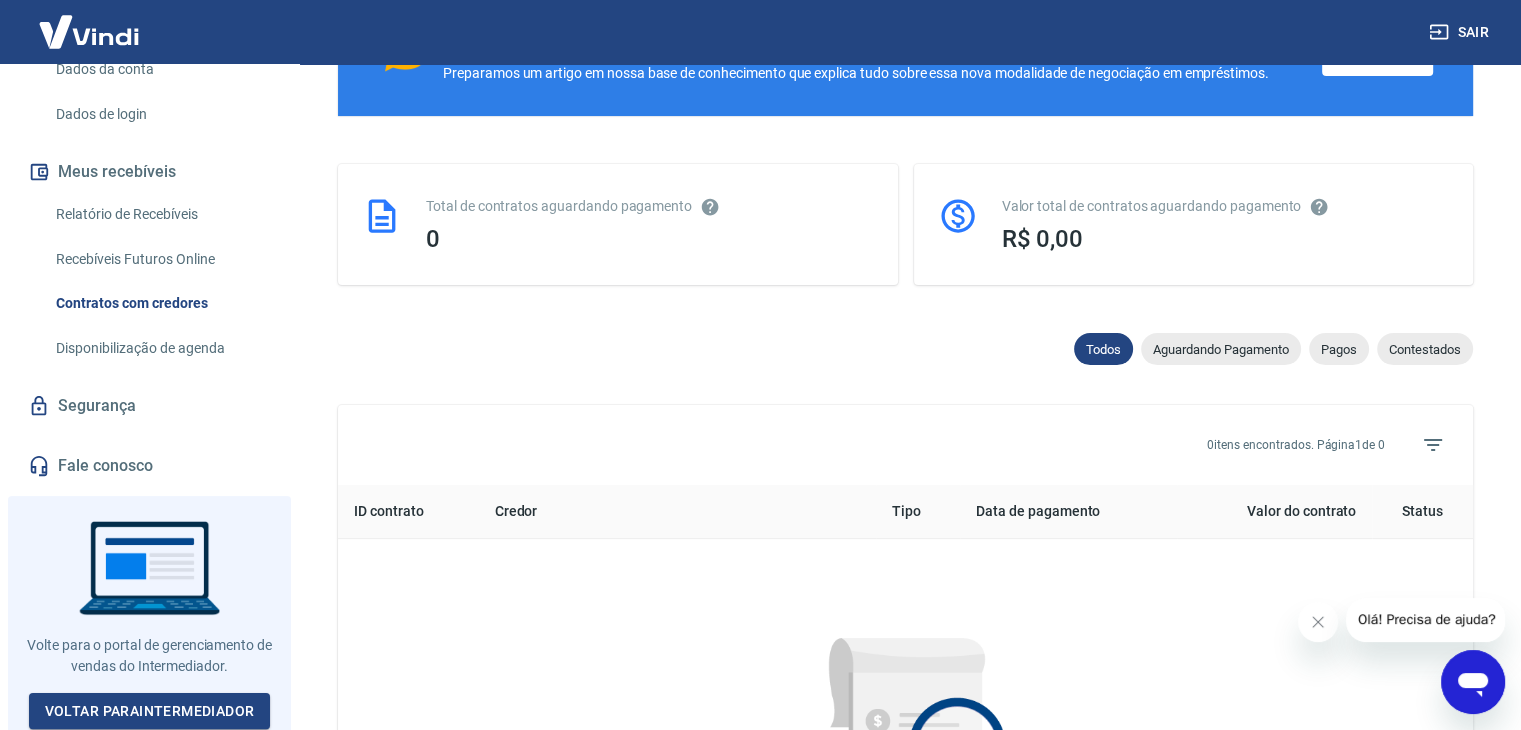 click on "Fale conosco" at bounding box center [149, 466] 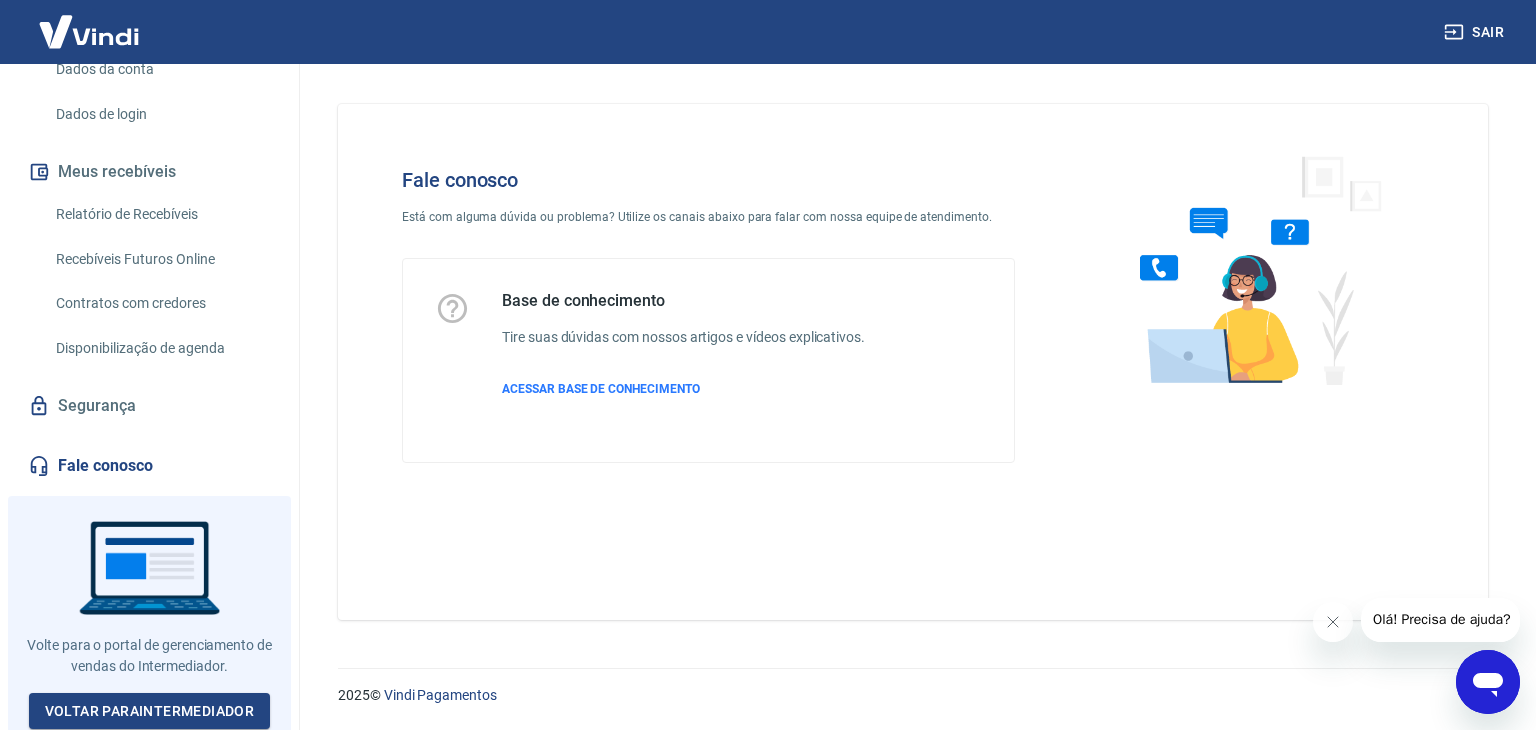 scroll, scrollTop: 0, scrollLeft: 0, axis: both 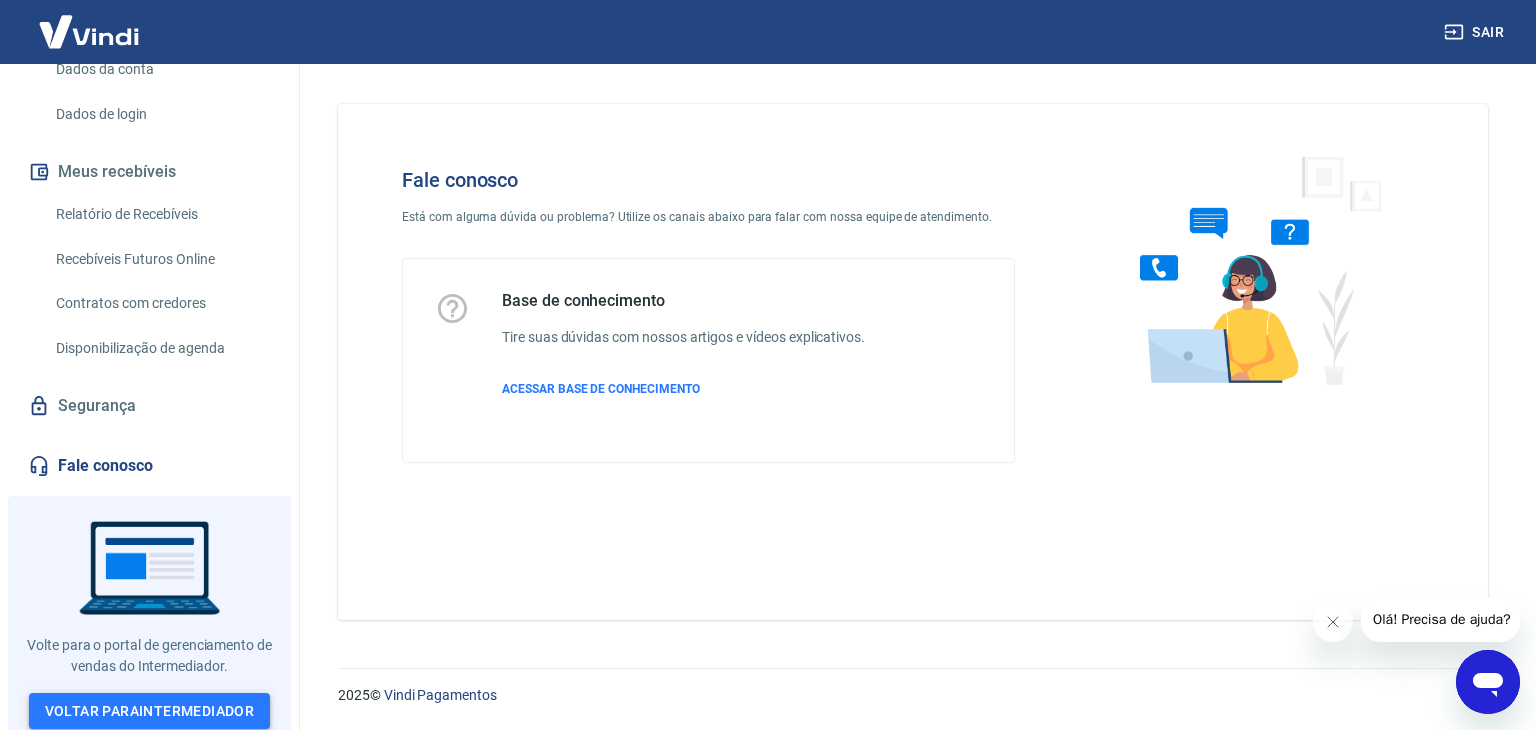 click on "Voltar para  Intermediador" at bounding box center (150, 711) 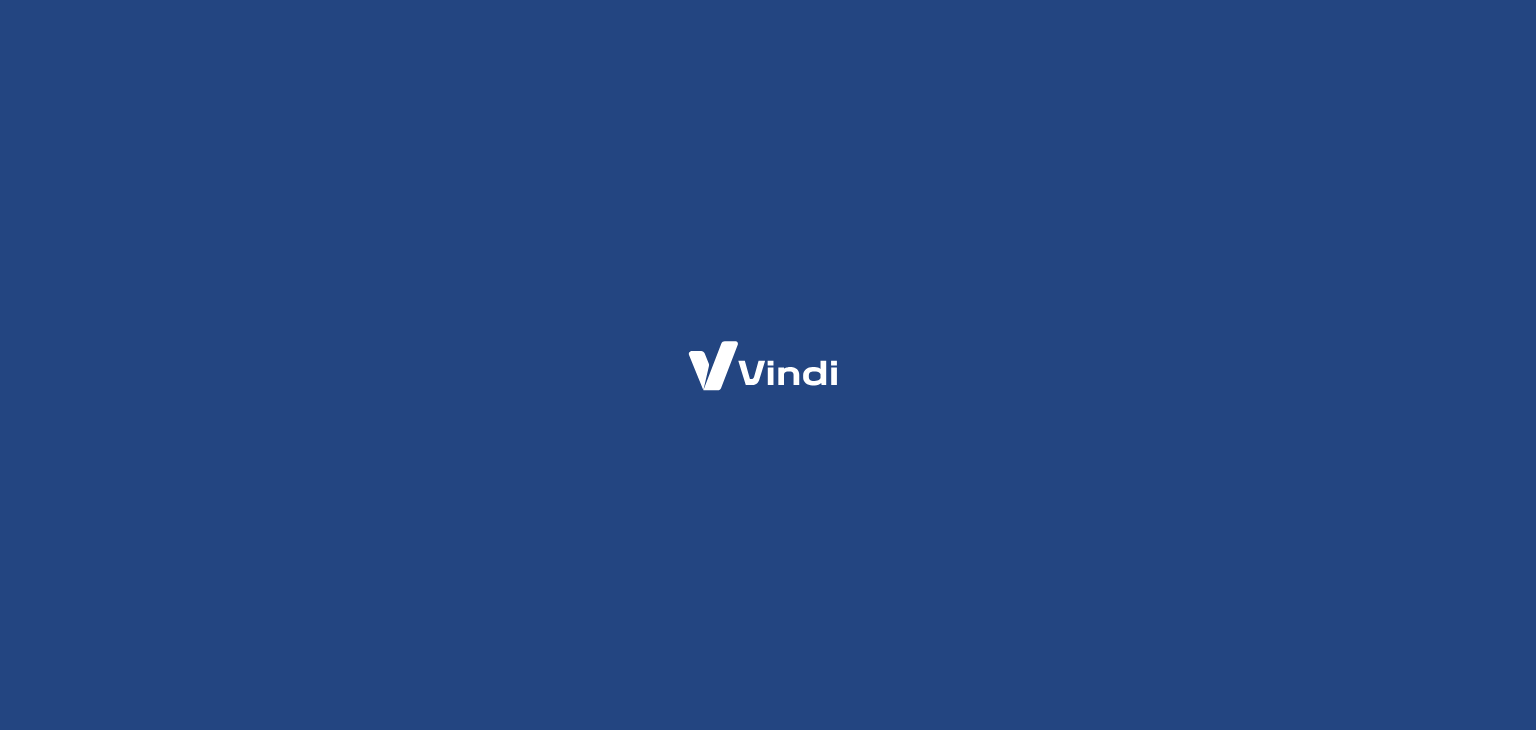 scroll, scrollTop: 0, scrollLeft: 0, axis: both 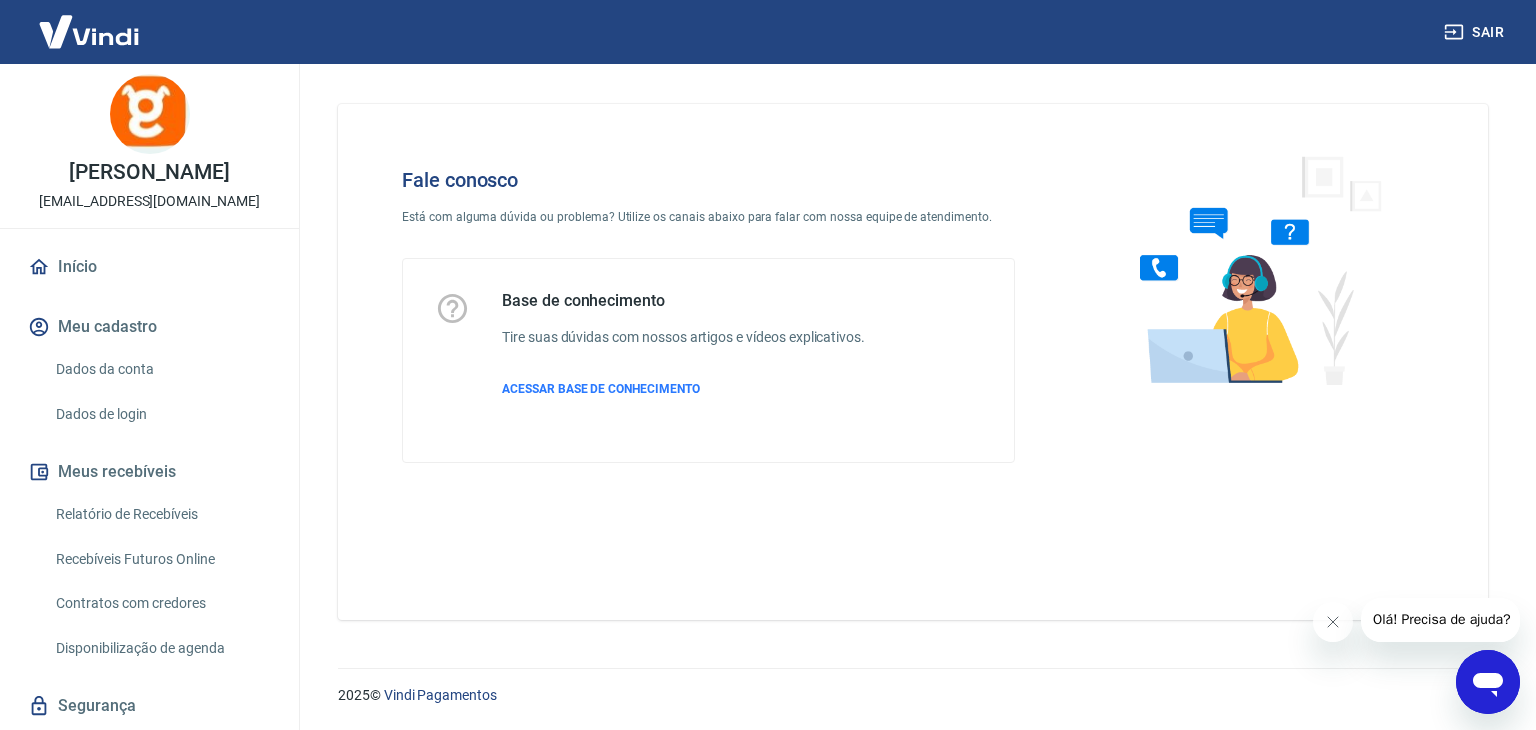 click 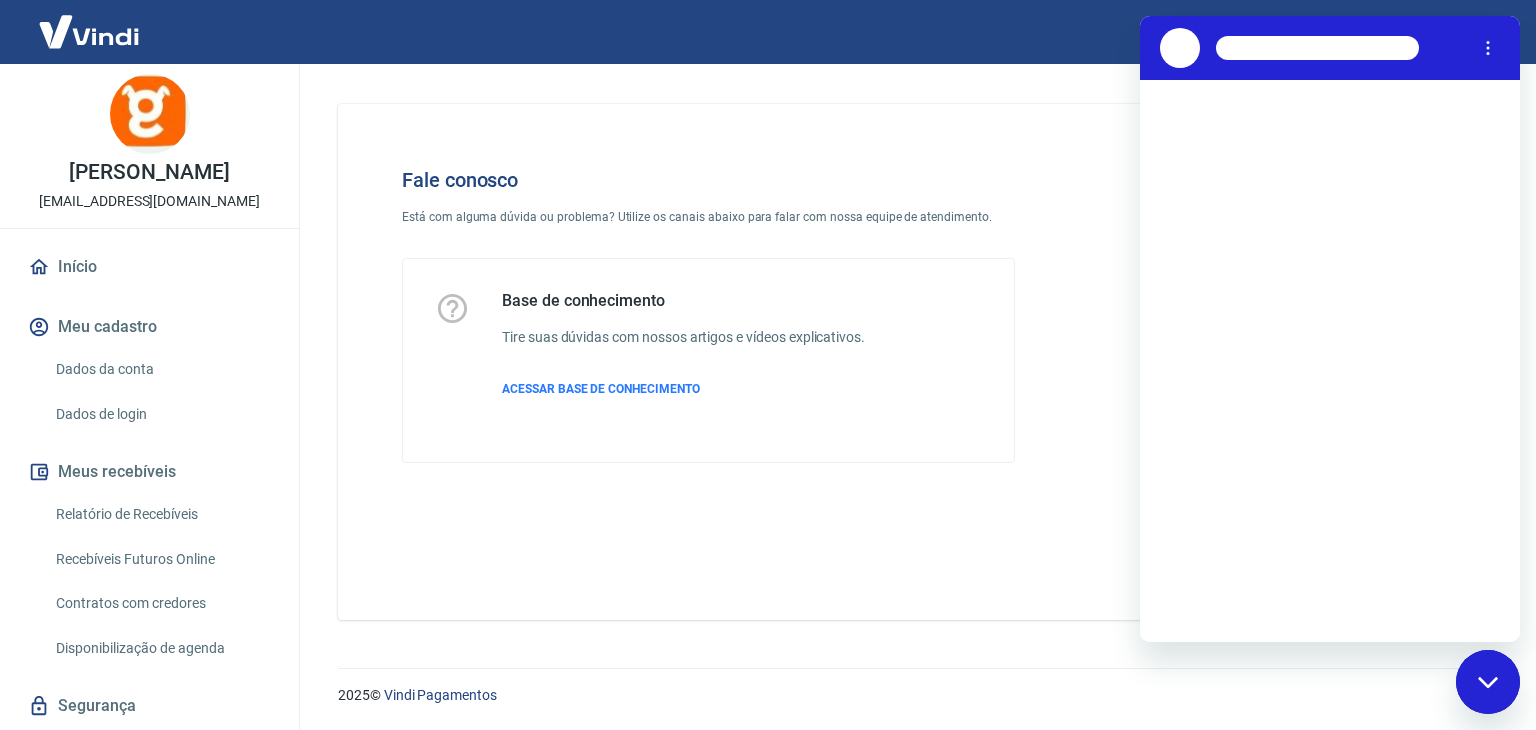 scroll, scrollTop: 0, scrollLeft: 0, axis: both 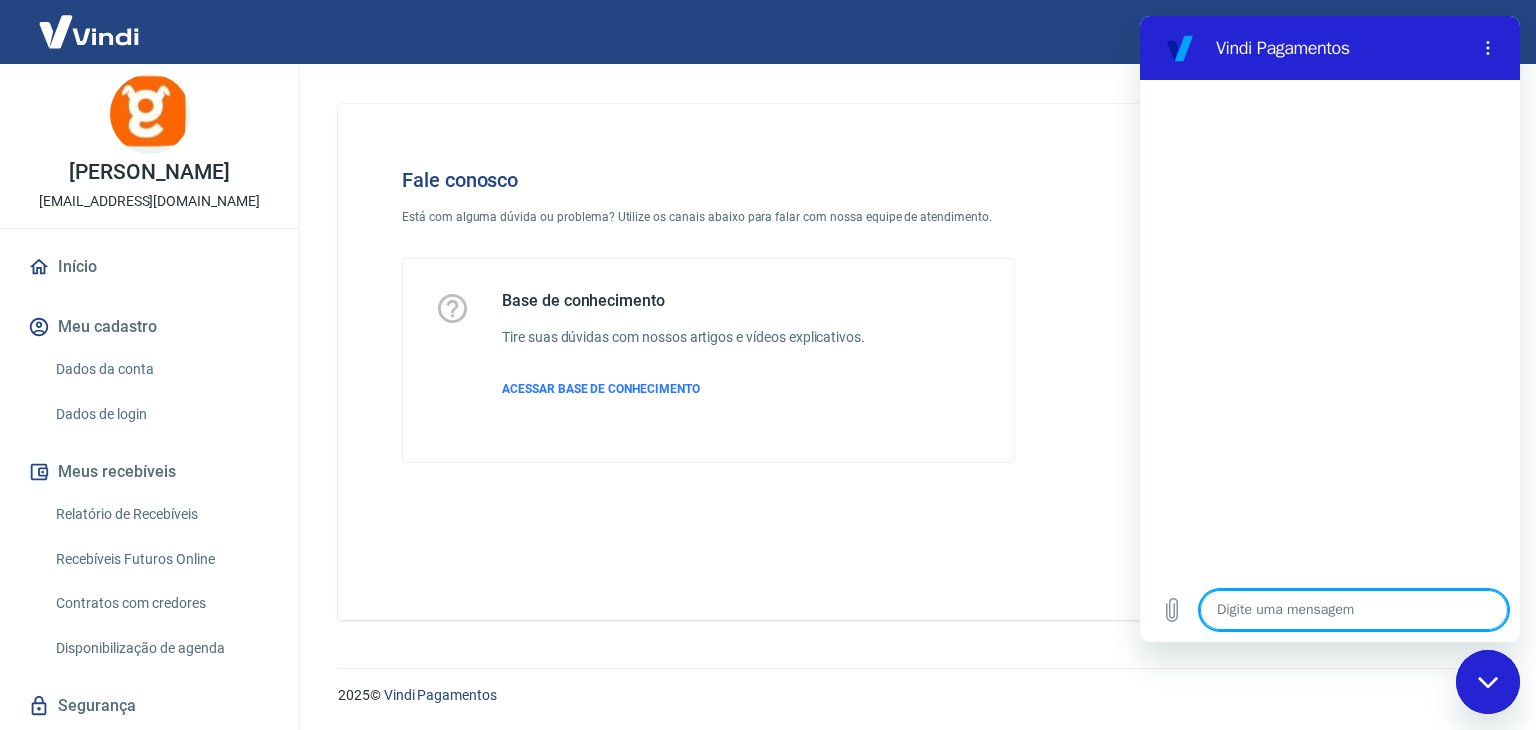 type on "o" 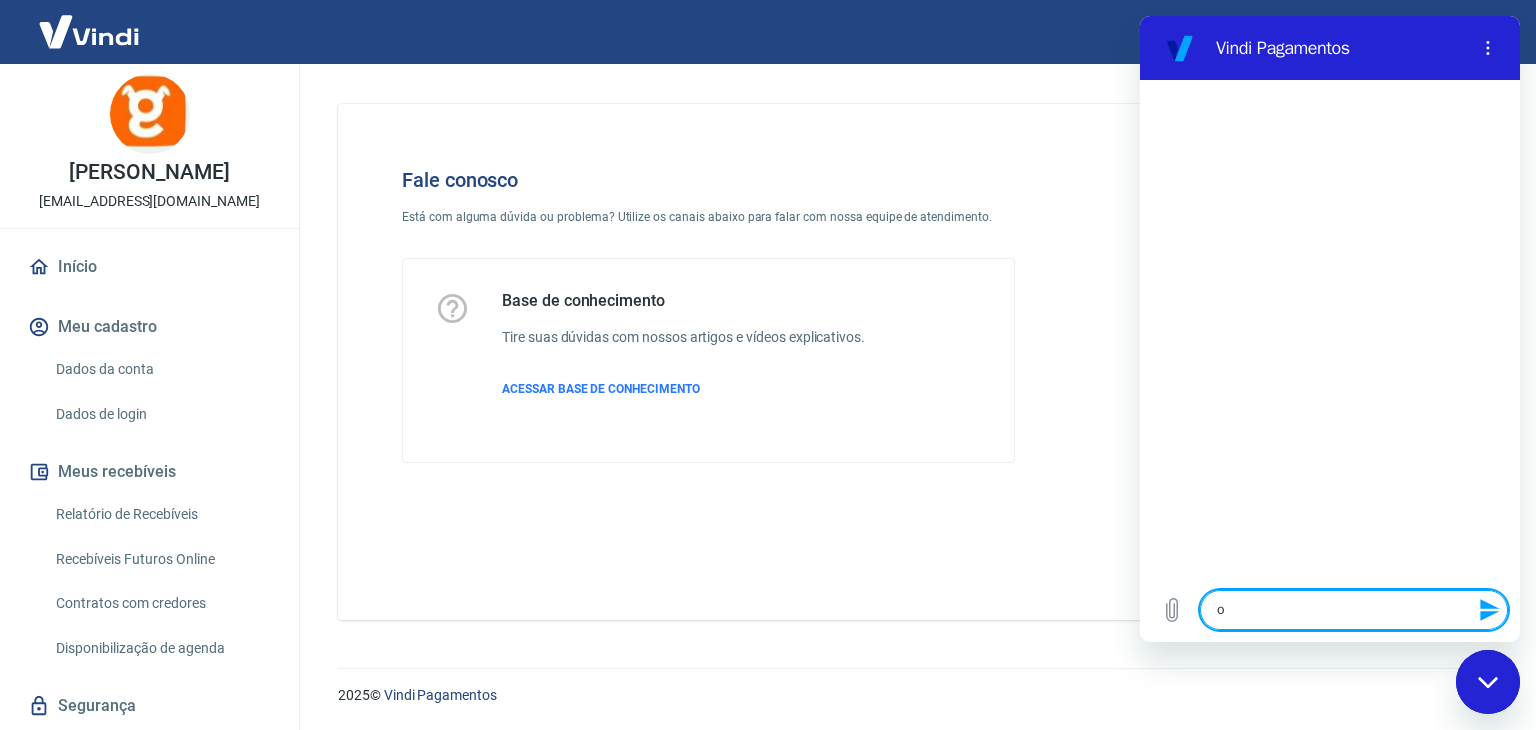 type on "ol" 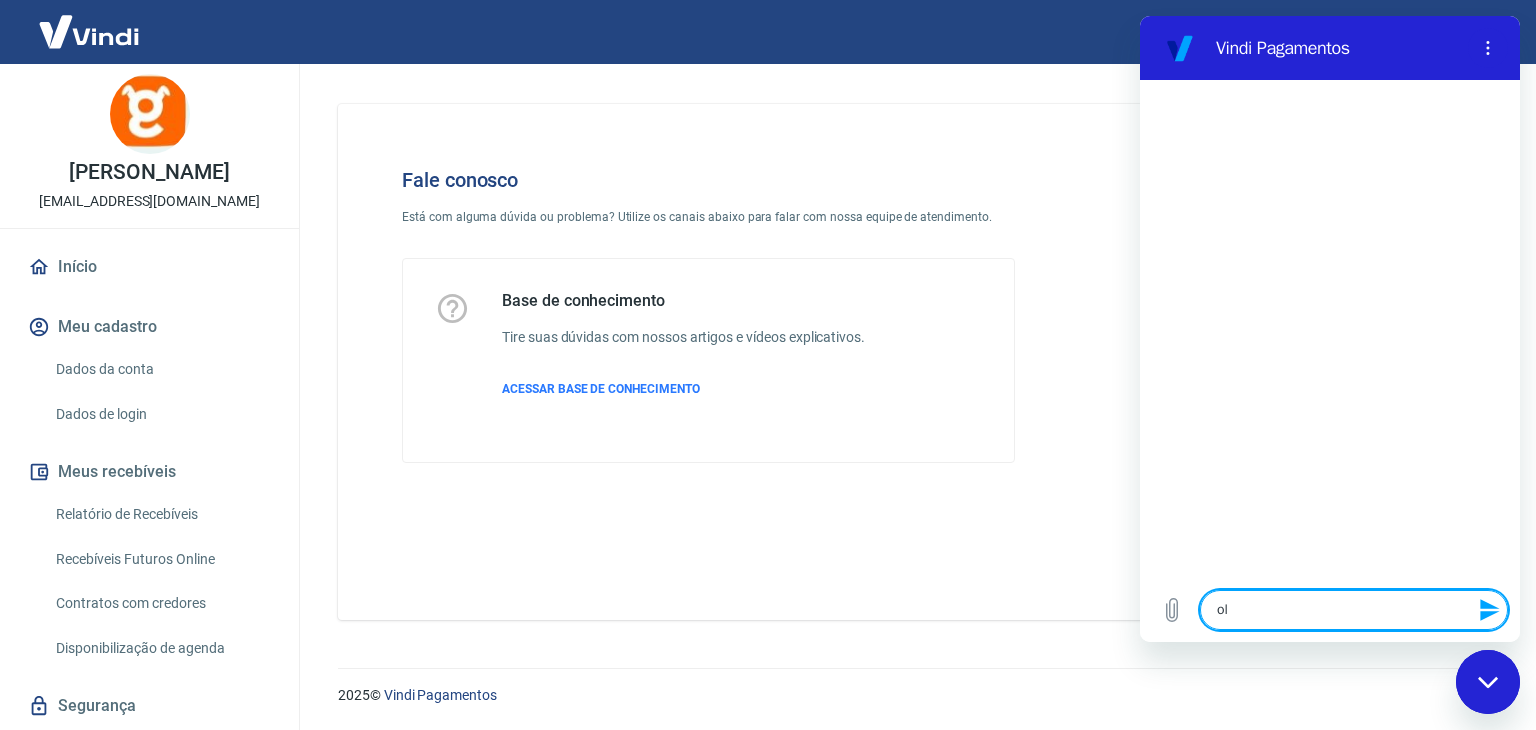 type on "ola" 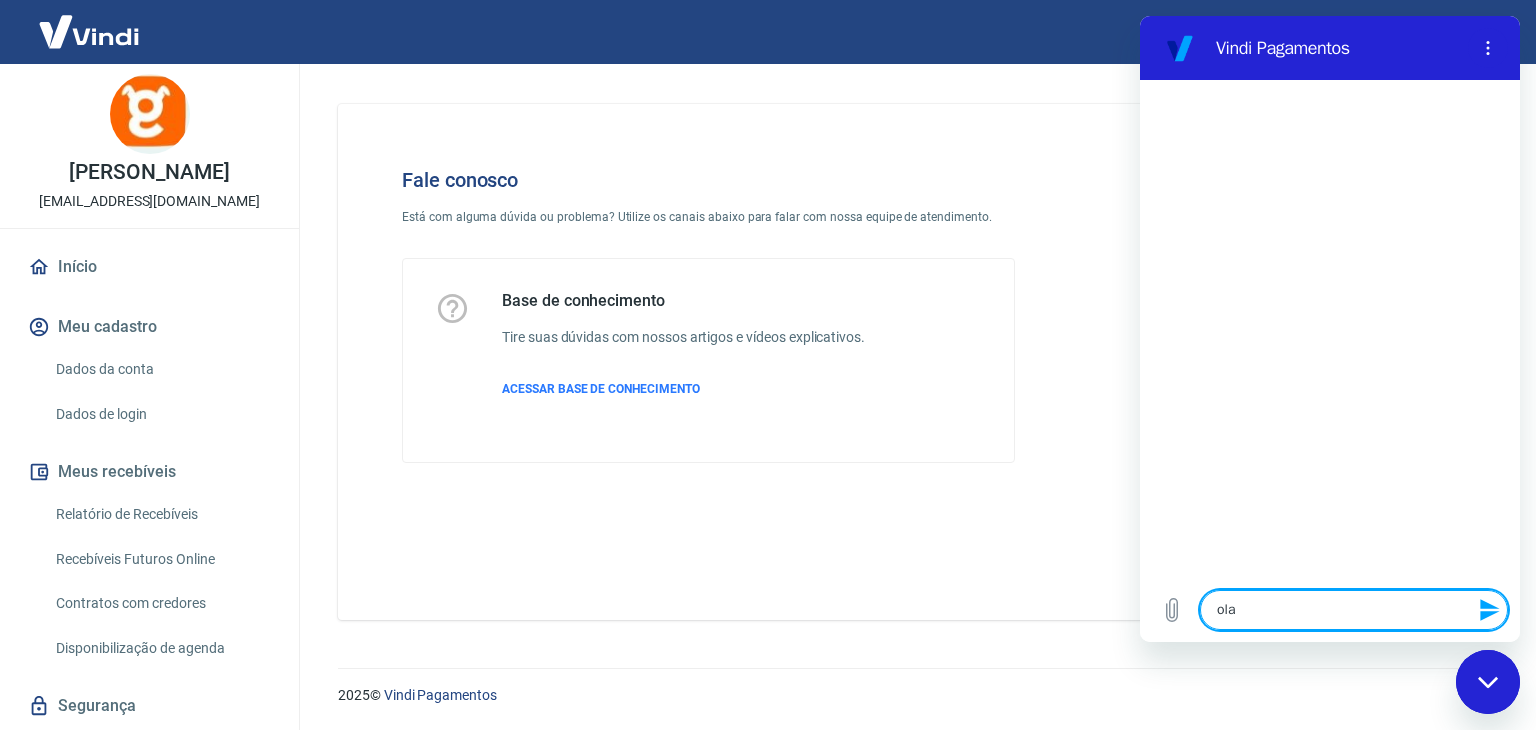 type 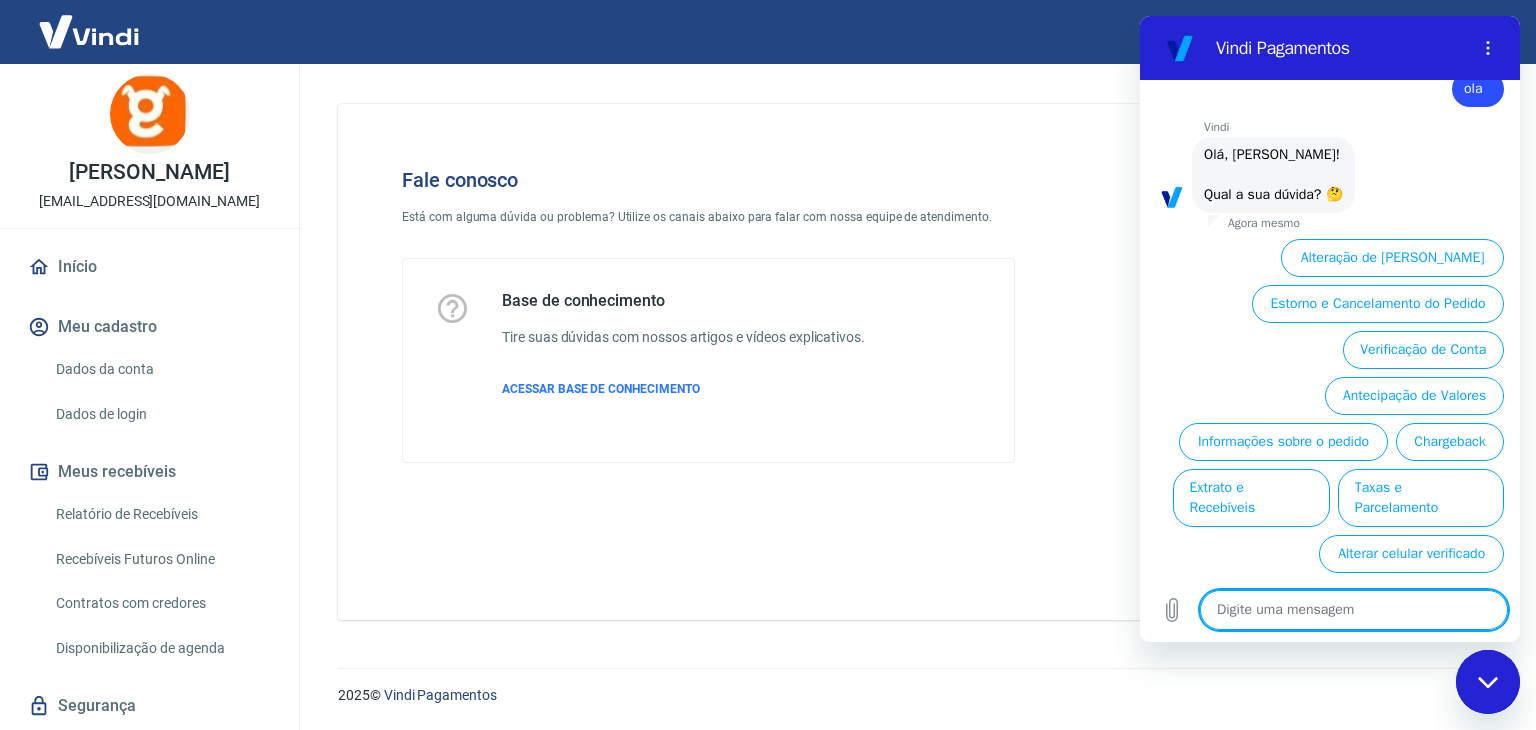 scroll, scrollTop: 72, scrollLeft: 0, axis: vertical 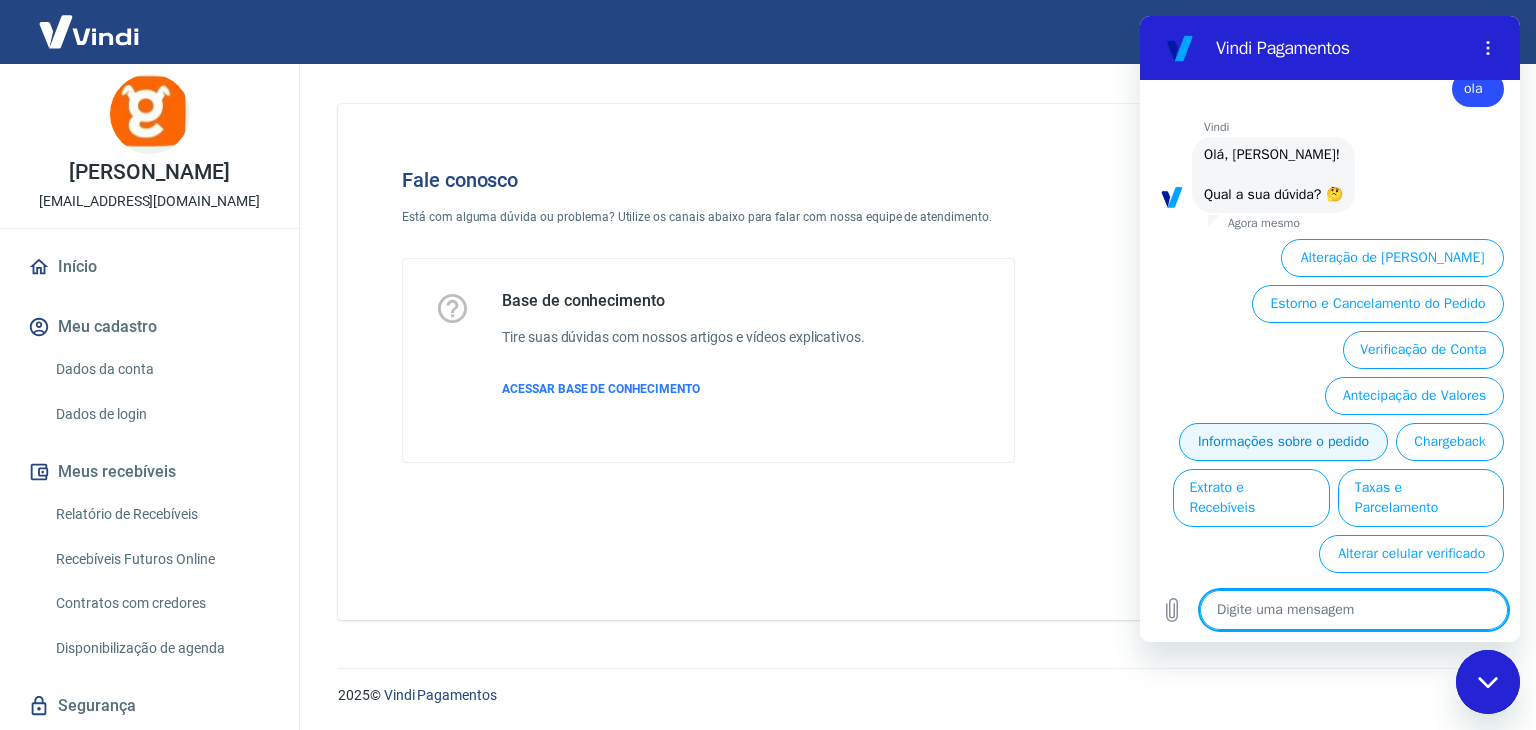 click on "Informações sobre o pedido" at bounding box center [1283, 442] 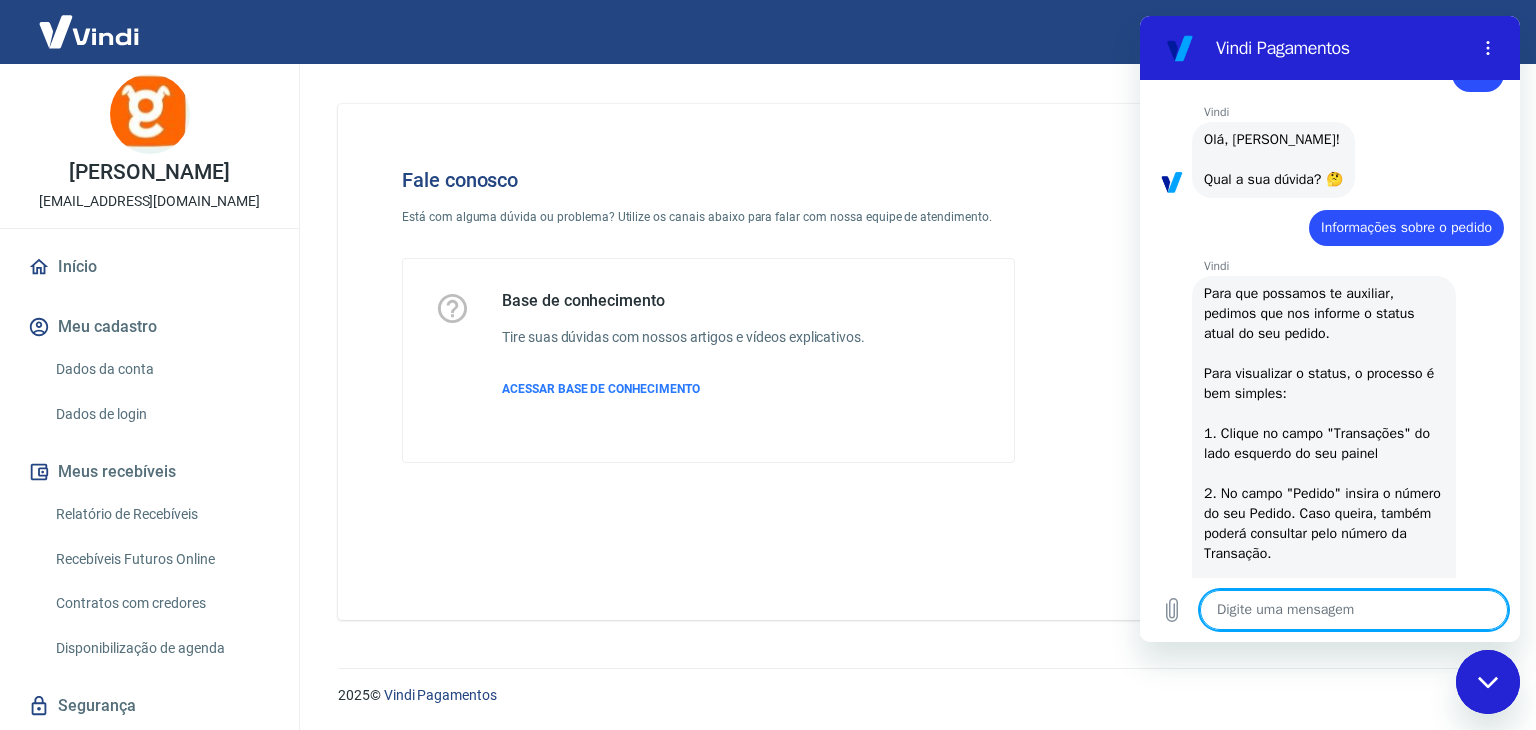 scroll, scrollTop: 164, scrollLeft: 0, axis: vertical 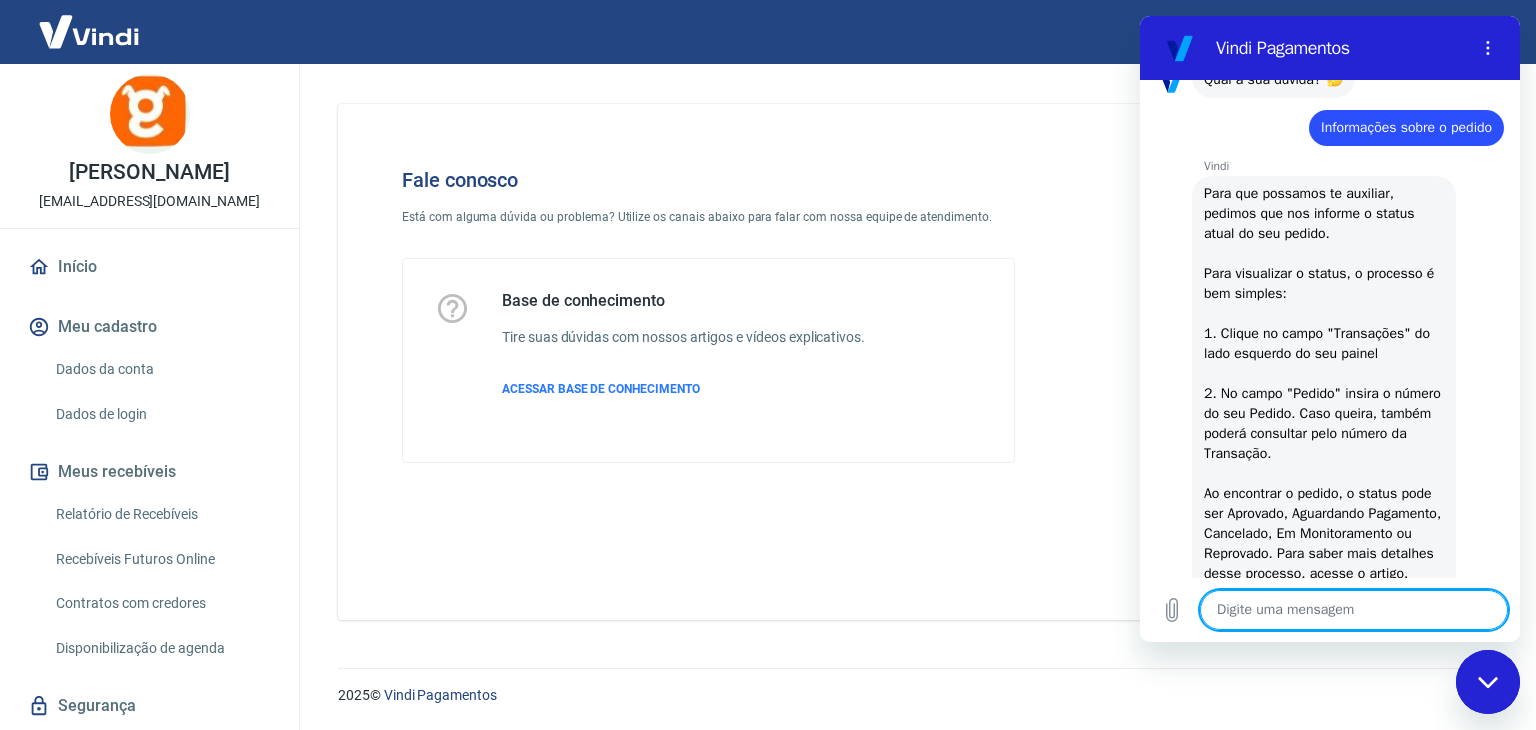 type on "x" 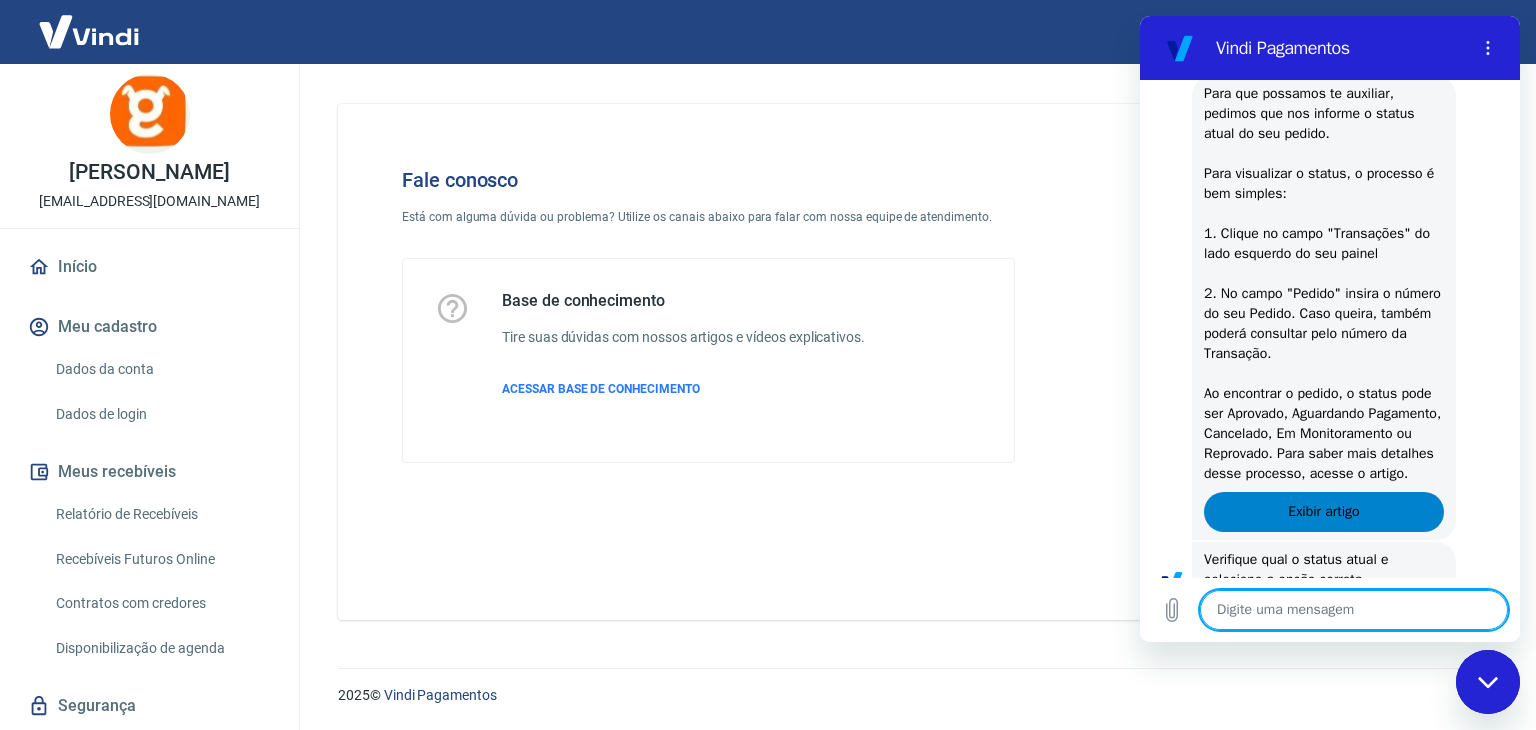 scroll, scrollTop: 364, scrollLeft: 0, axis: vertical 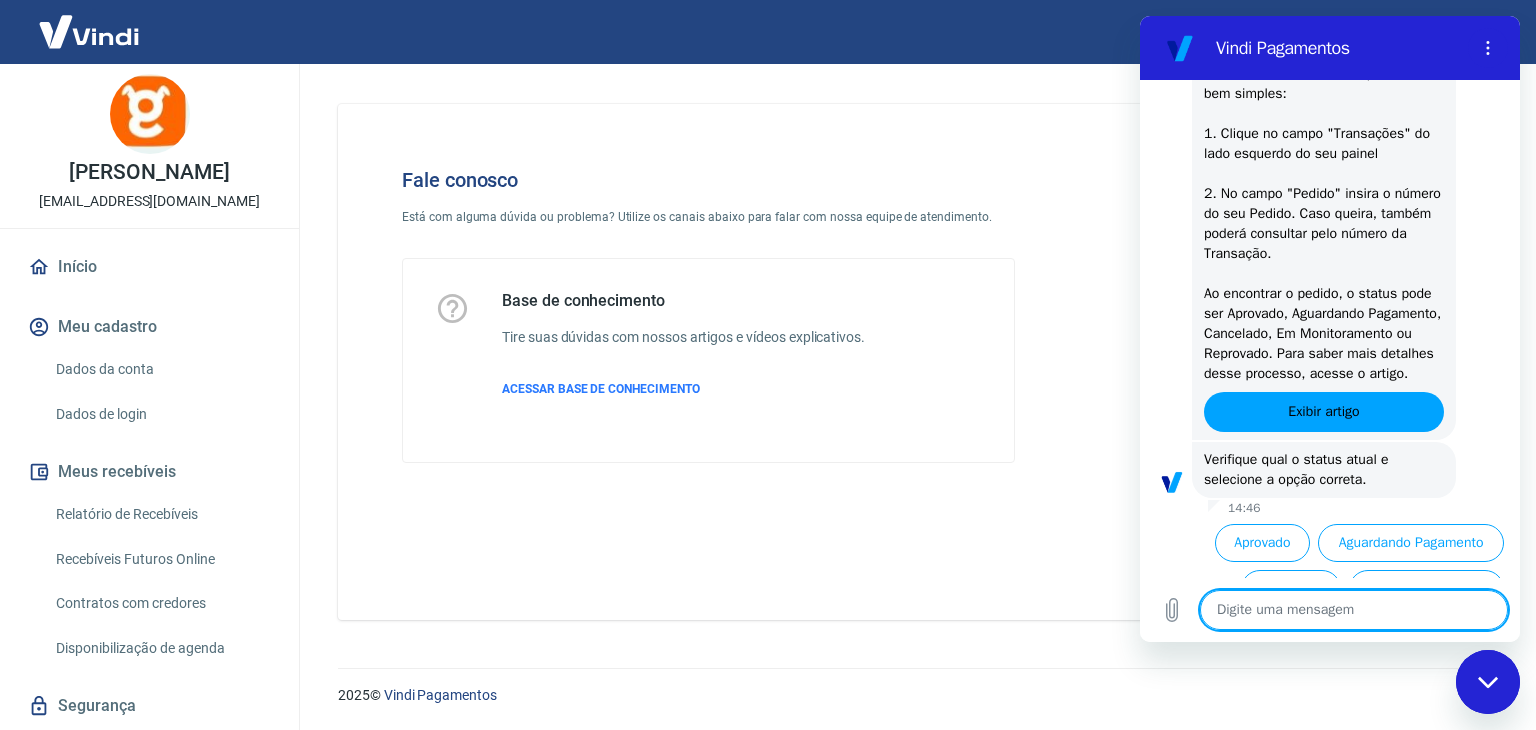 paste on "218061820" 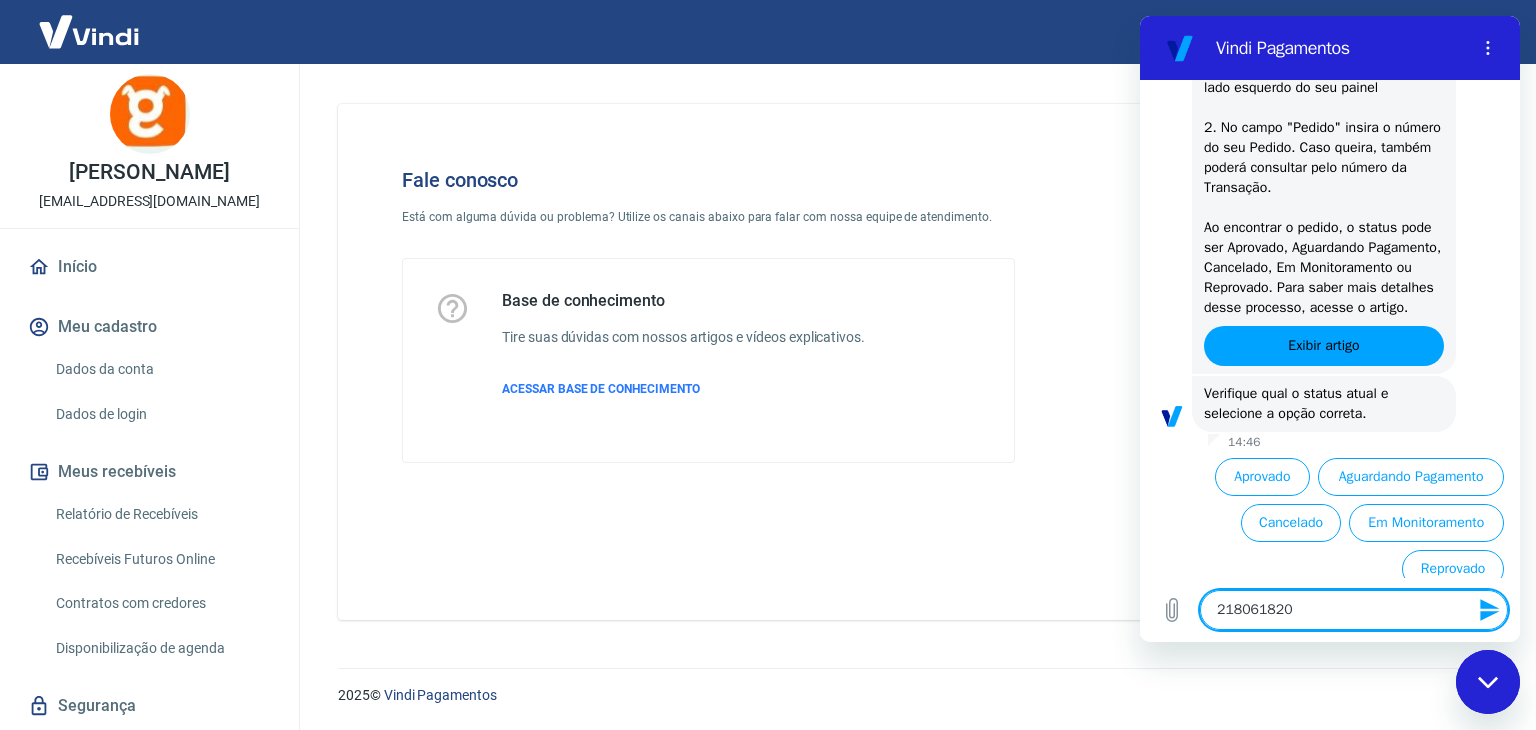 scroll, scrollTop: 464, scrollLeft: 0, axis: vertical 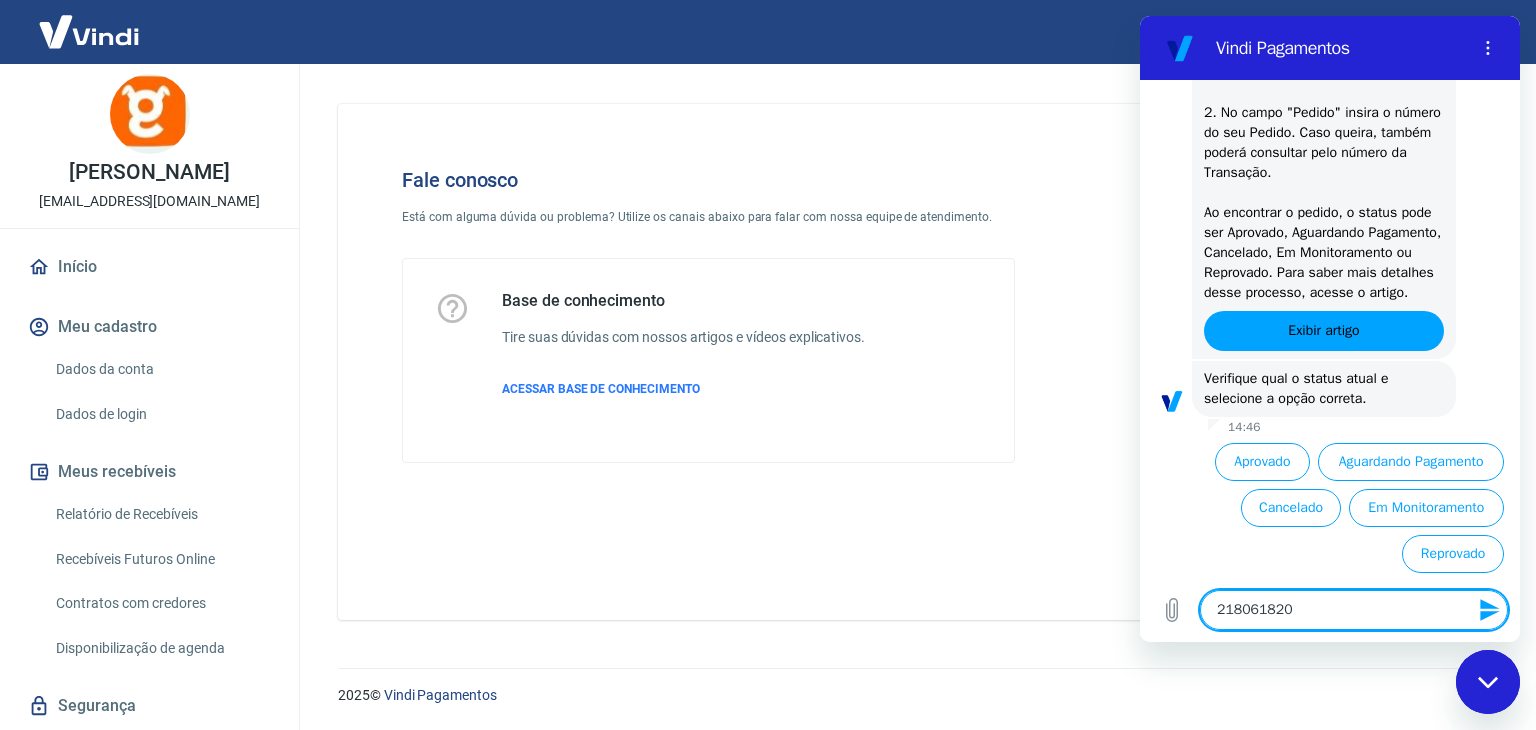 type on "218061820" 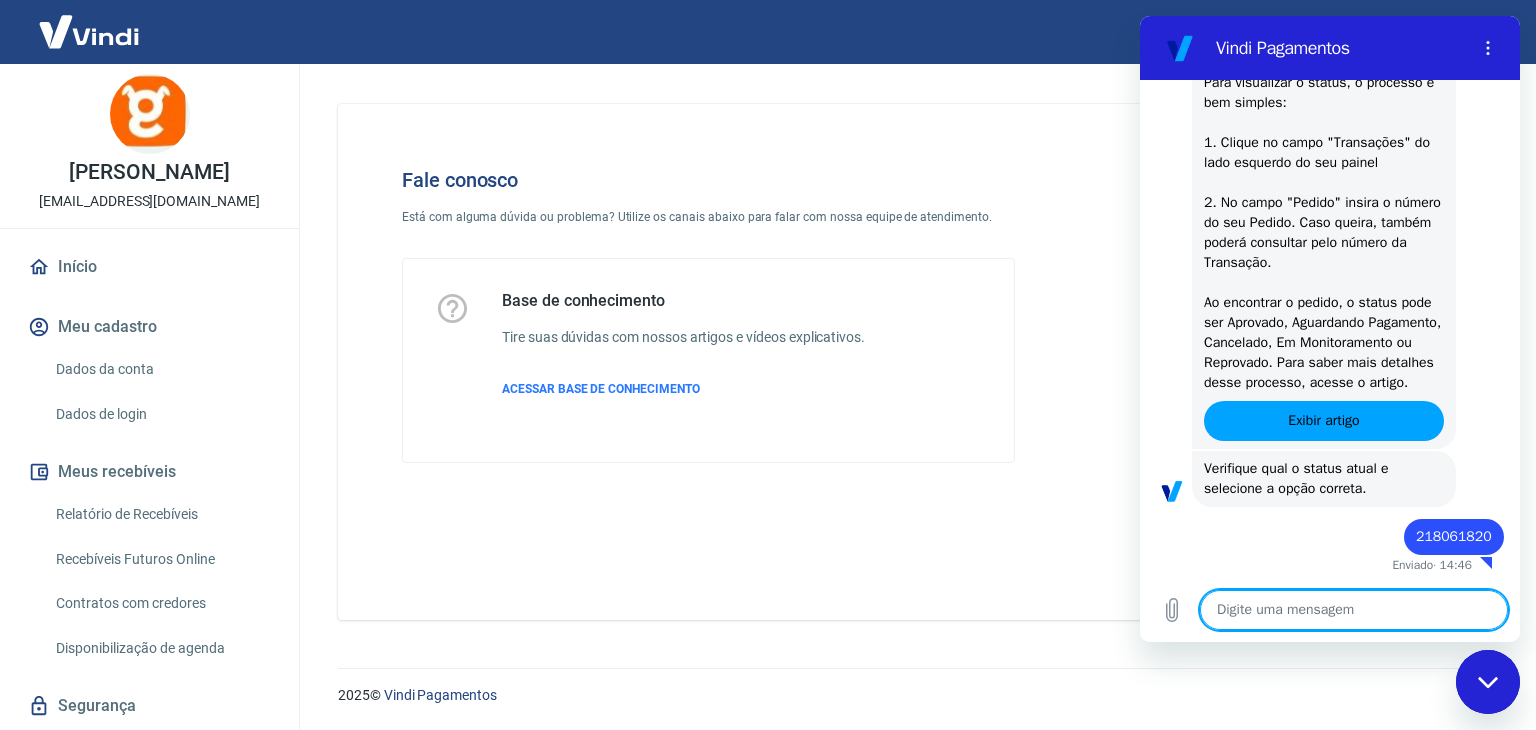 type on "x" 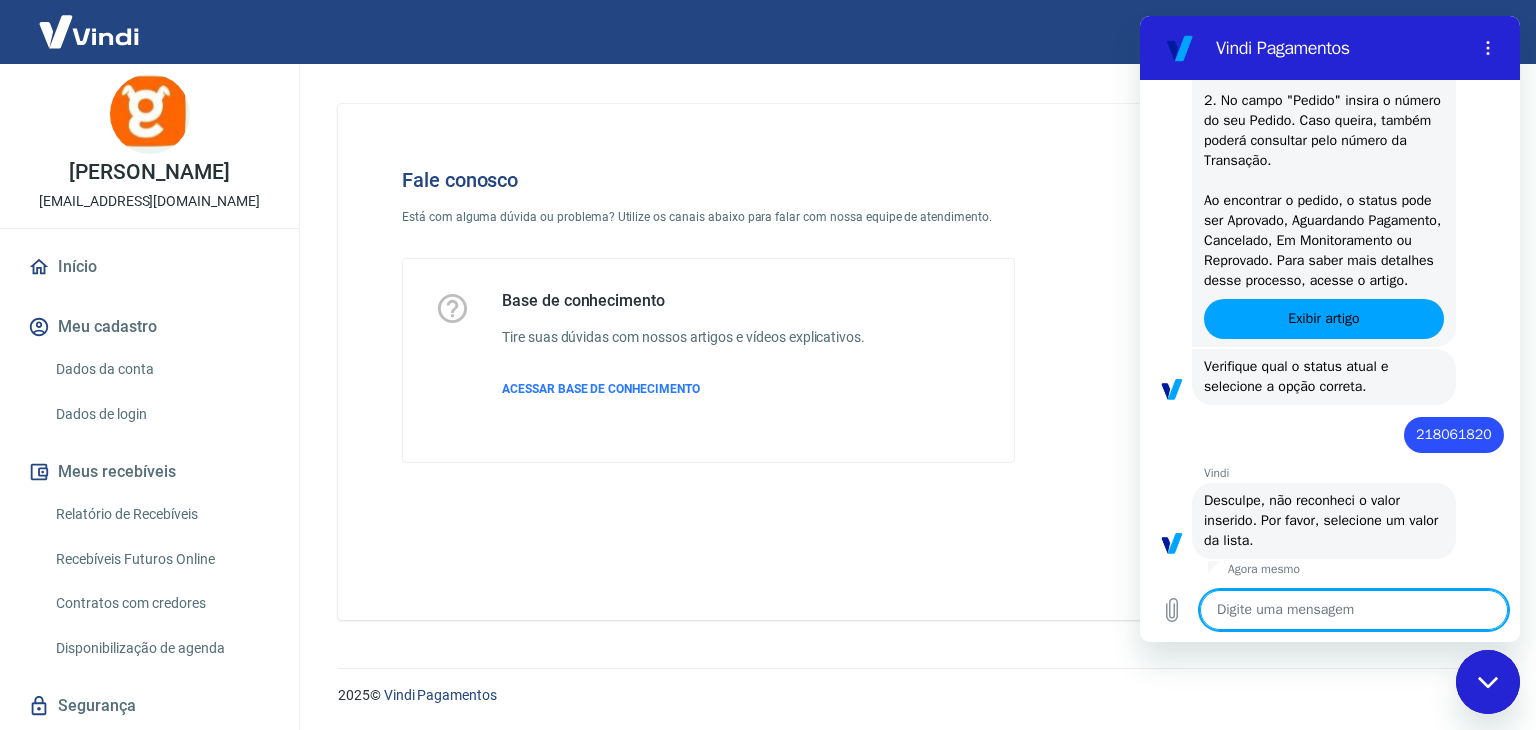scroll, scrollTop: 481, scrollLeft: 0, axis: vertical 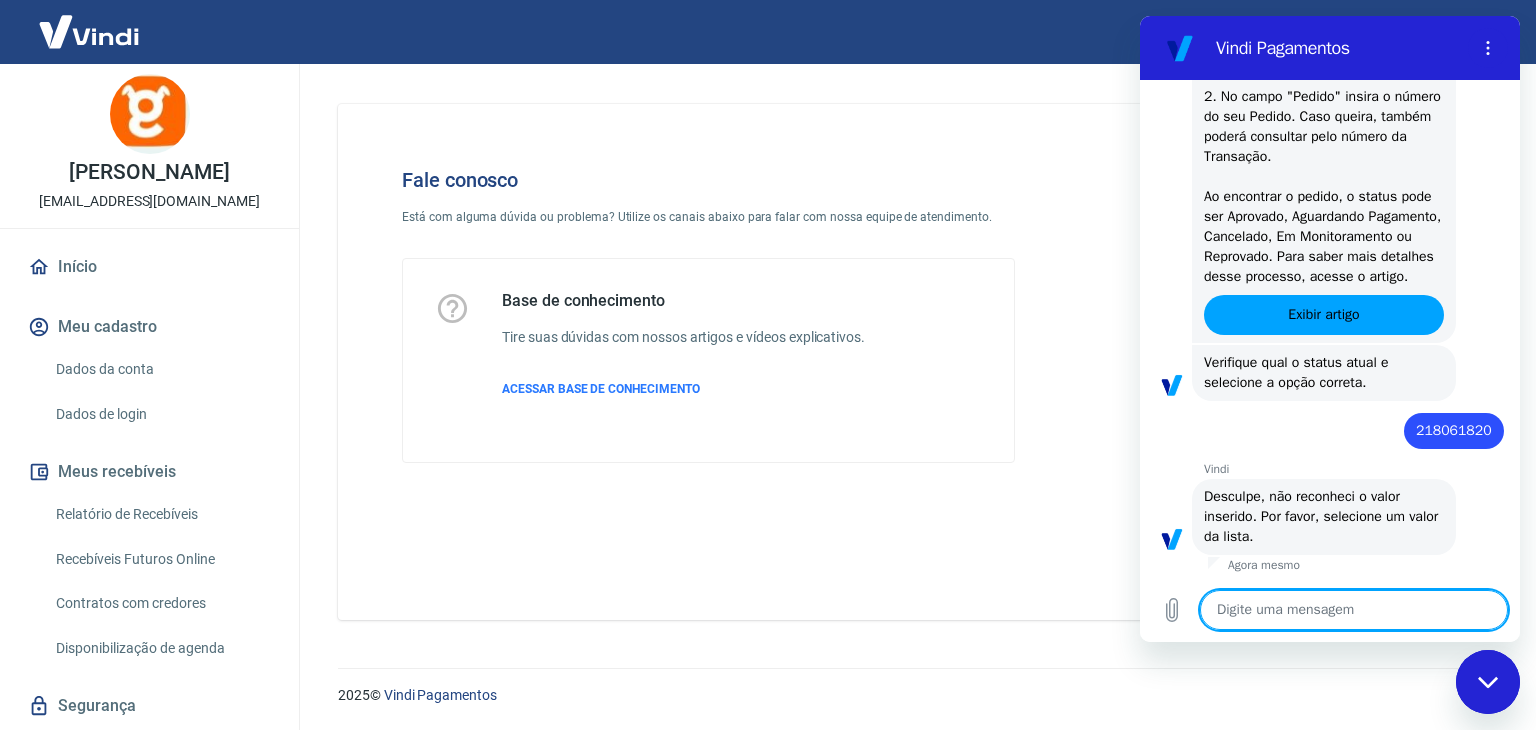 type on "c" 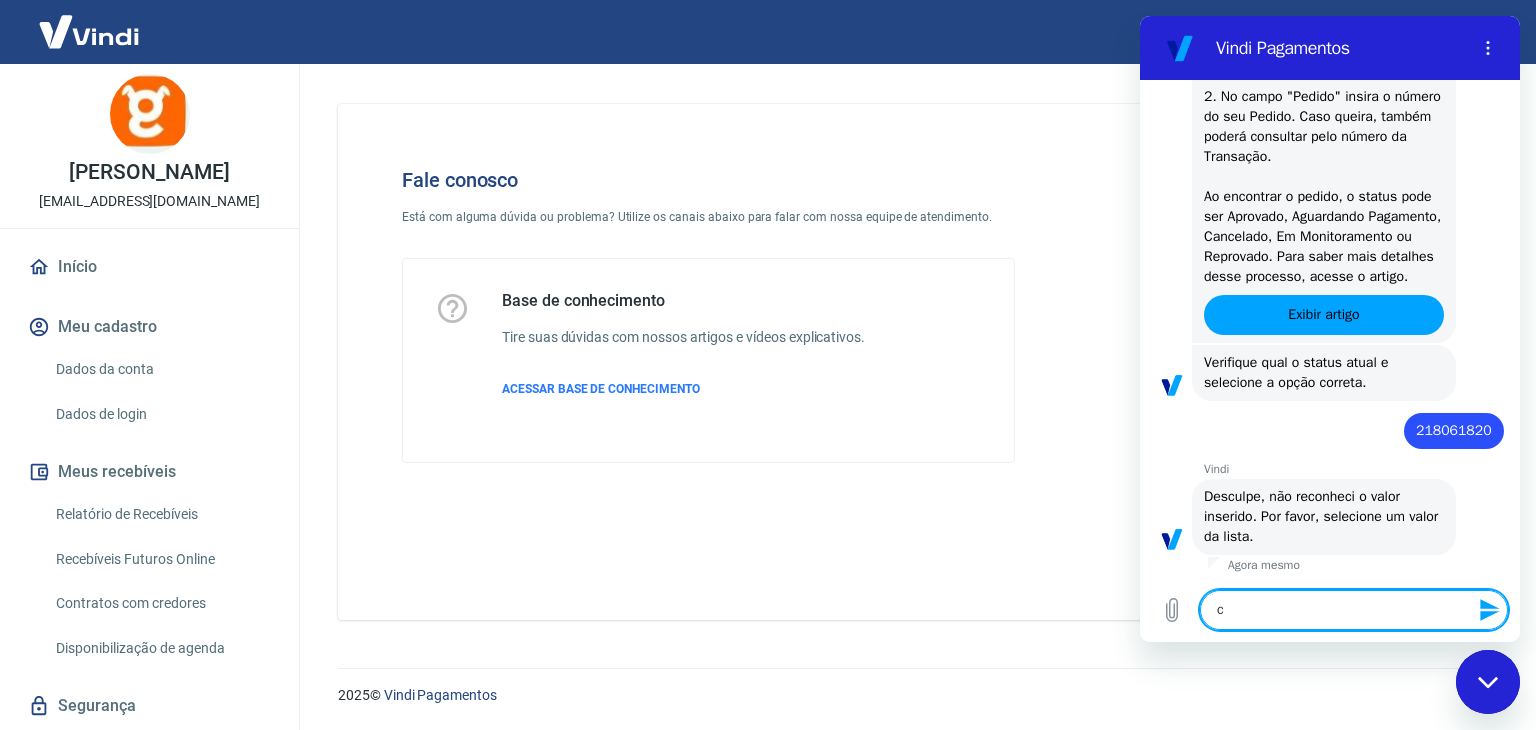 type on "ca" 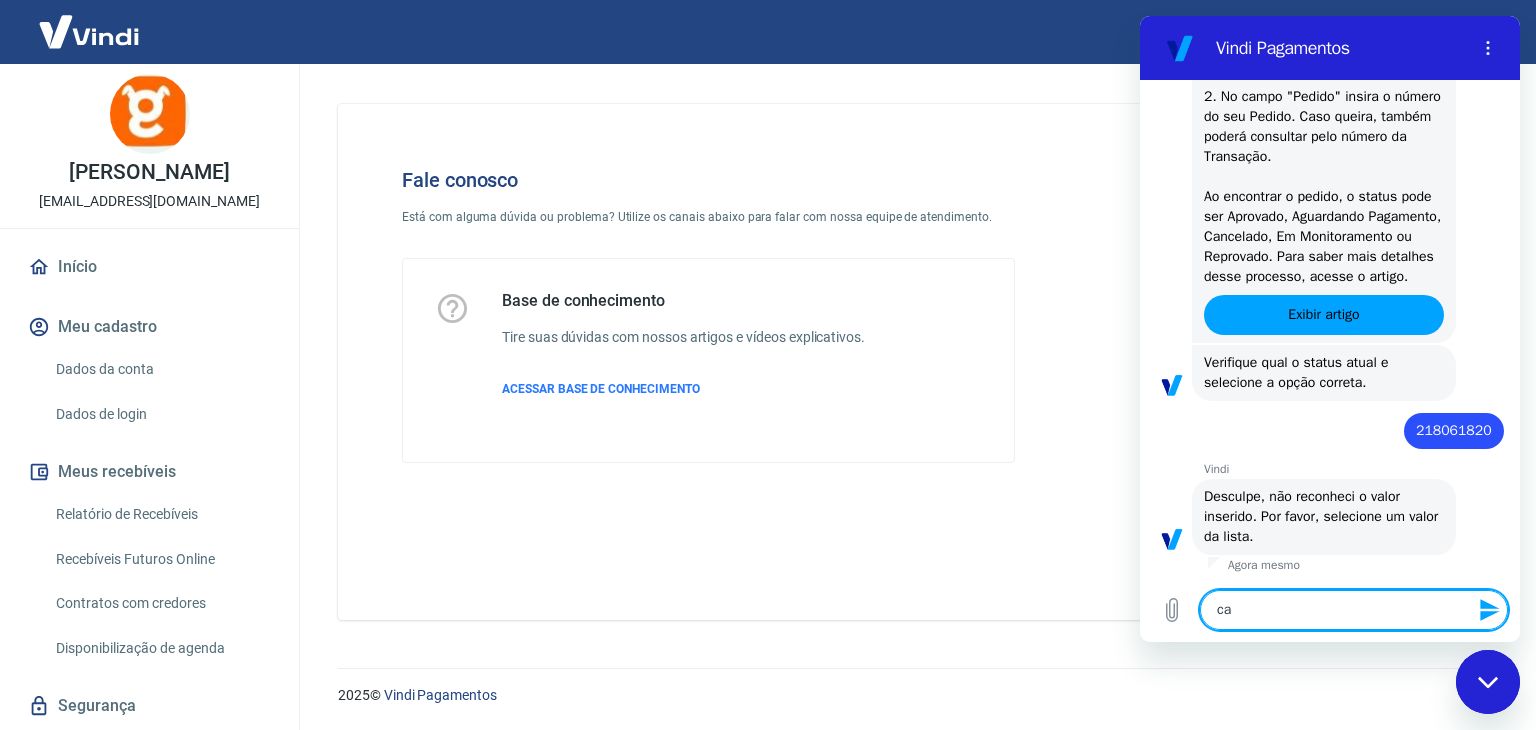 type on "can" 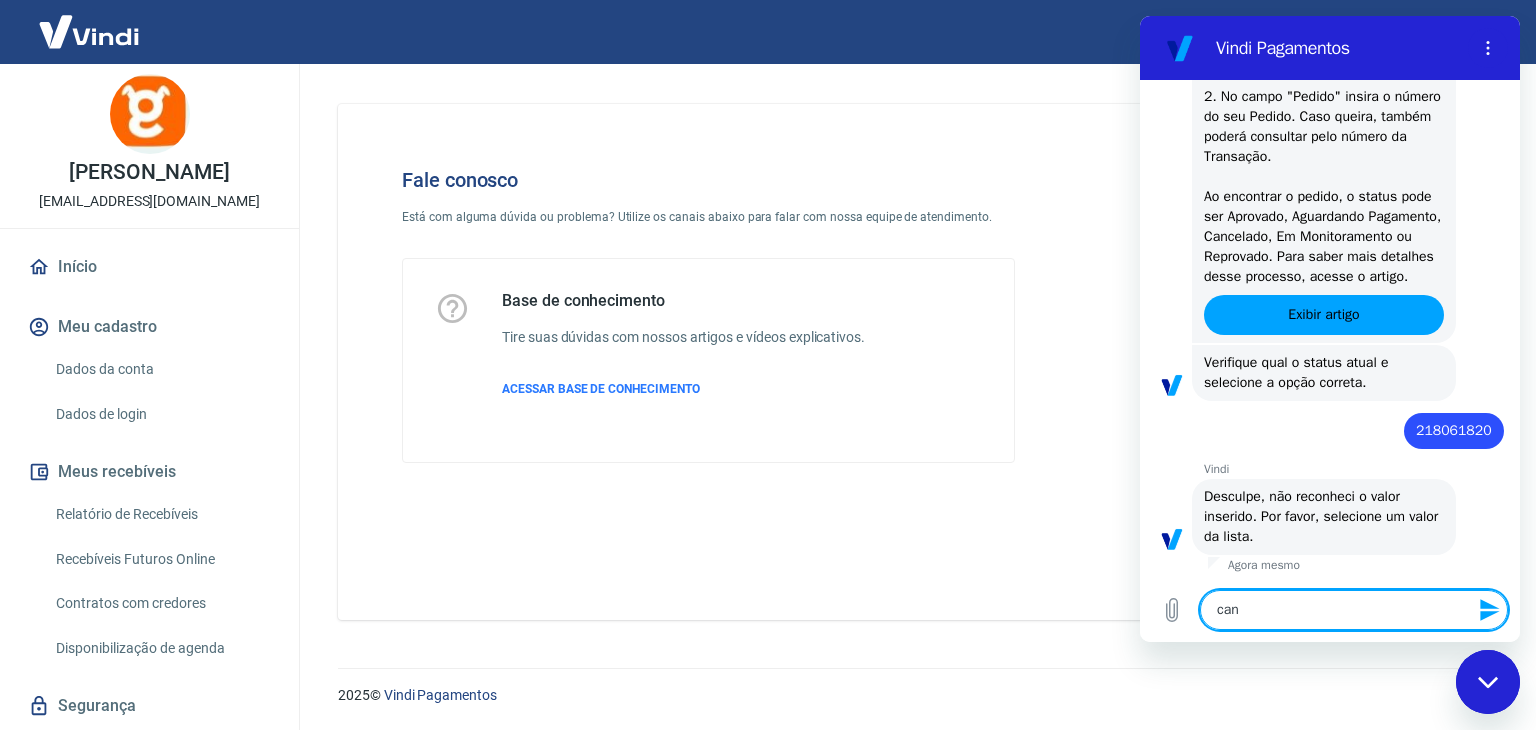 type on "canc" 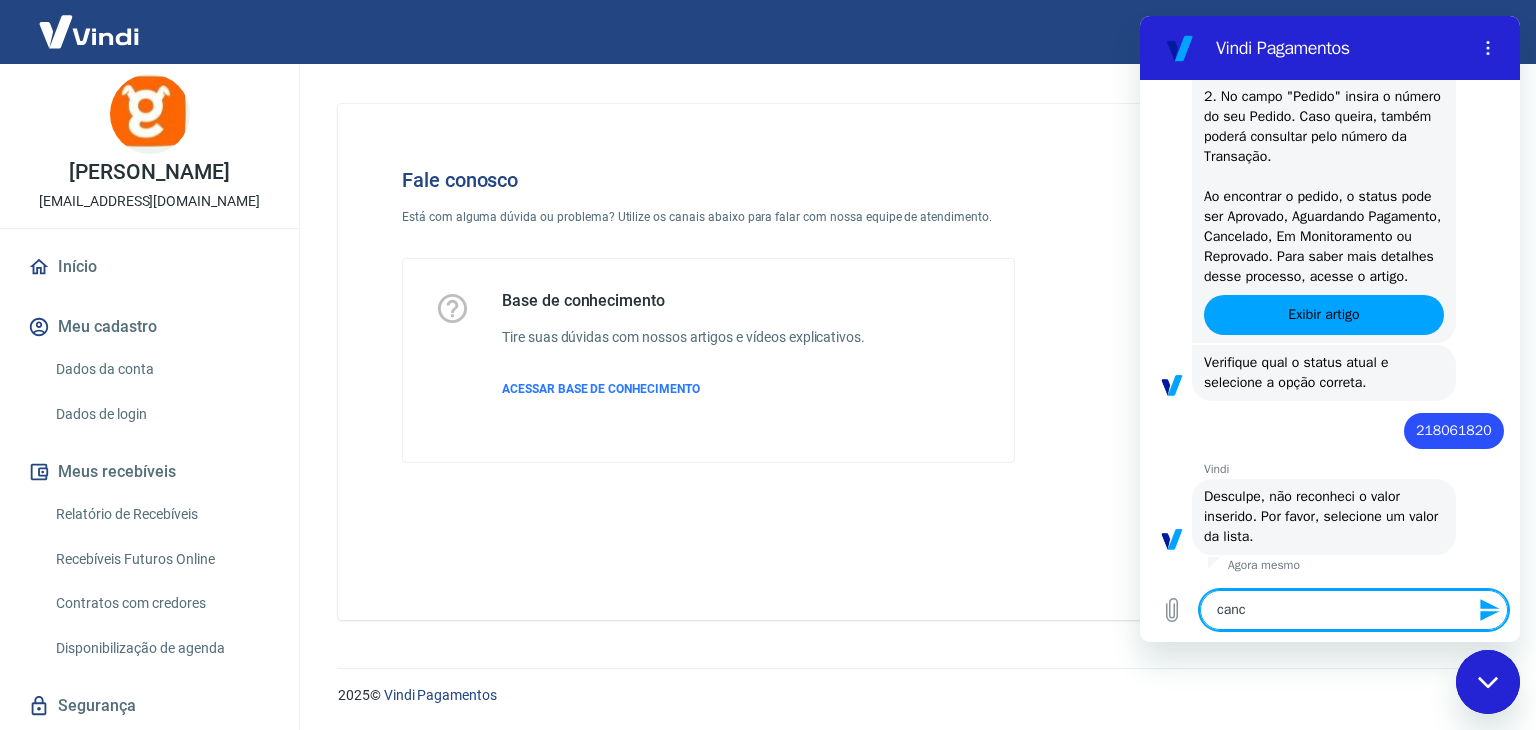 type on "cance" 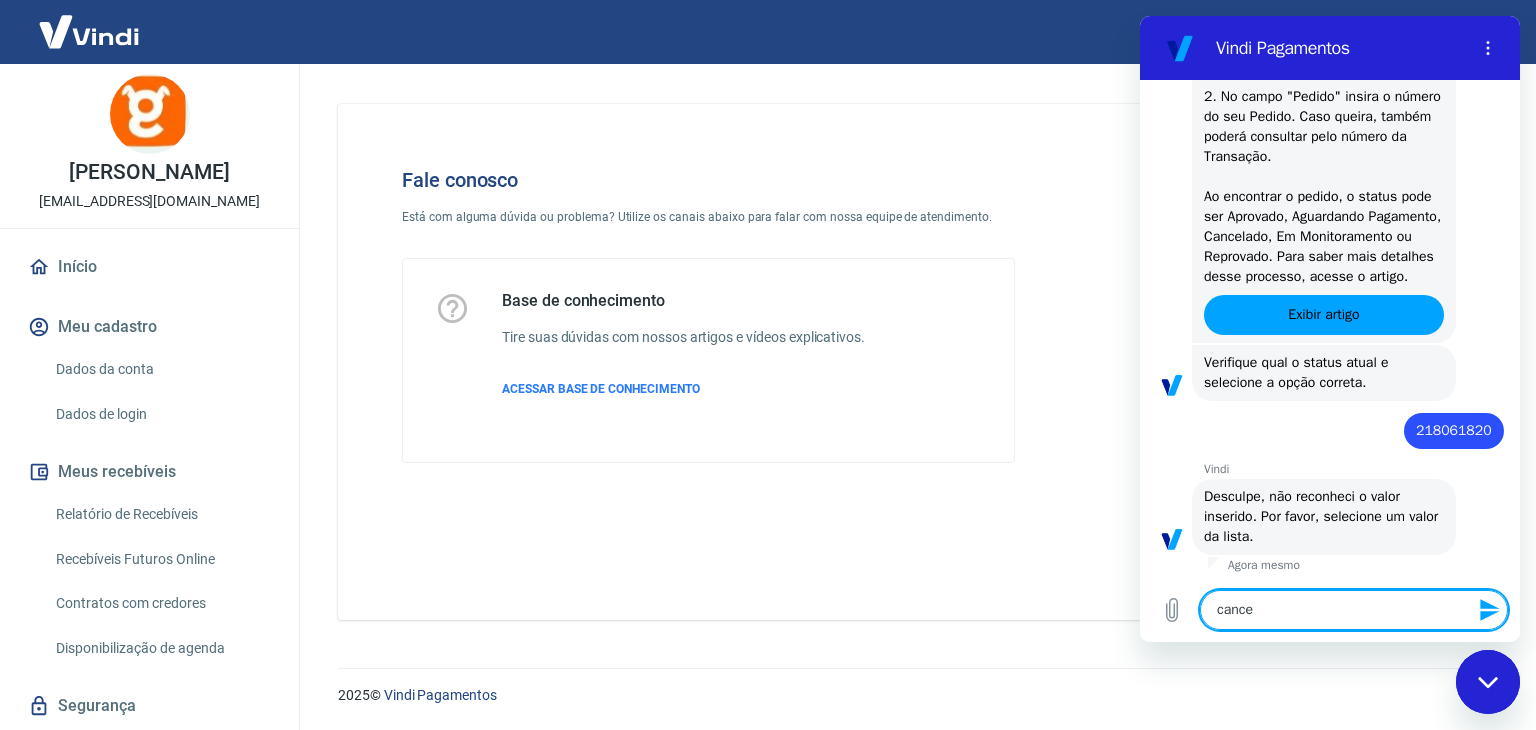 type on "cancel" 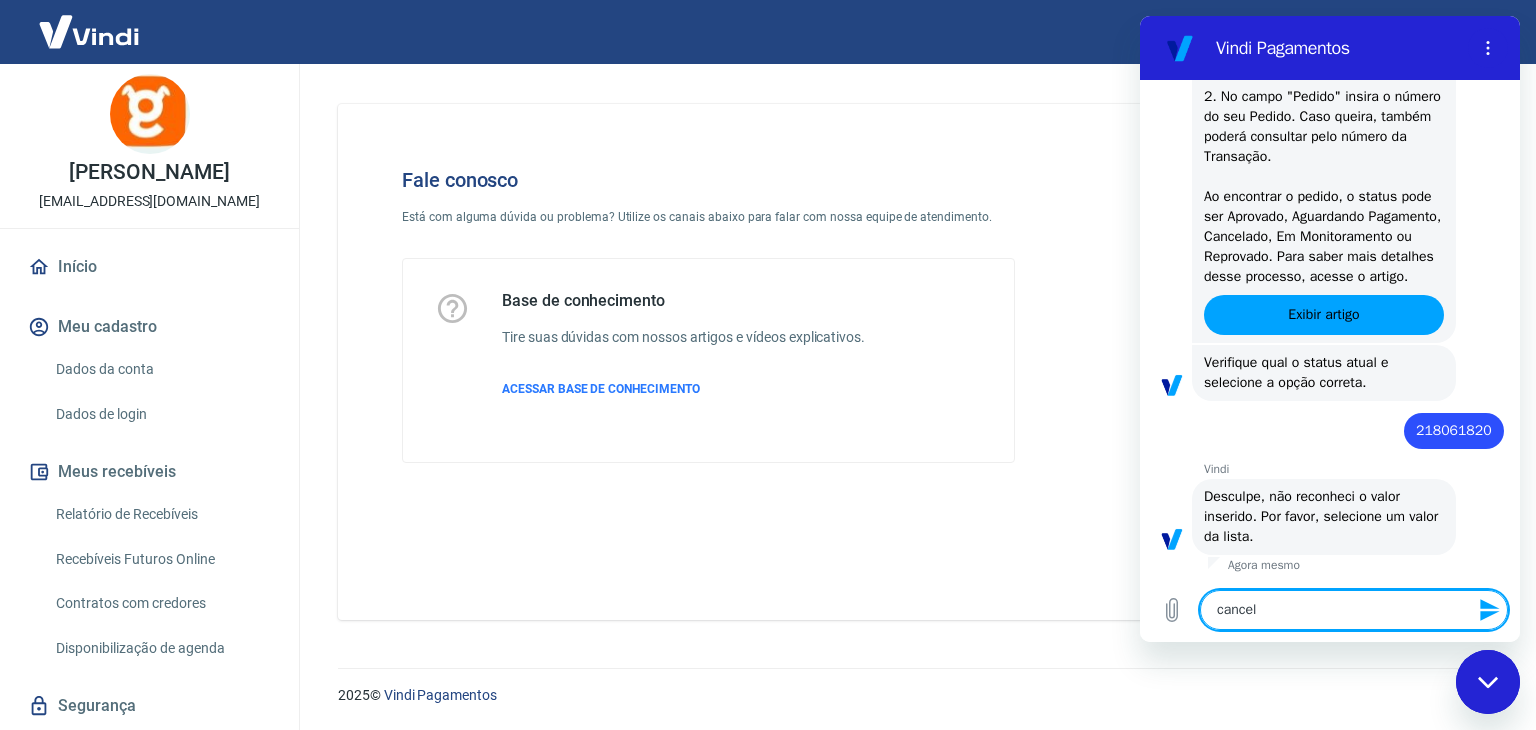 type on "cancela" 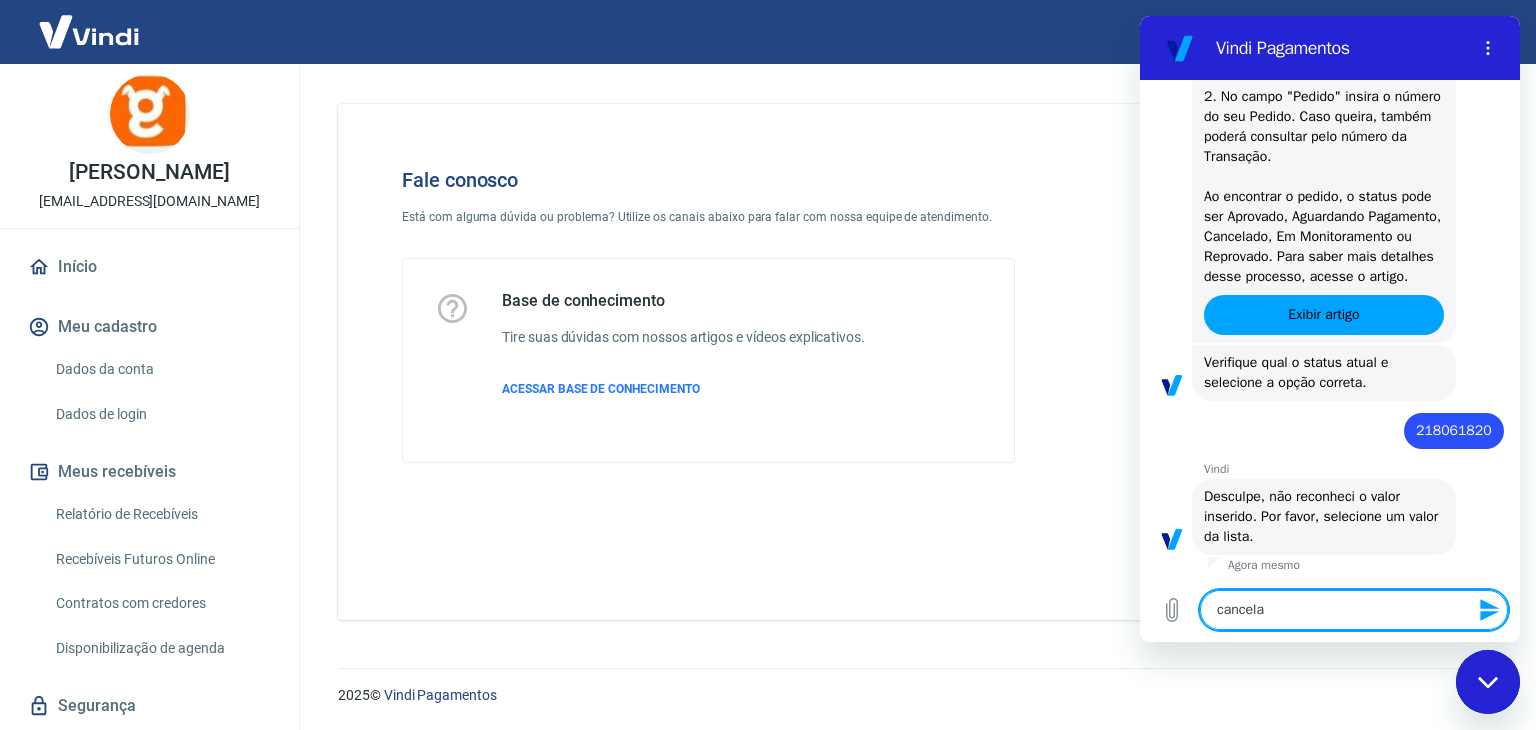 type on "x" 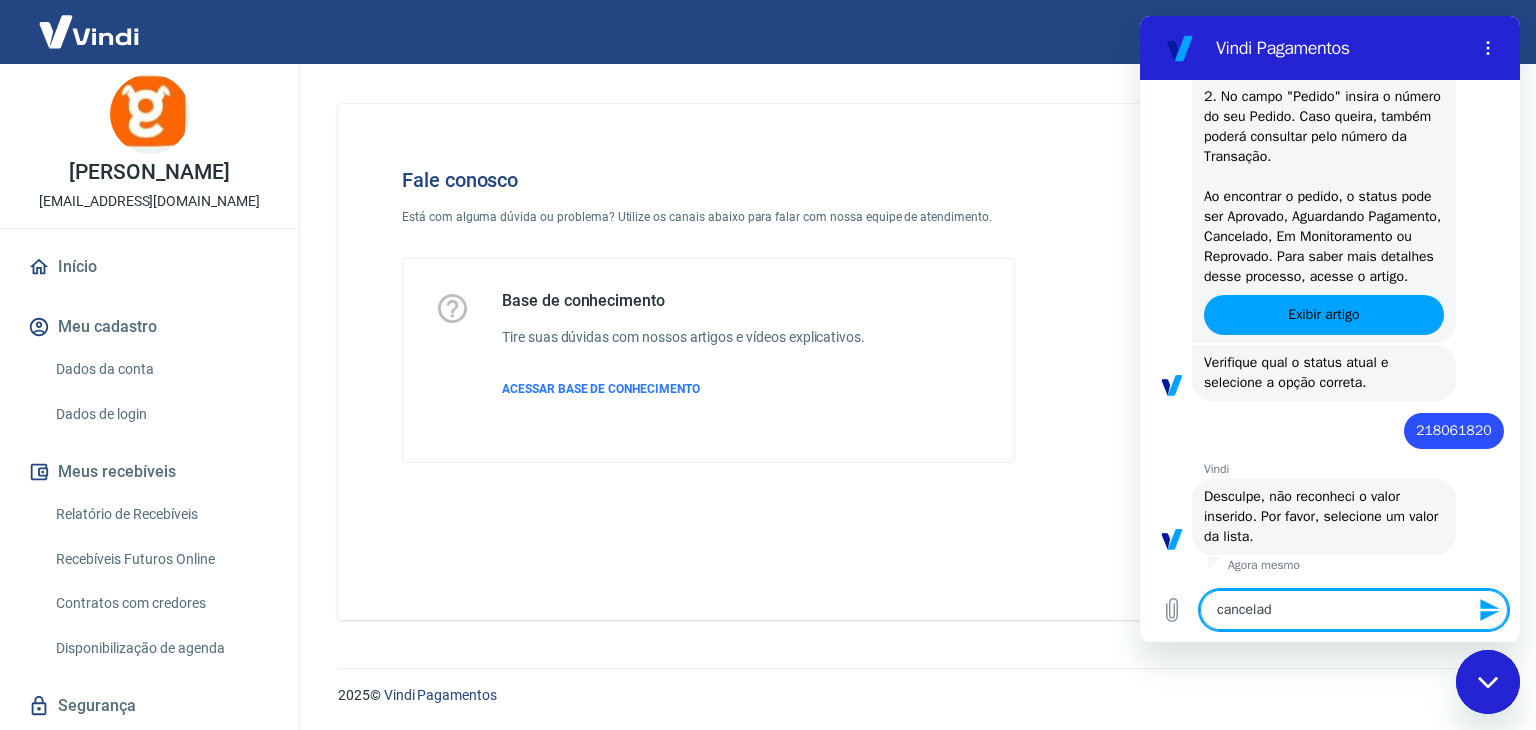 type on "cancelado" 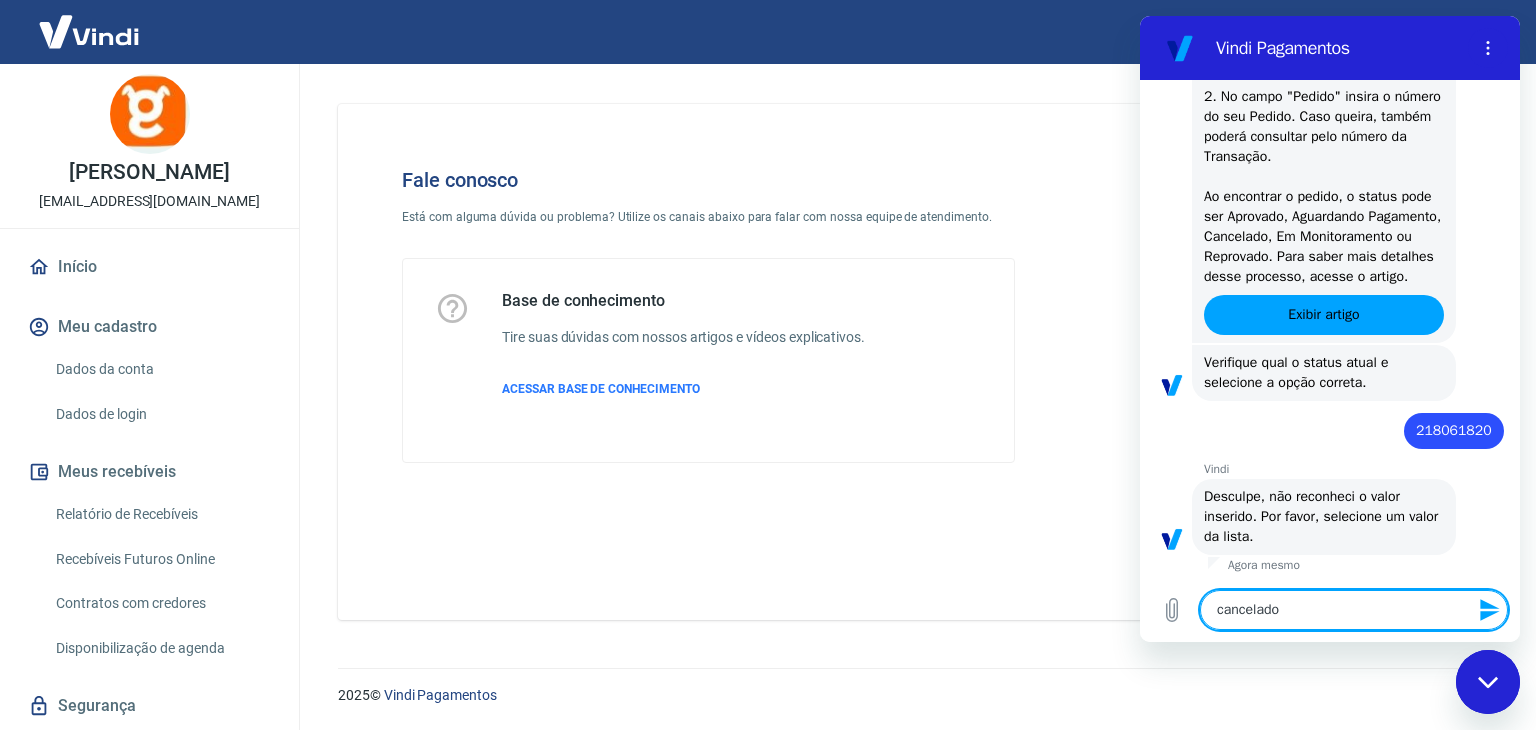 type 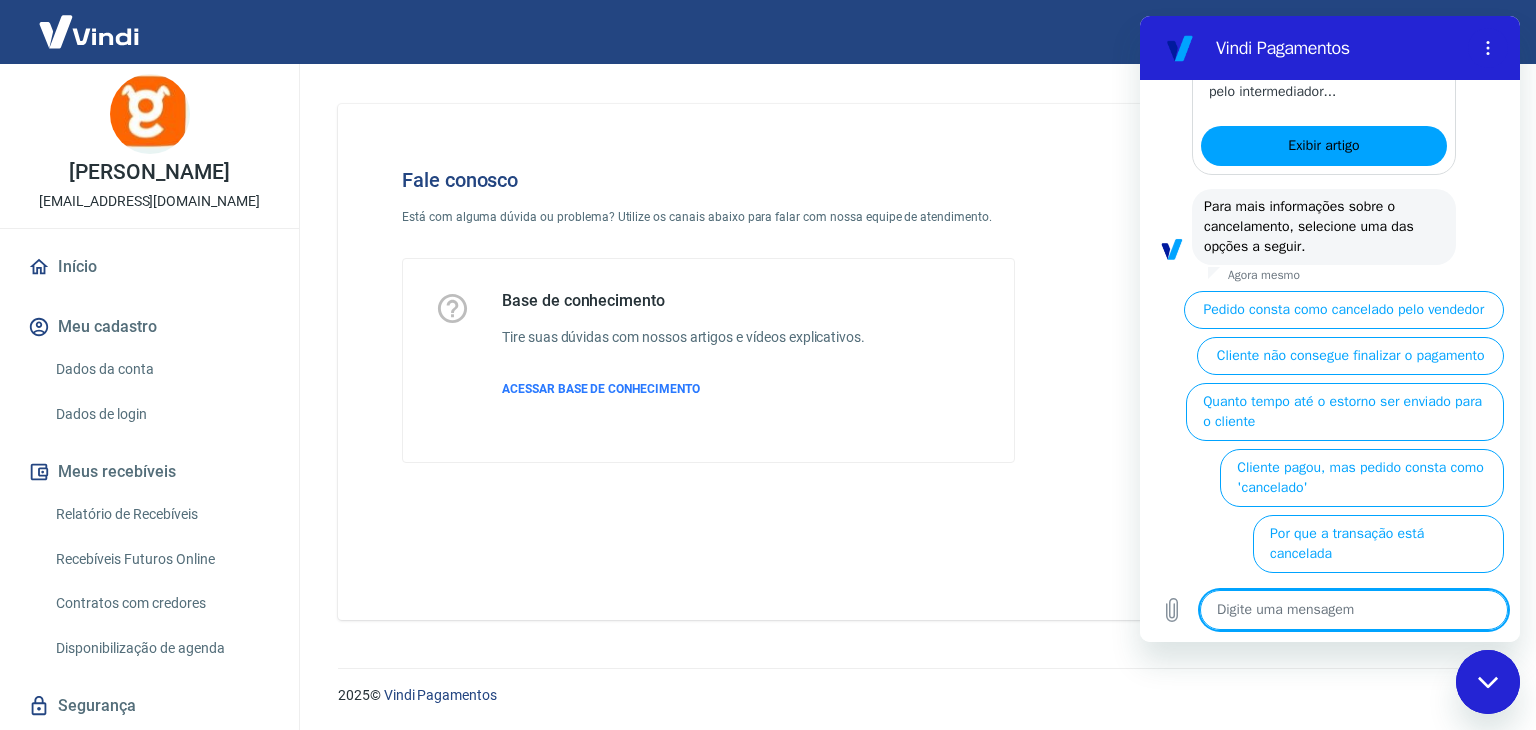 scroll, scrollTop: 1535, scrollLeft: 0, axis: vertical 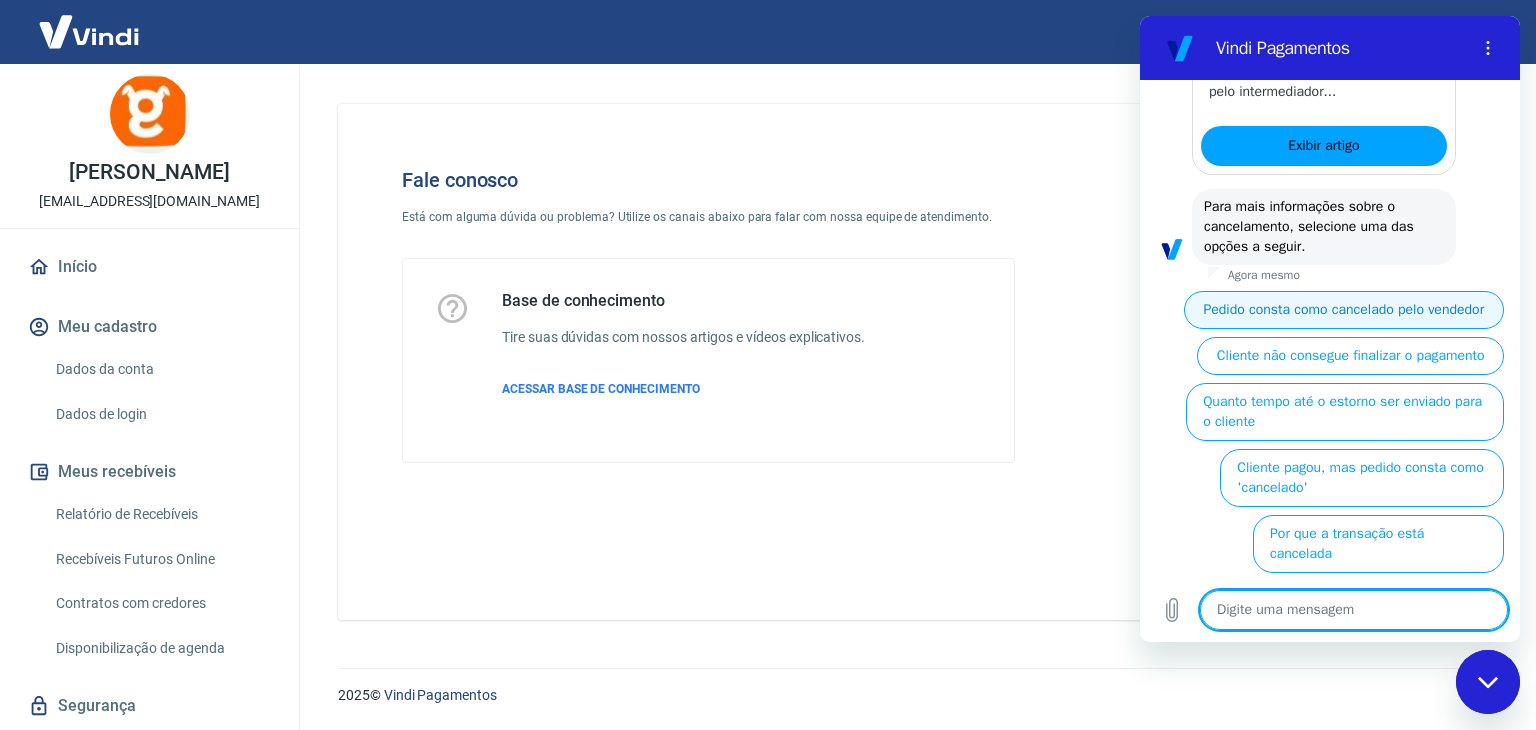 click on "Pedido consta como cancelado pelo vendedor" at bounding box center (1344, 310) 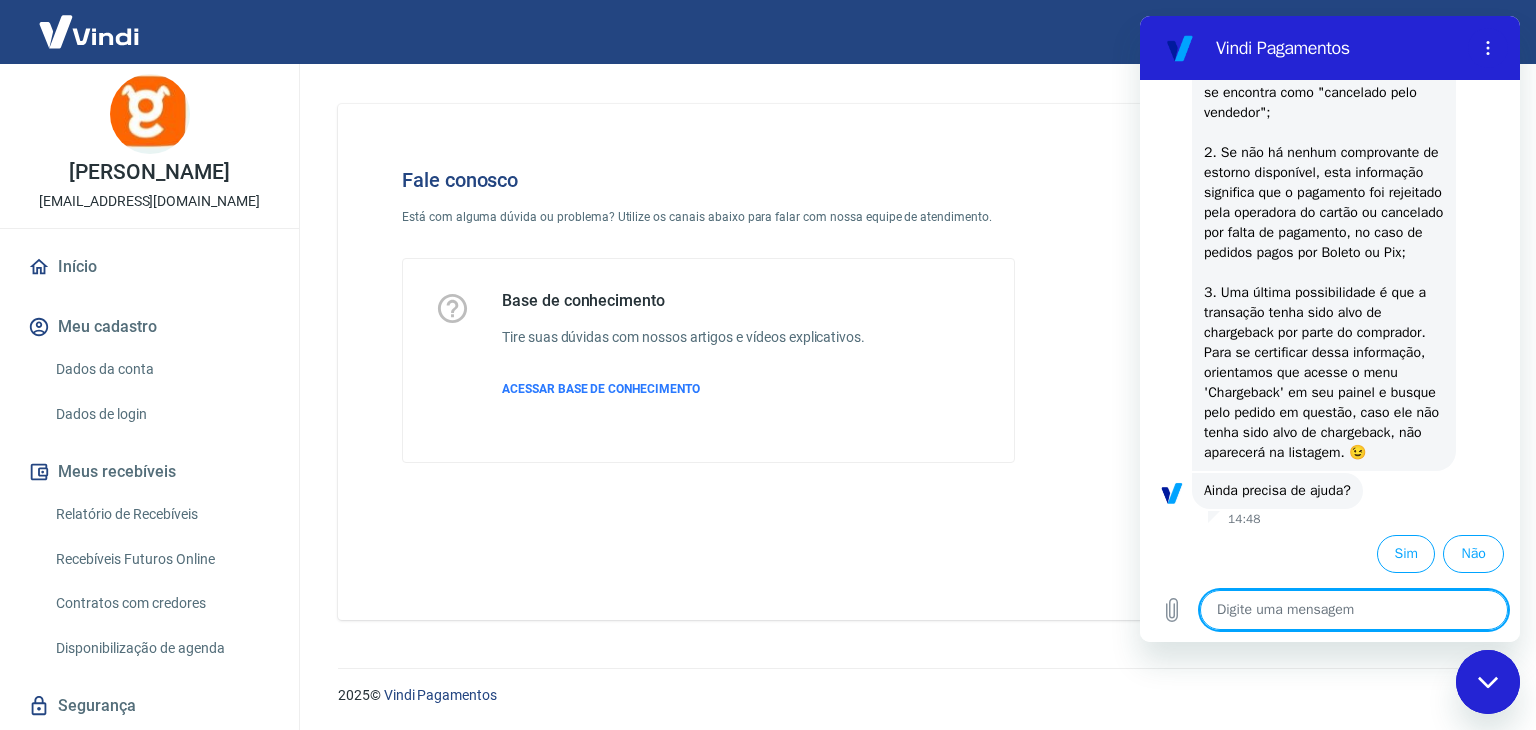 scroll, scrollTop: 2124, scrollLeft: 0, axis: vertical 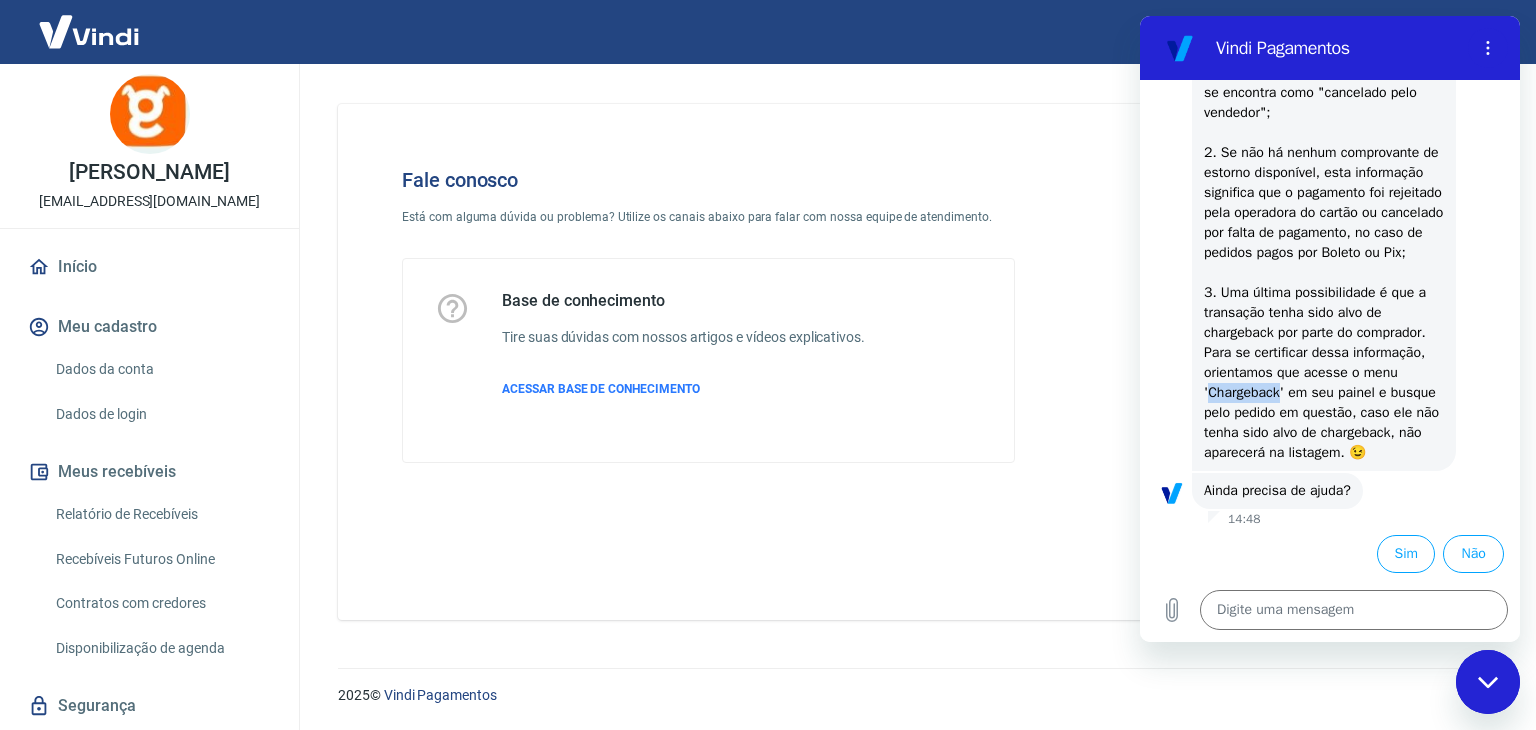 drag, startPoint x: 1208, startPoint y: 373, endPoint x: 1280, endPoint y: 371, distance: 72.02777 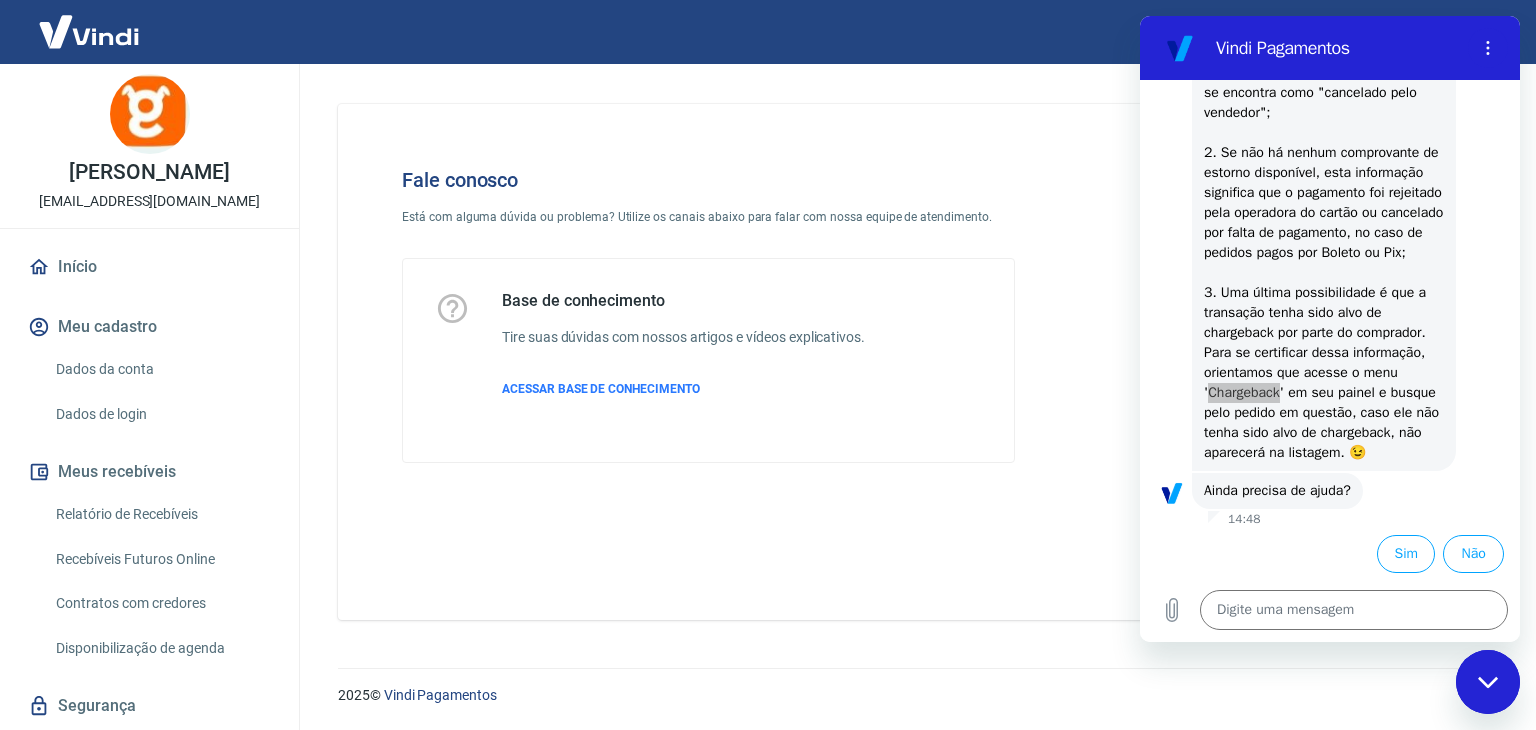 click on "Recebíveis Futuros Online" at bounding box center (161, 559) 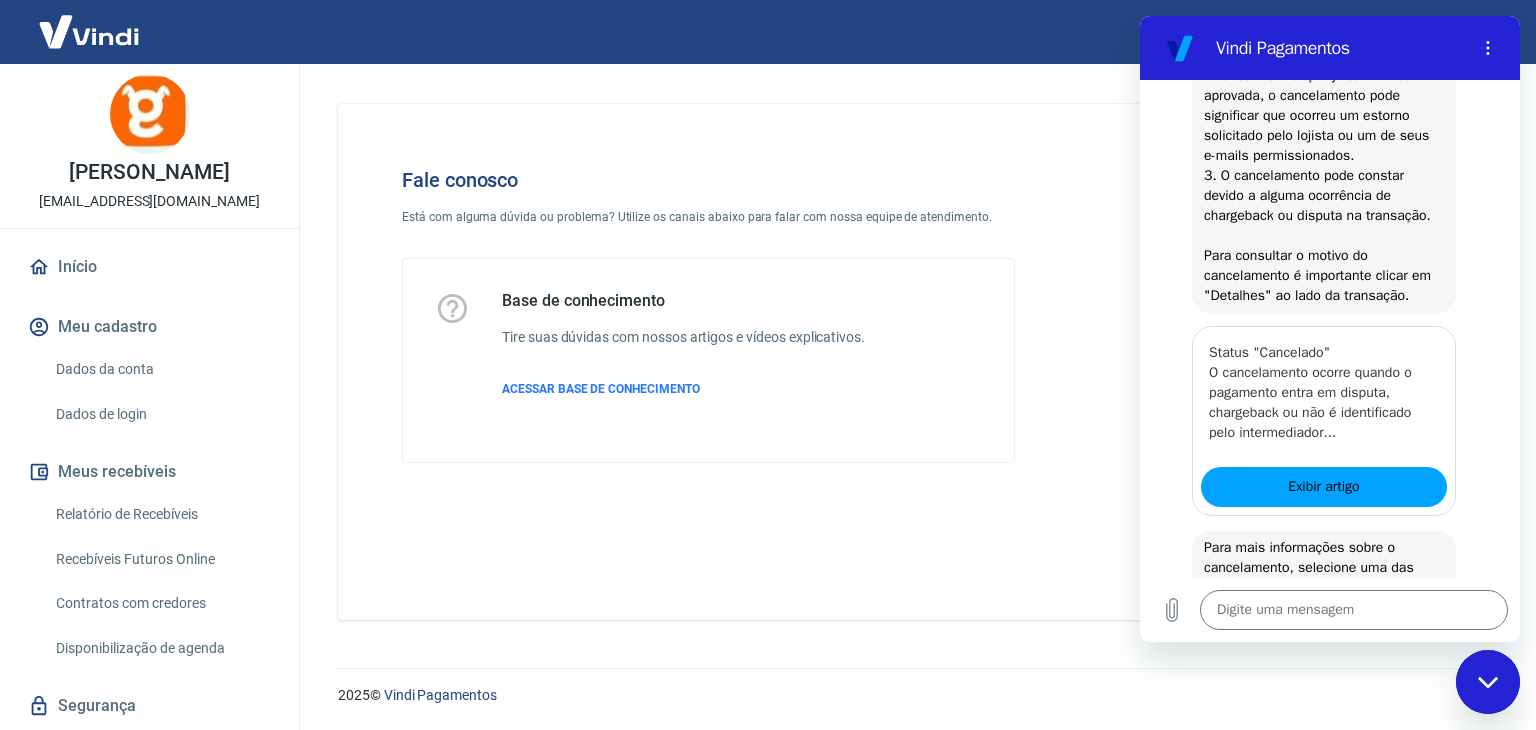 scroll, scrollTop: 924, scrollLeft: 0, axis: vertical 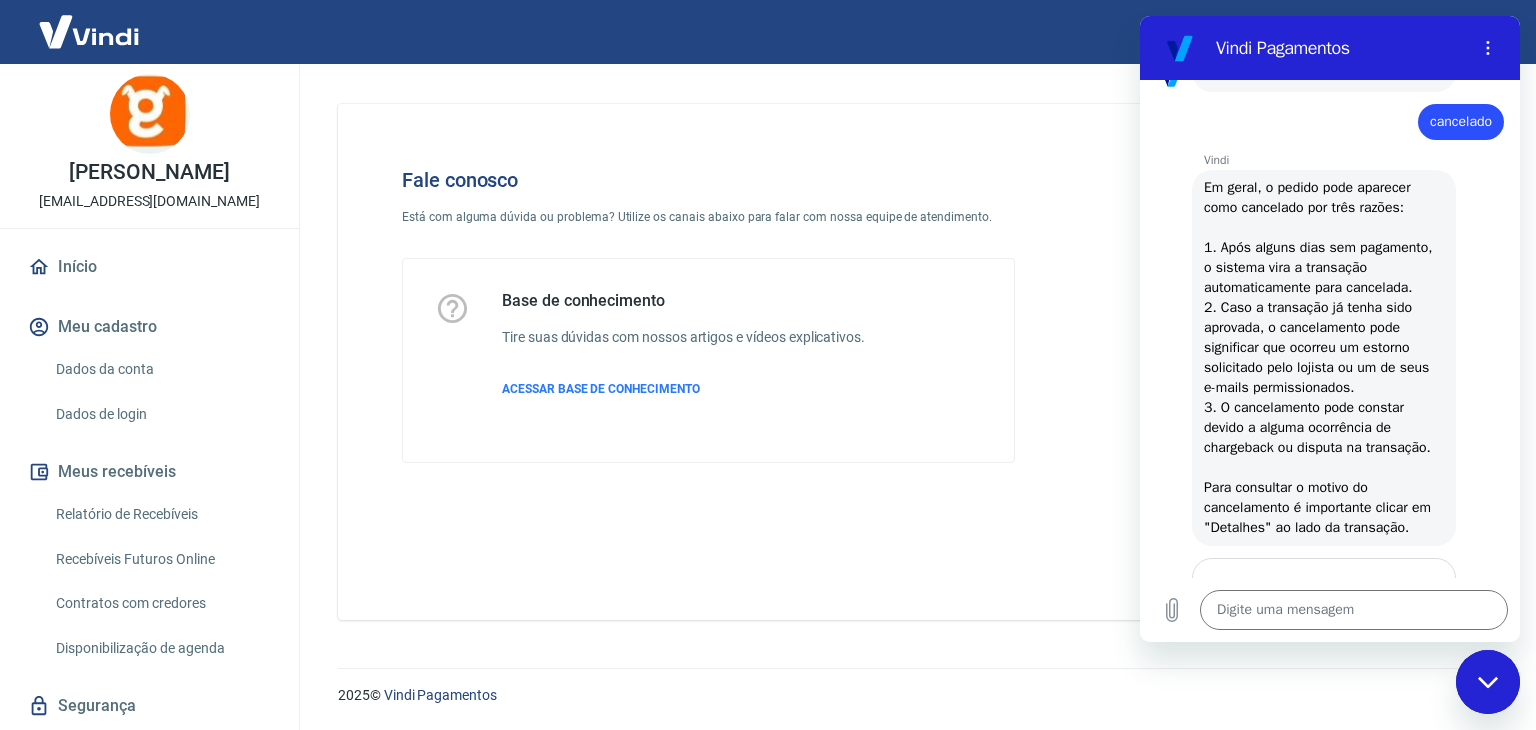 click at bounding box center [1251, 315] 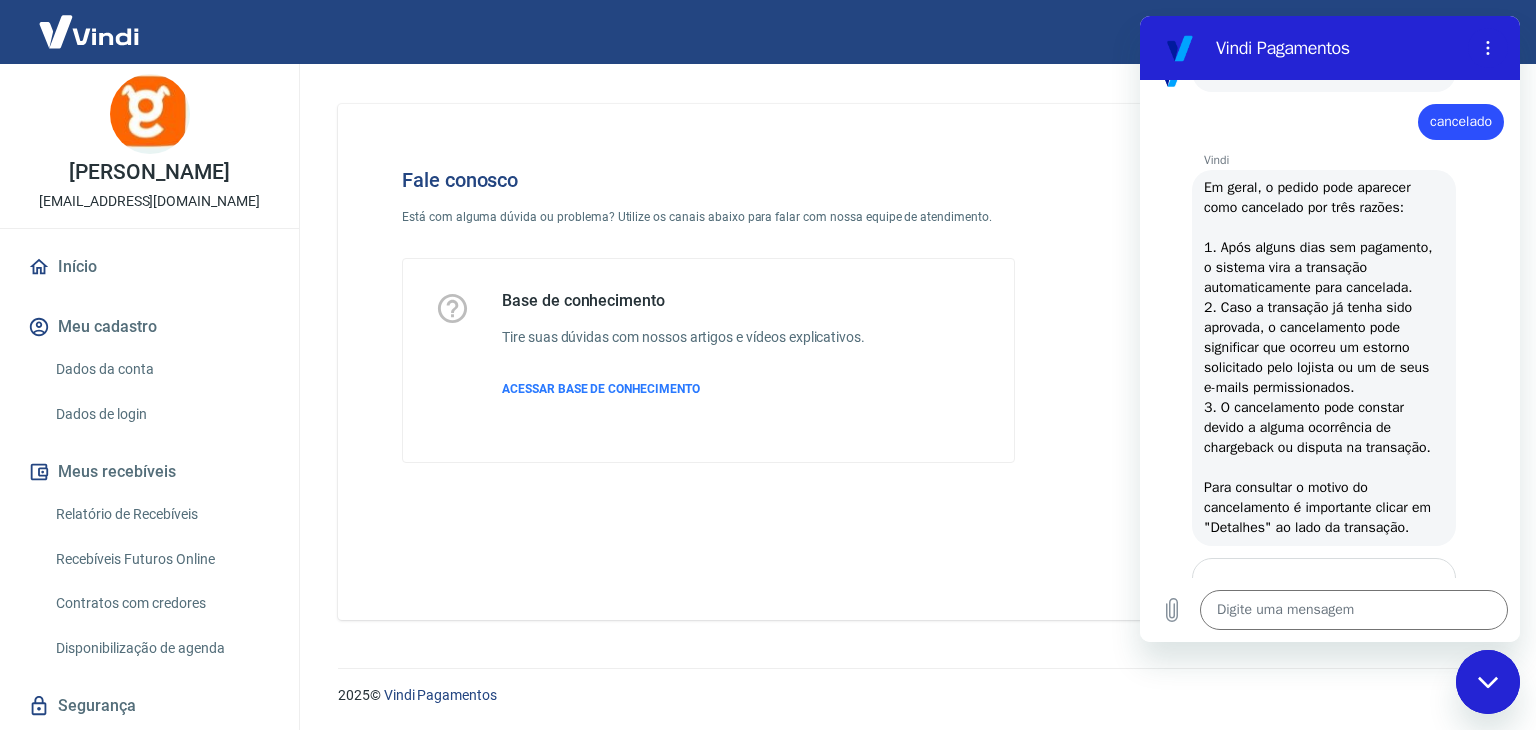 click at bounding box center (1488, 682) 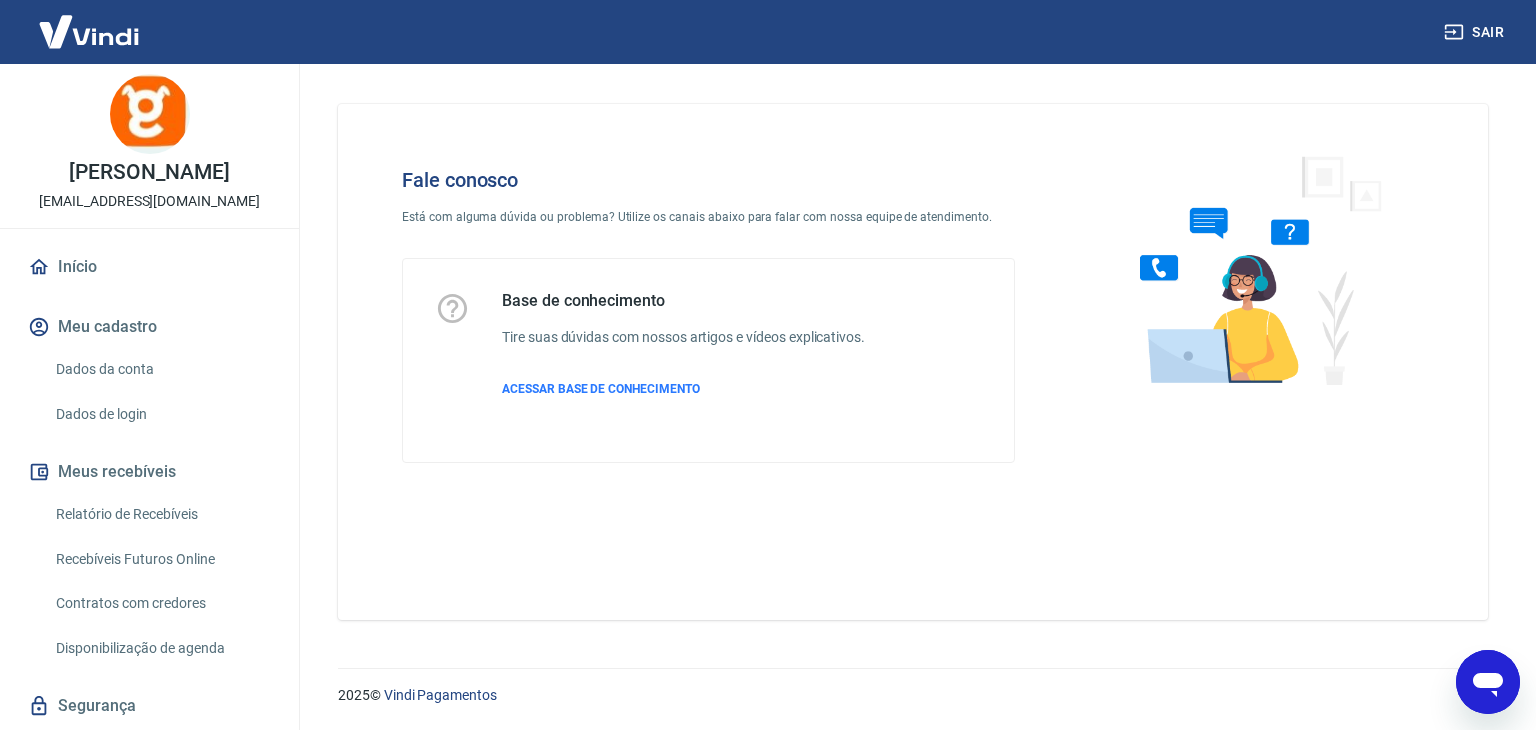 type on "x" 